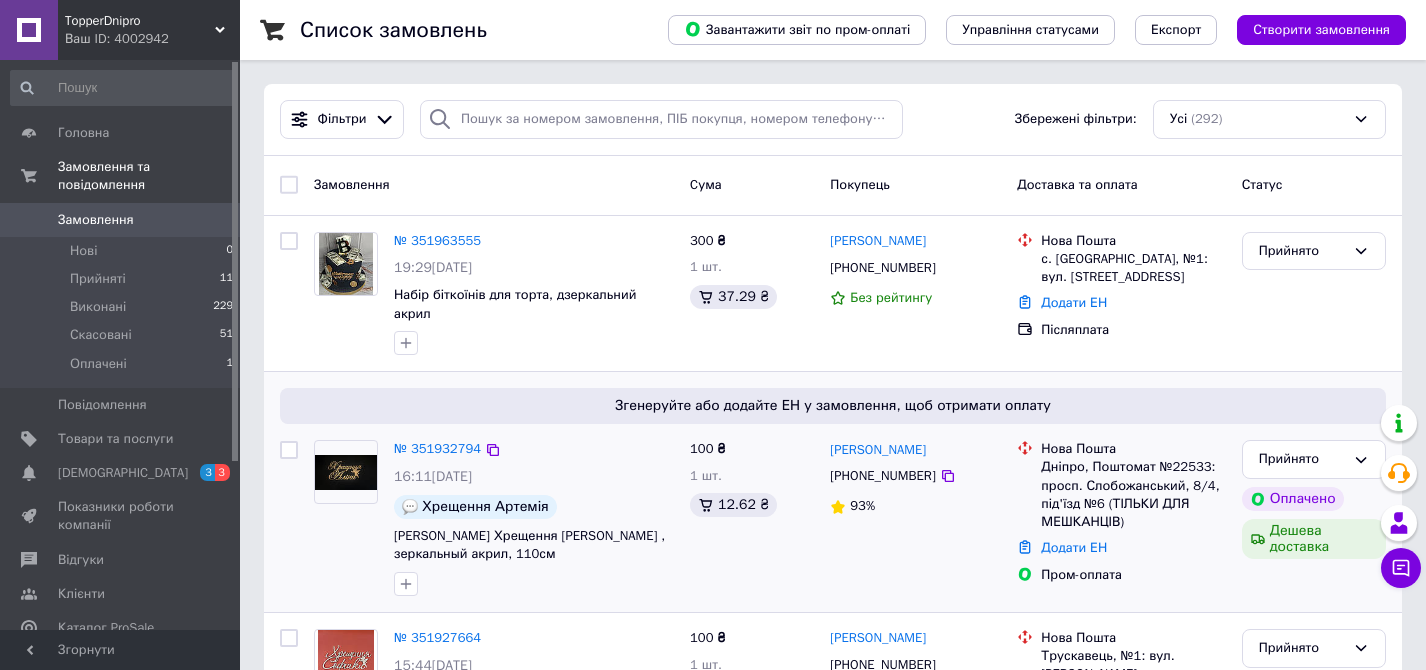 scroll, scrollTop: 0, scrollLeft: 0, axis: both 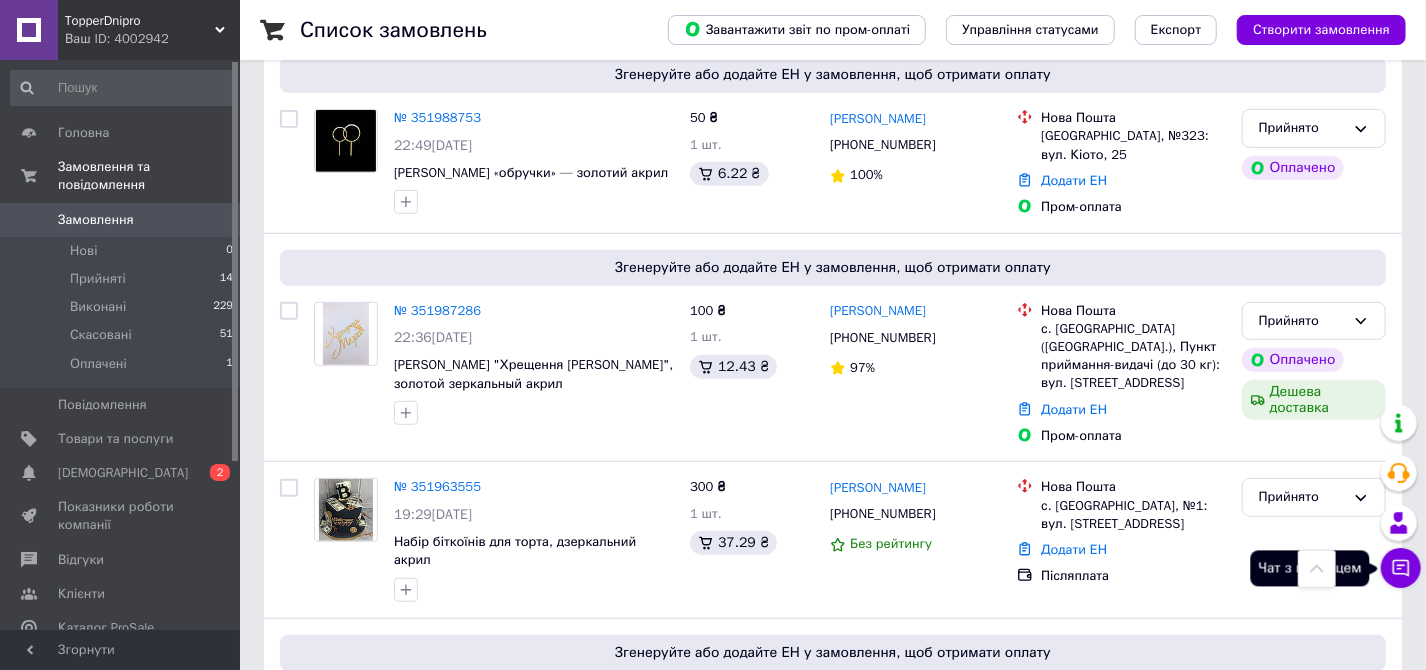 click 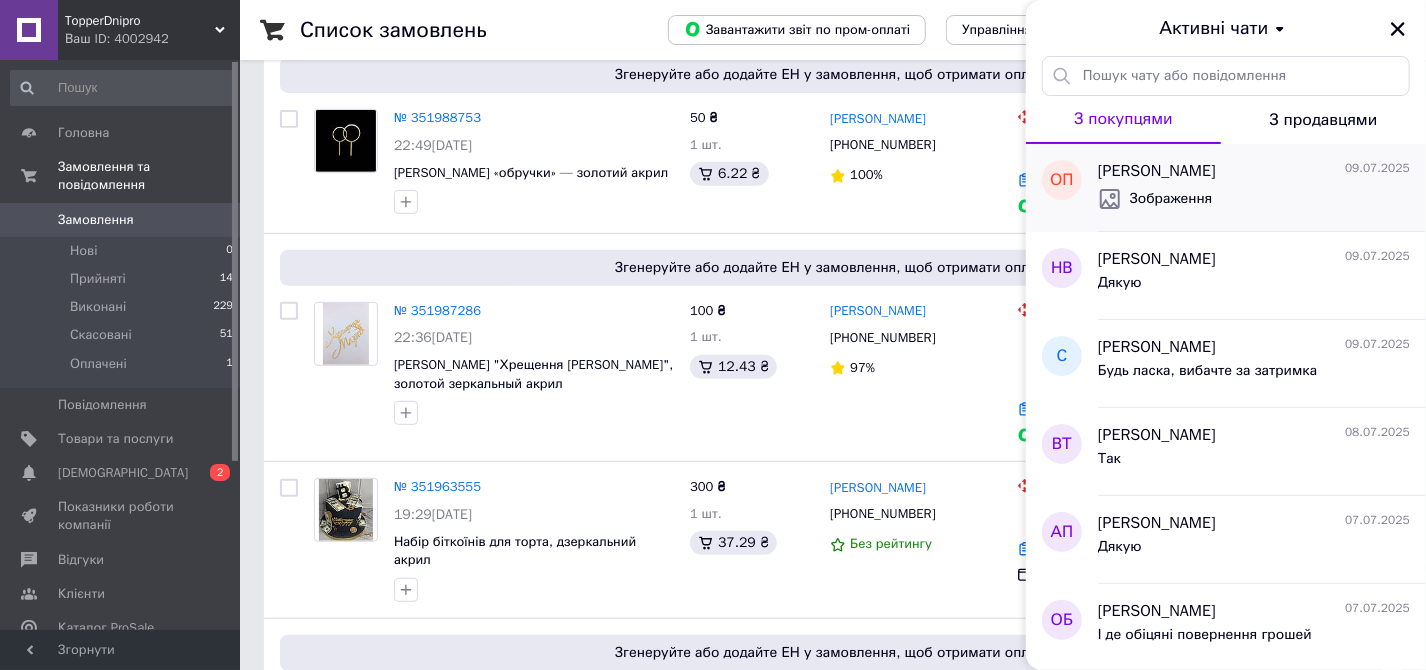 click on "Ольга Пилип'як" at bounding box center (1157, 171) 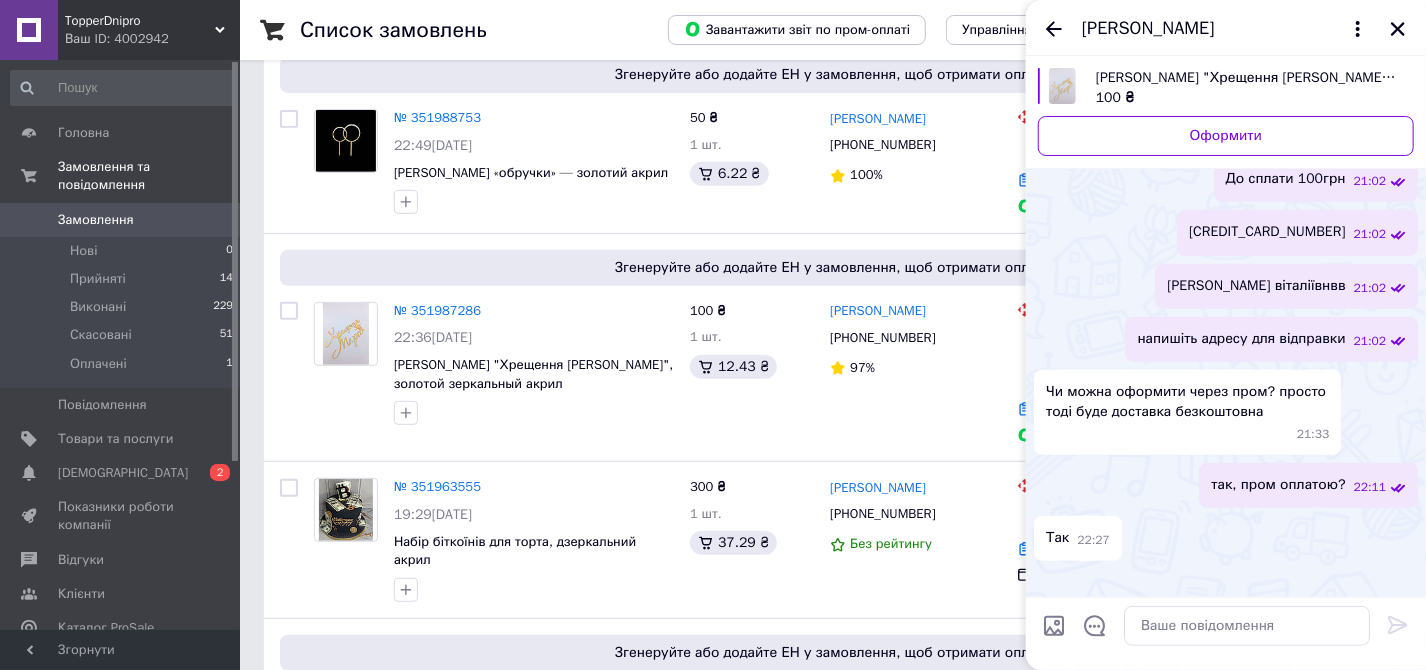 scroll, scrollTop: 661, scrollLeft: 0, axis: vertical 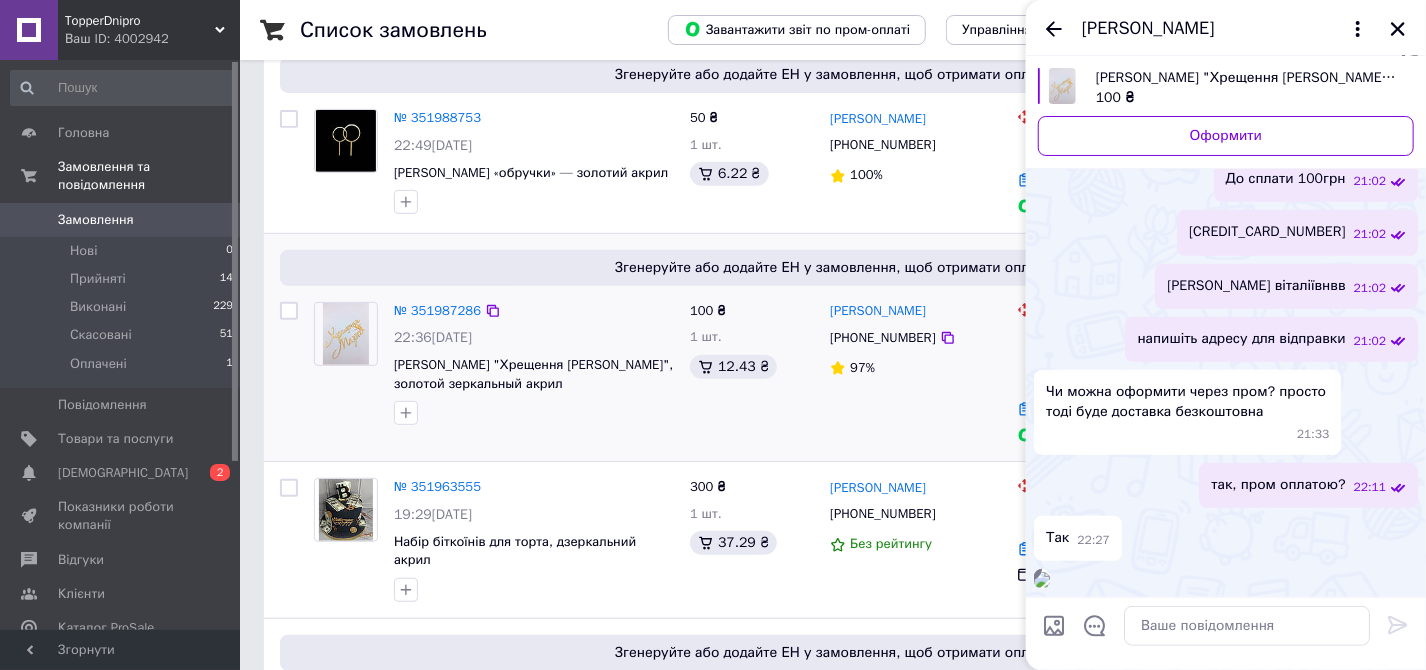 click on "№ 351987286 22:36, 09.07.2025 Топер "Хрещення Марії", золотой зеркальный акрил" at bounding box center [494, 374] 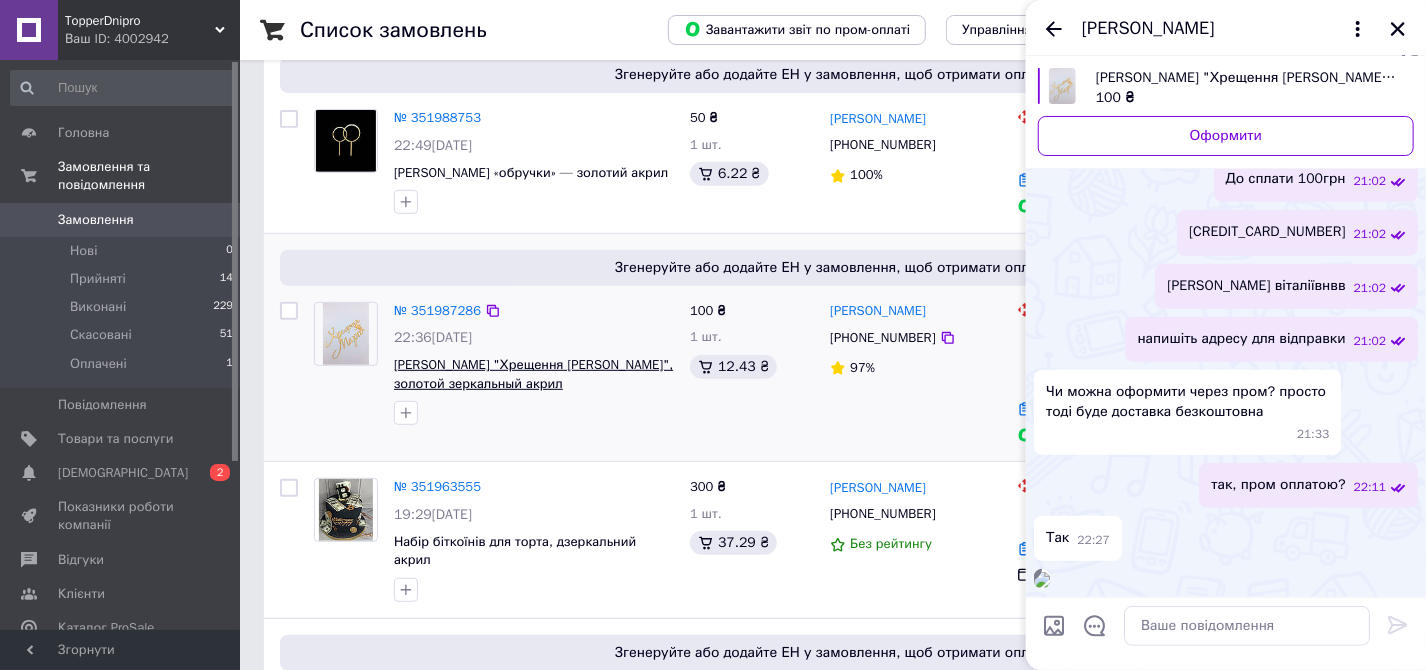 scroll, scrollTop: 454, scrollLeft: 0, axis: vertical 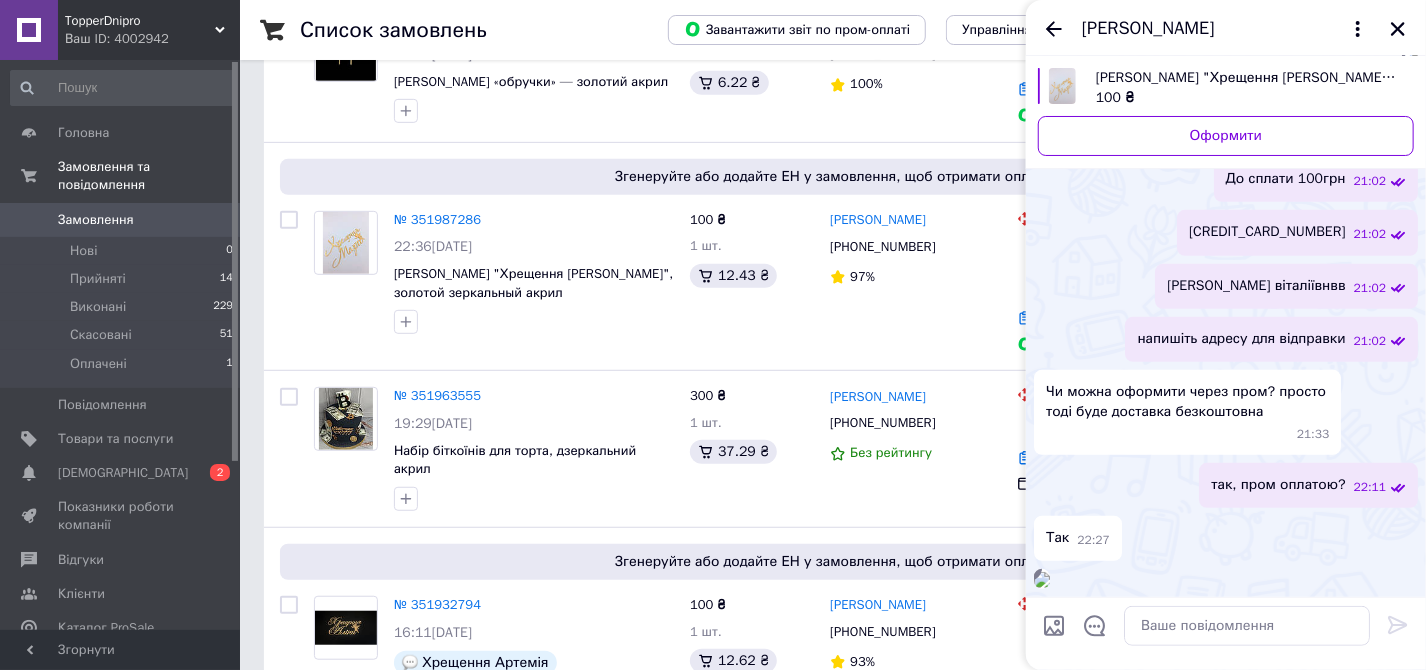 drag, startPoint x: 1391, startPoint y: 29, endPoint x: 1382, endPoint y: 41, distance: 15 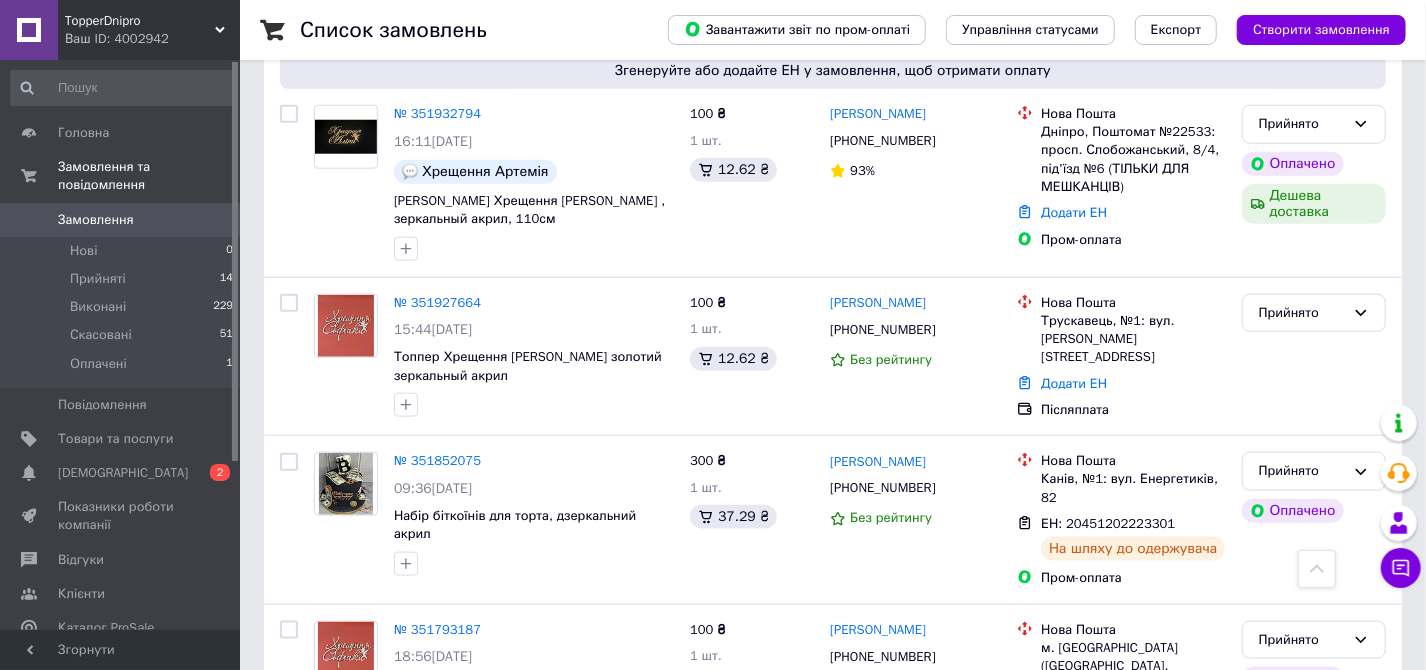 scroll, scrollTop: 1000, scrollLeft: 0, axis: vertical 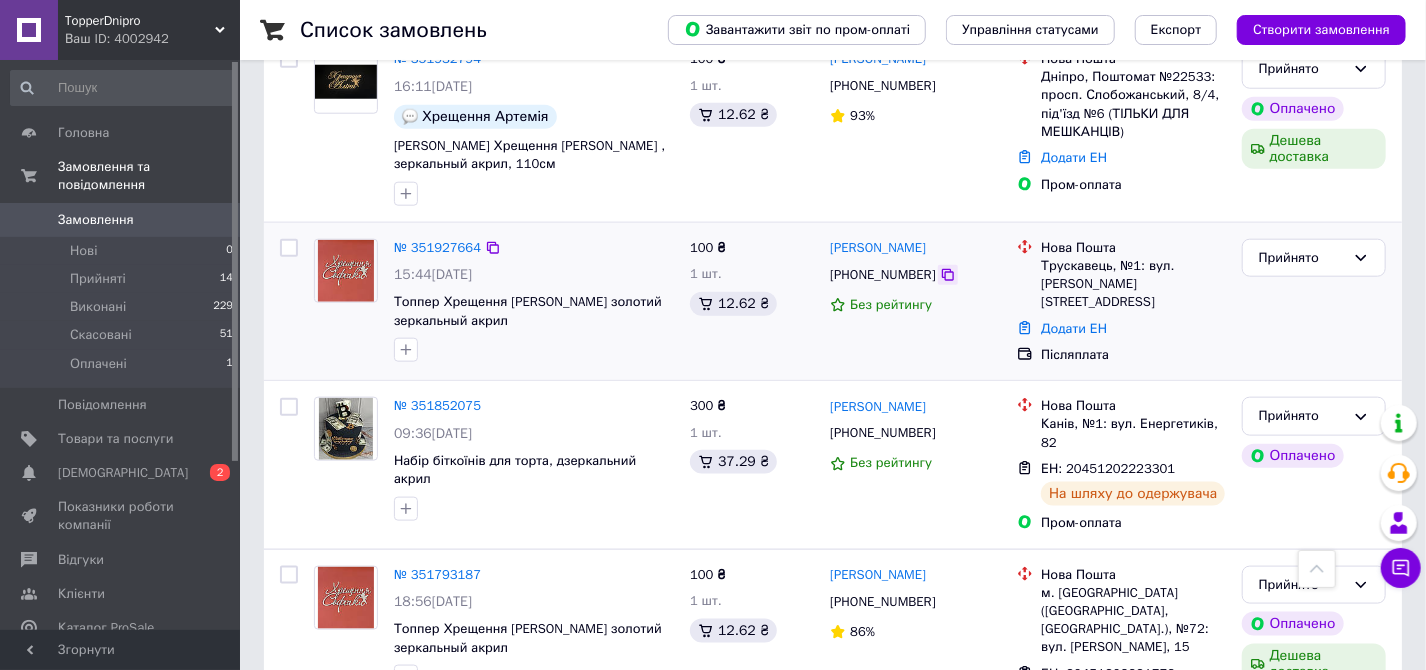 click 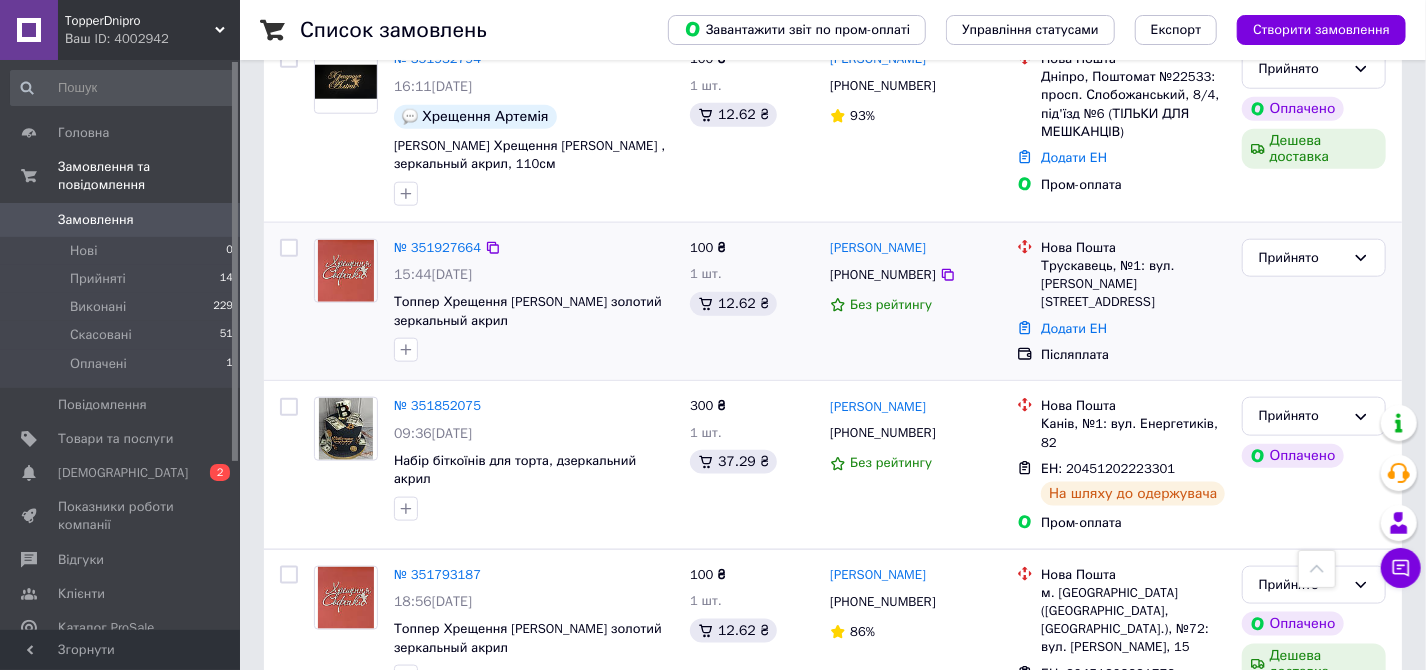 click on "Прийнято" at bounding box center (1314, 302) 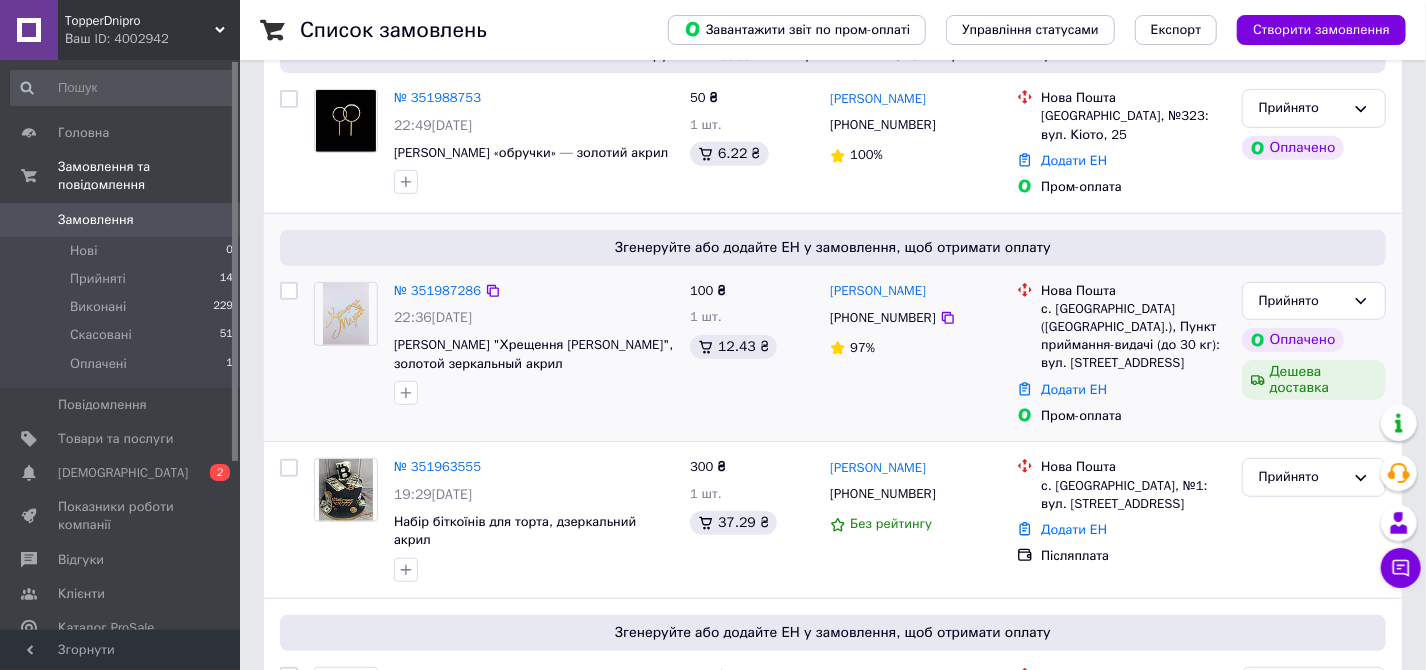 scroll, scrollTop: 454, scrollLeft: 0, axis: vertical 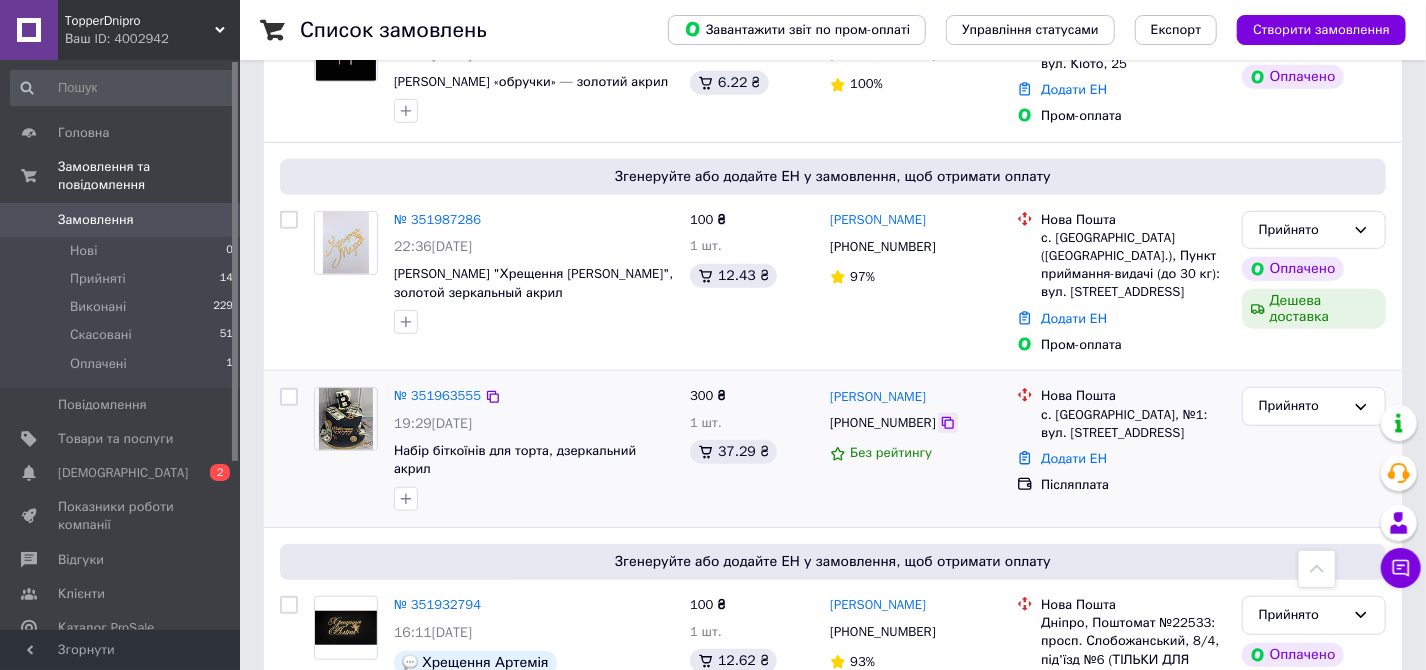 click 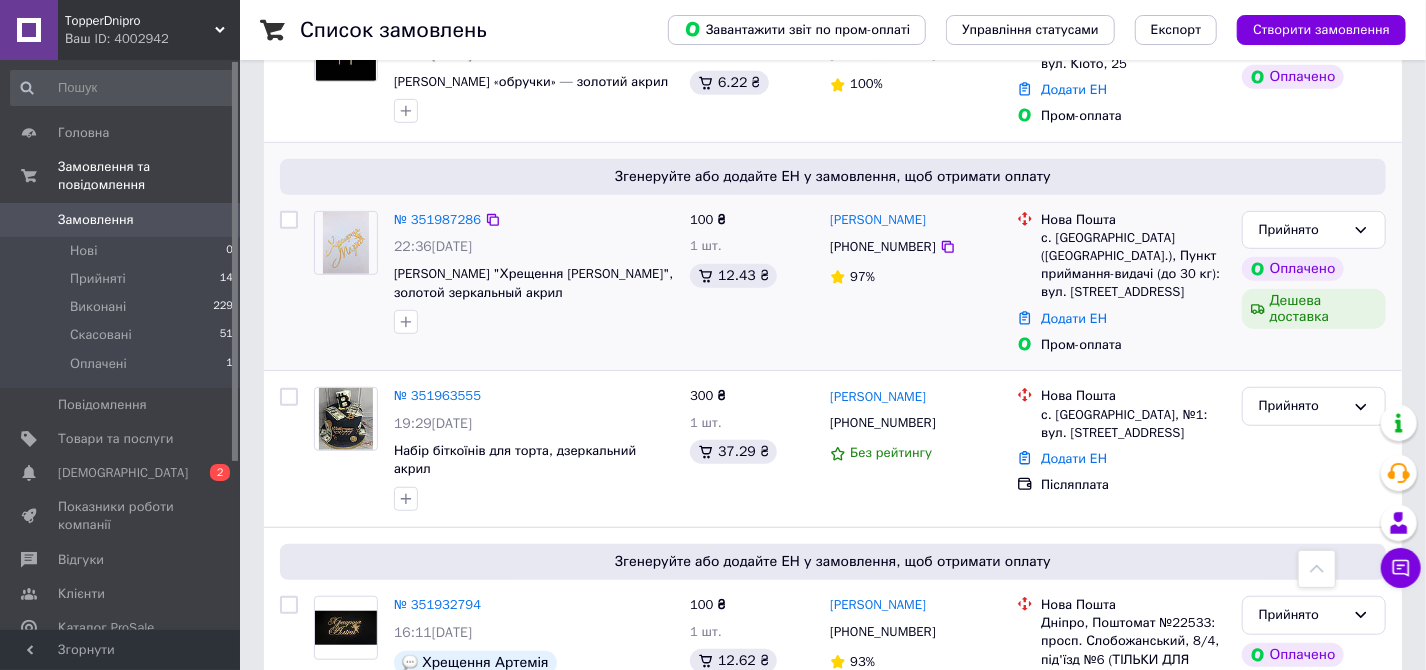 drag, startPoint x: 1200, startPoint y: 346, endPoint x: 1169, endPoint y: 326, distance: 36.891735 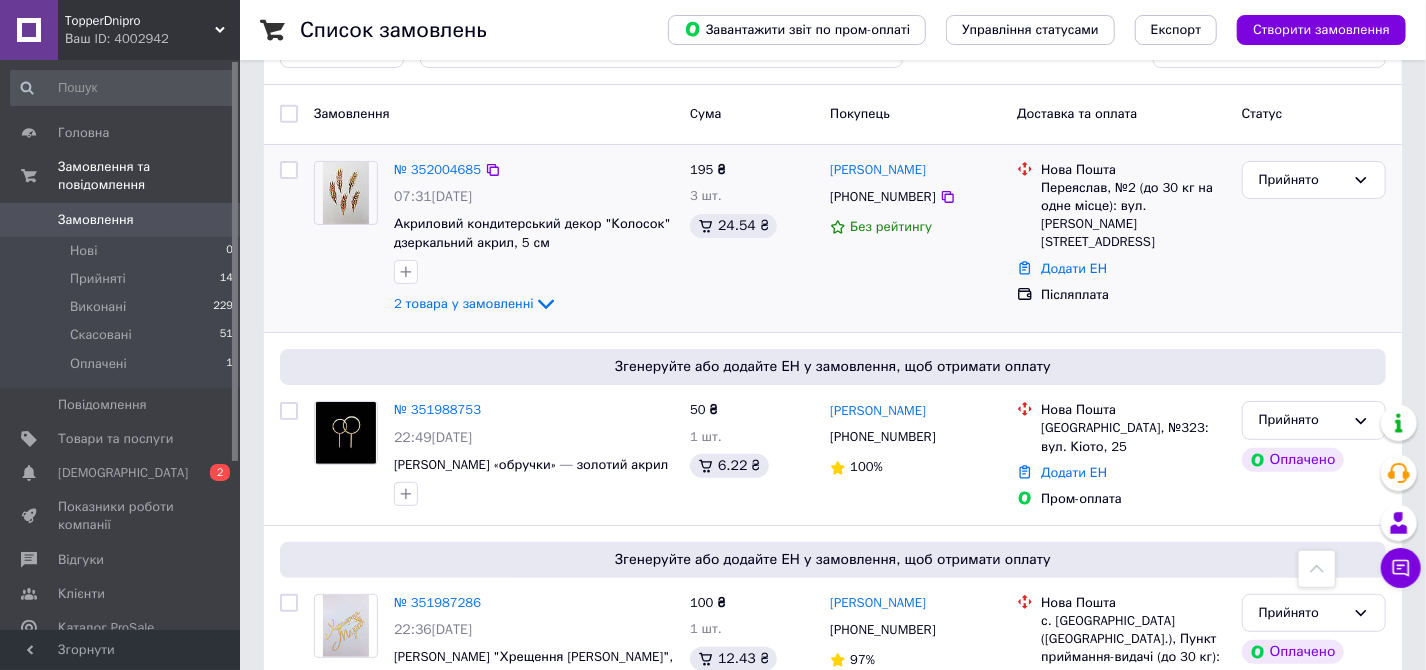 scroll, scrollTop: 0, scrollLeft: 0, axis: both 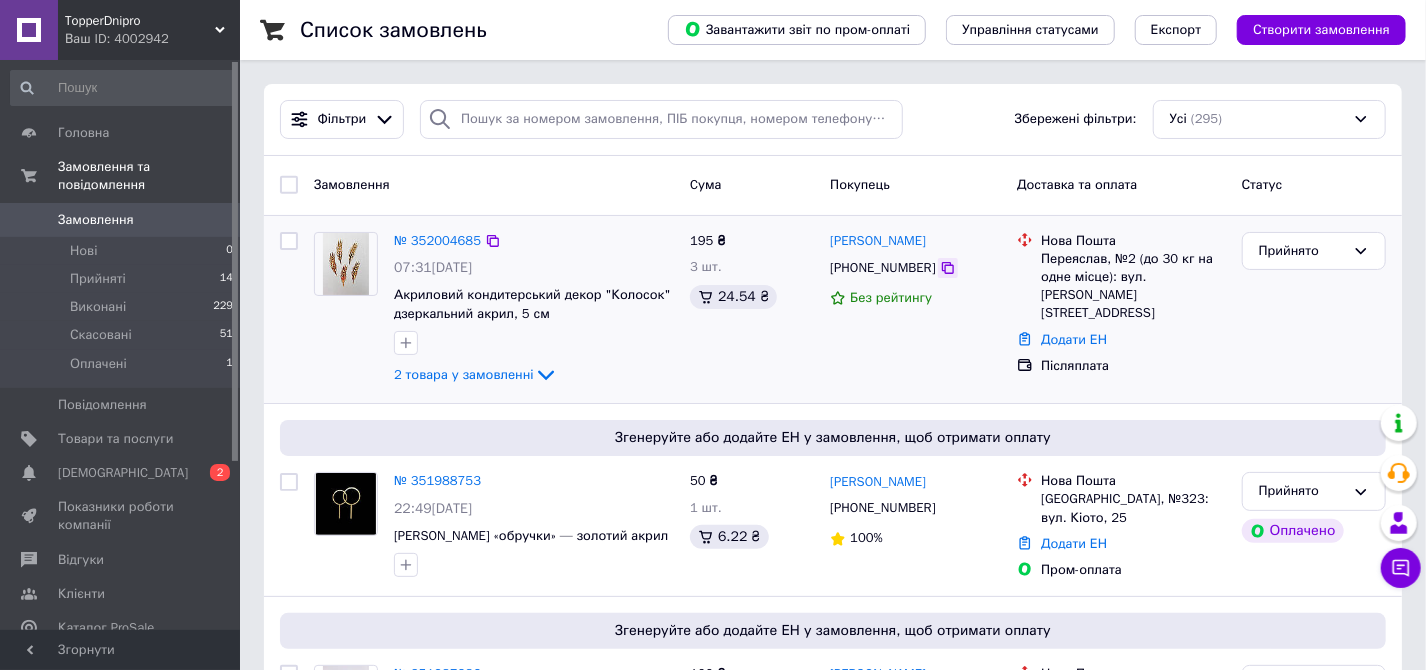 click 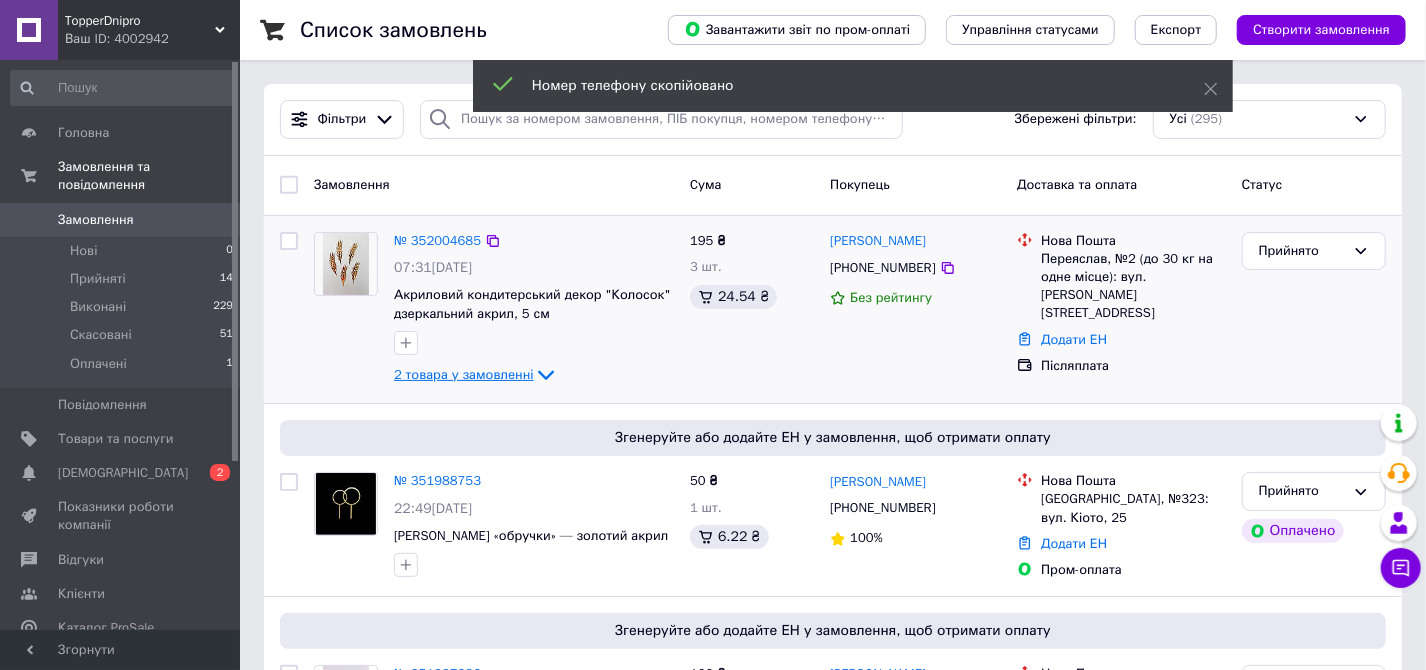 click 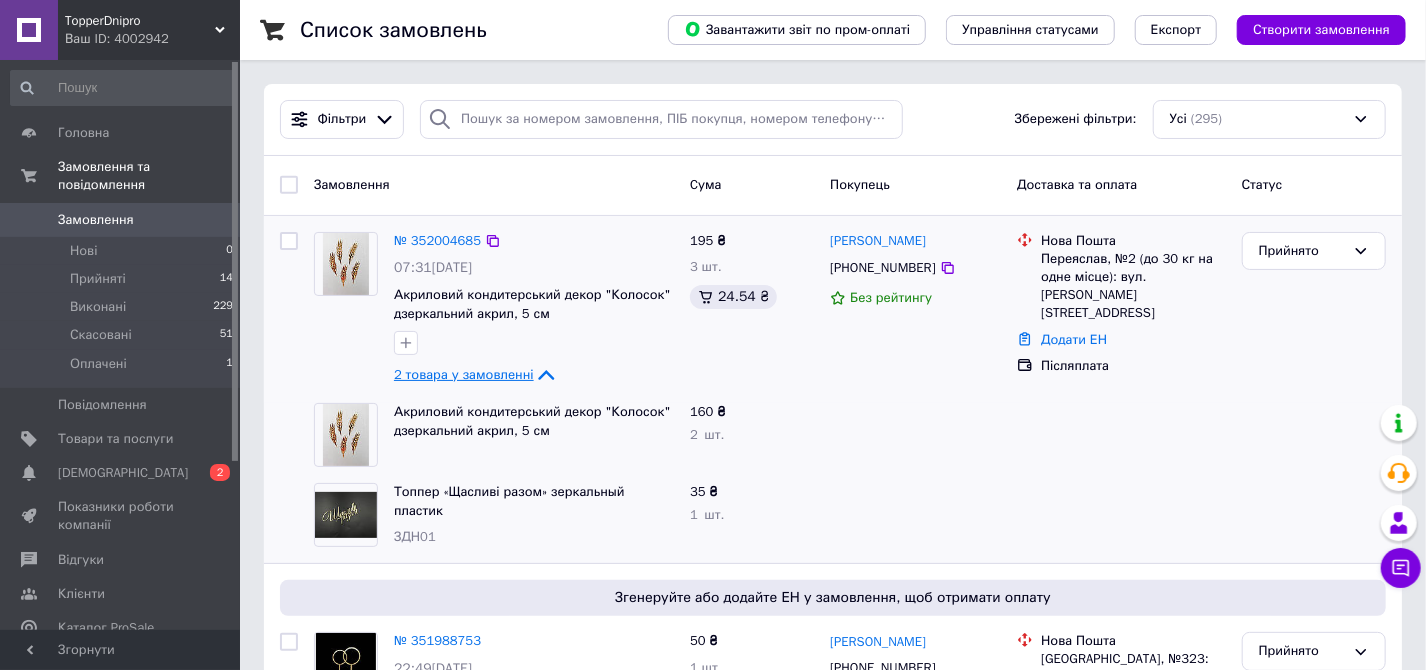 click at bounding box center [1121, 515] 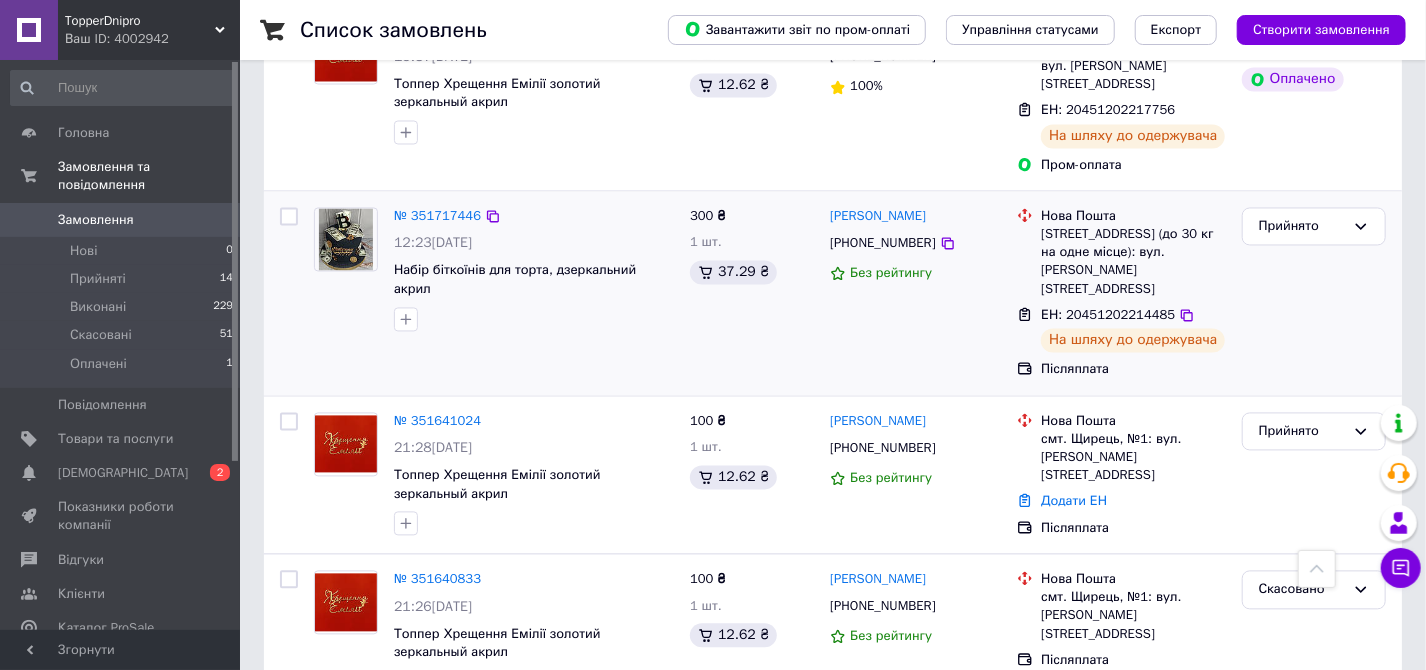 scroll, scrollTop: 2000, scrollLeft: 0, axis: vertical 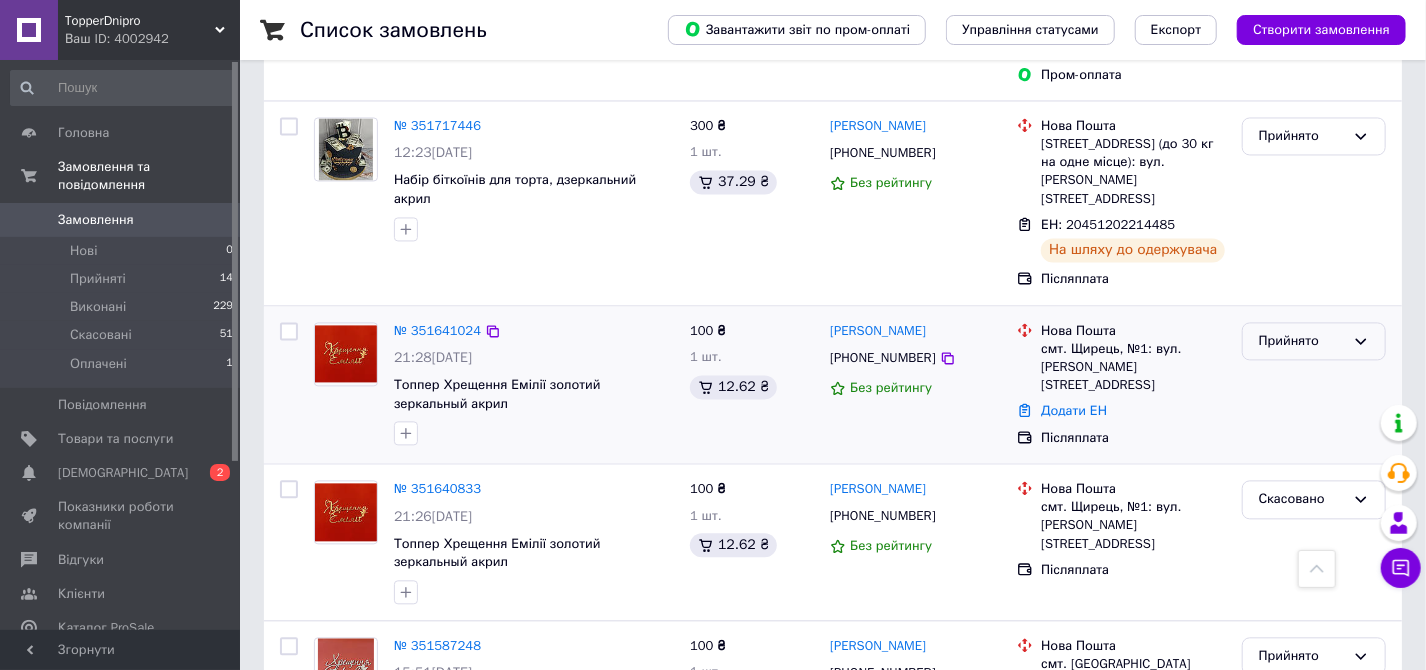 click on "Прийнято" at bounding box center [1302, 341] 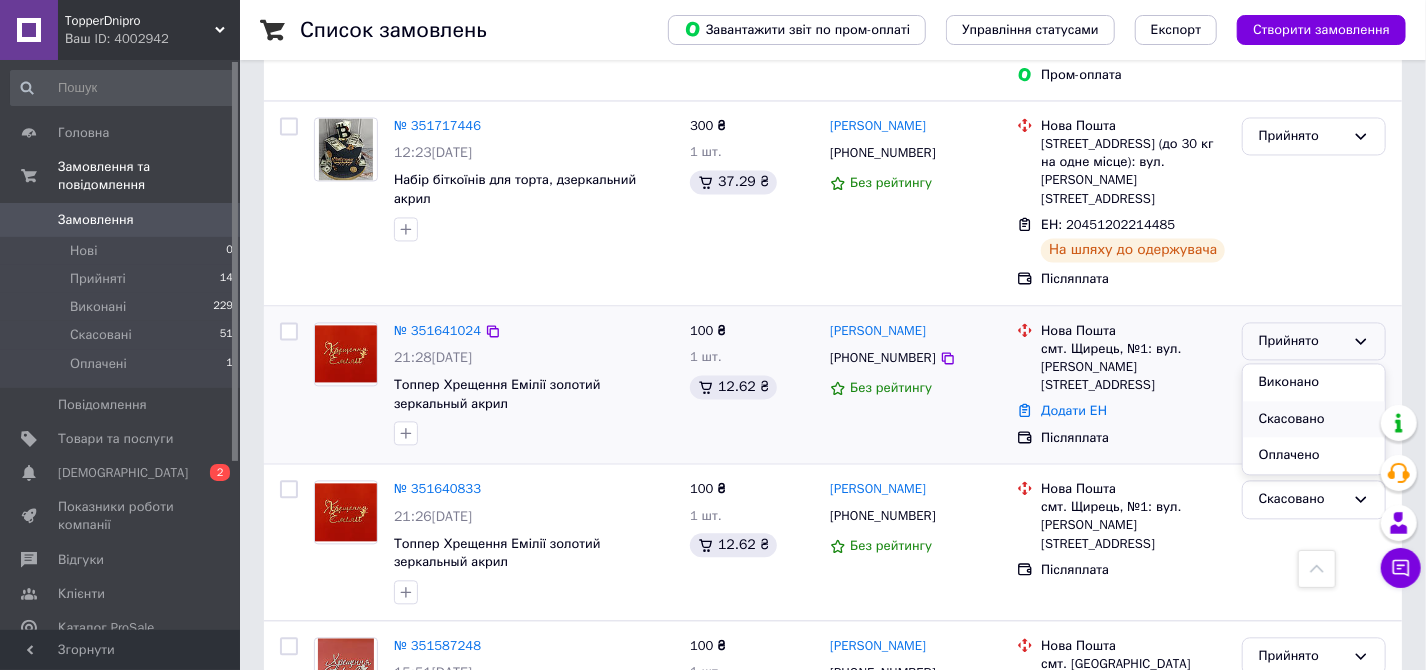 click on "Скасовано" at bounding box center [1314, 419] 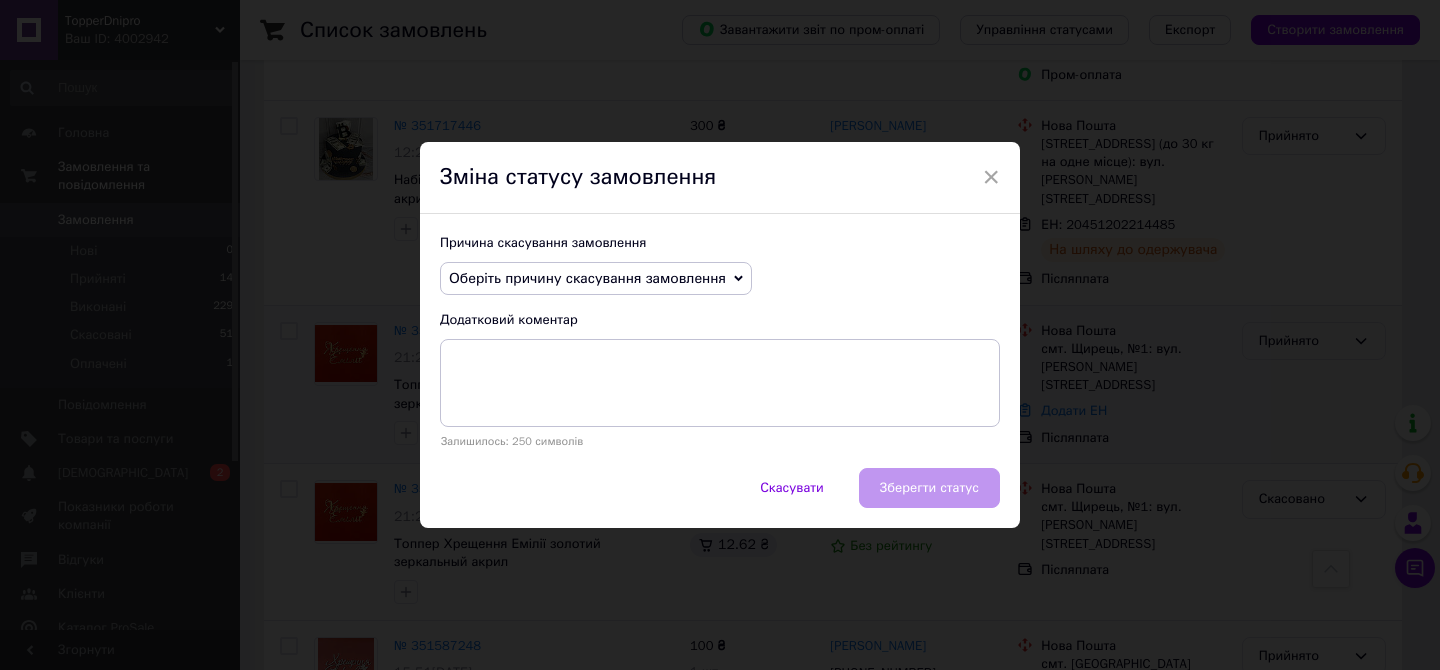 click on "Оберіть причину скасування замовлення" at bounding box center [596, 279] 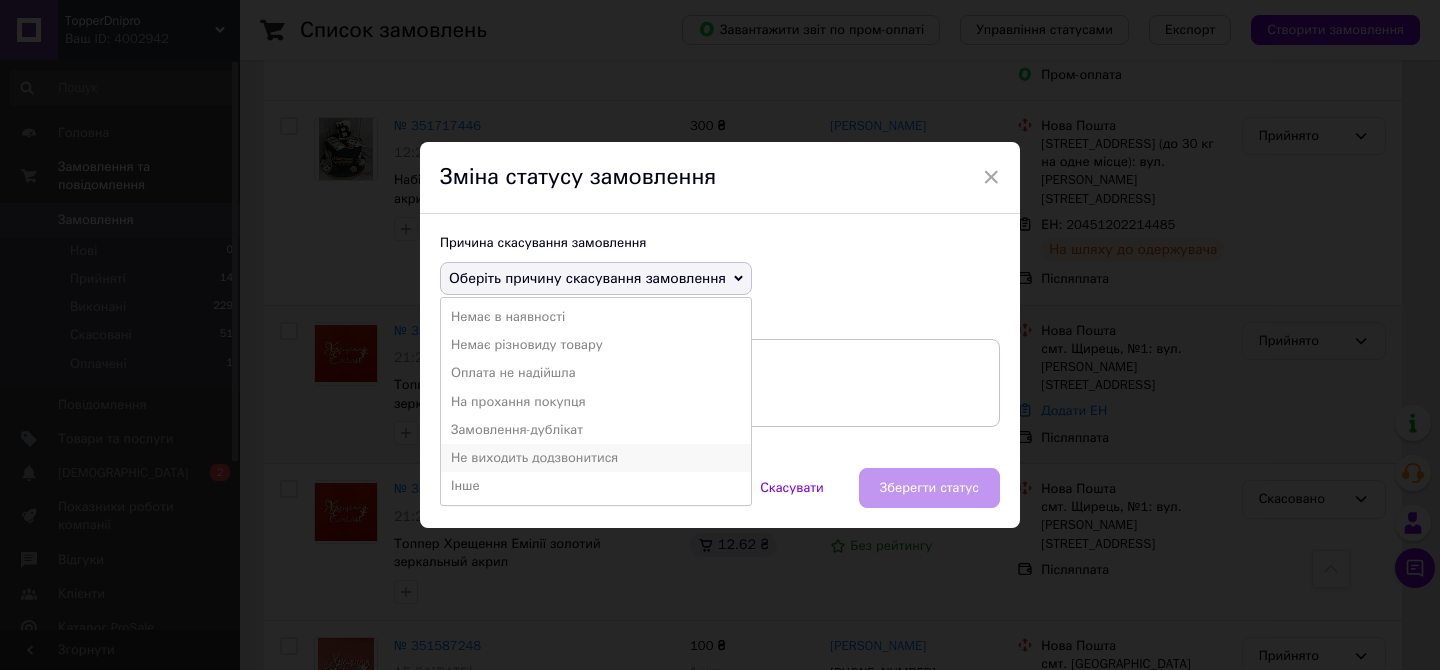 click on "Не виходить додзвонитися" at bounding box center (596, 458) 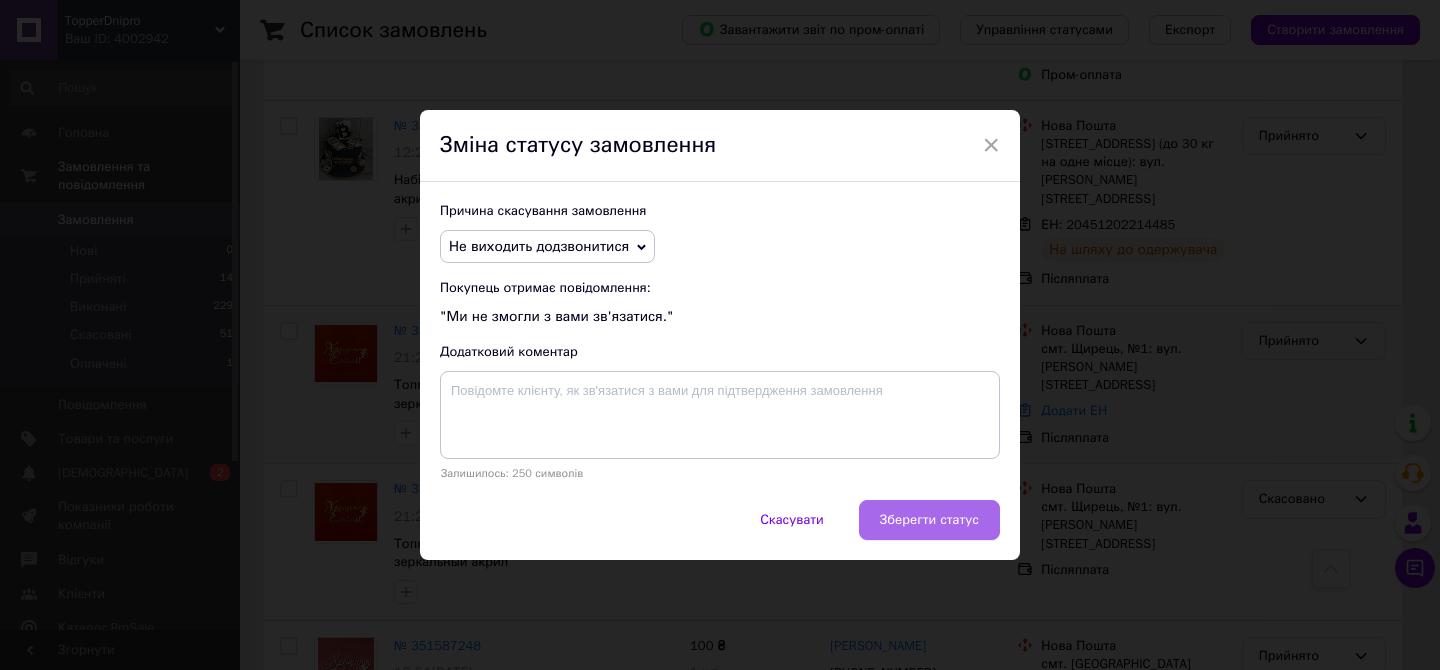 click on "Зберегти статус" at bounding box center [929, 520] 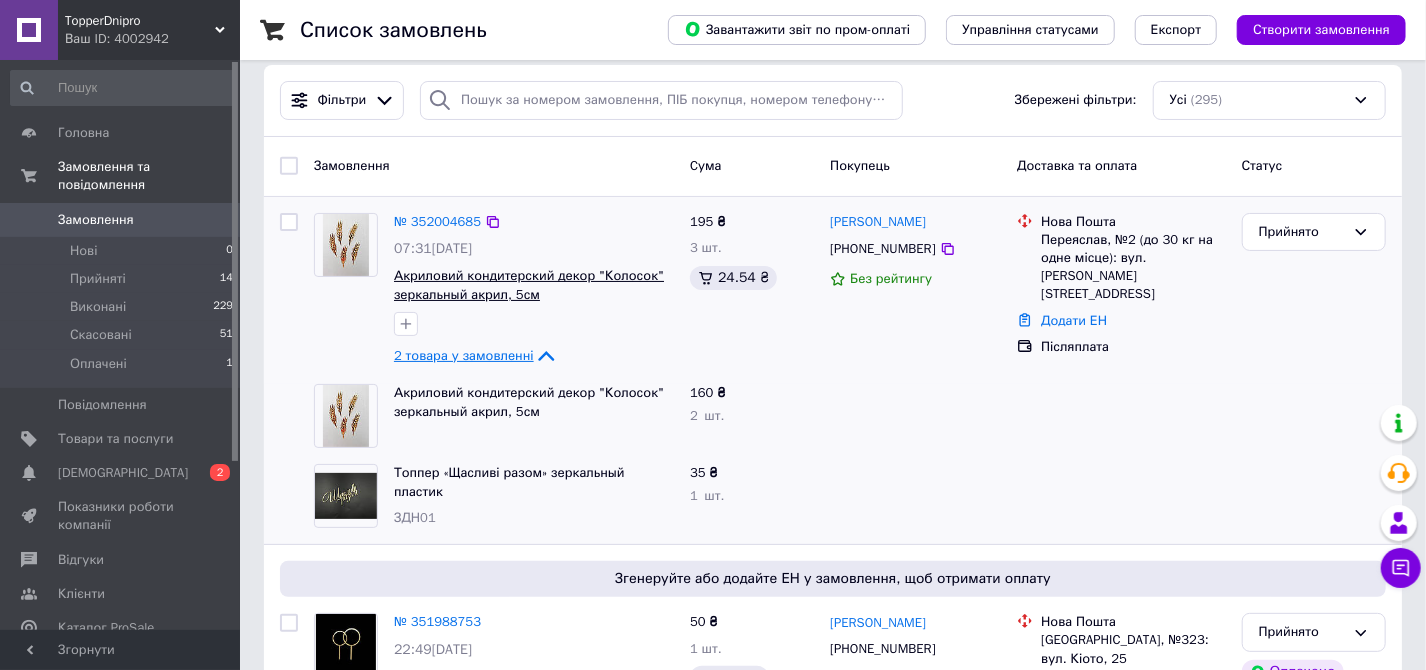 scroll, scrollTop: 0, scrollLeft: 0, axis: both 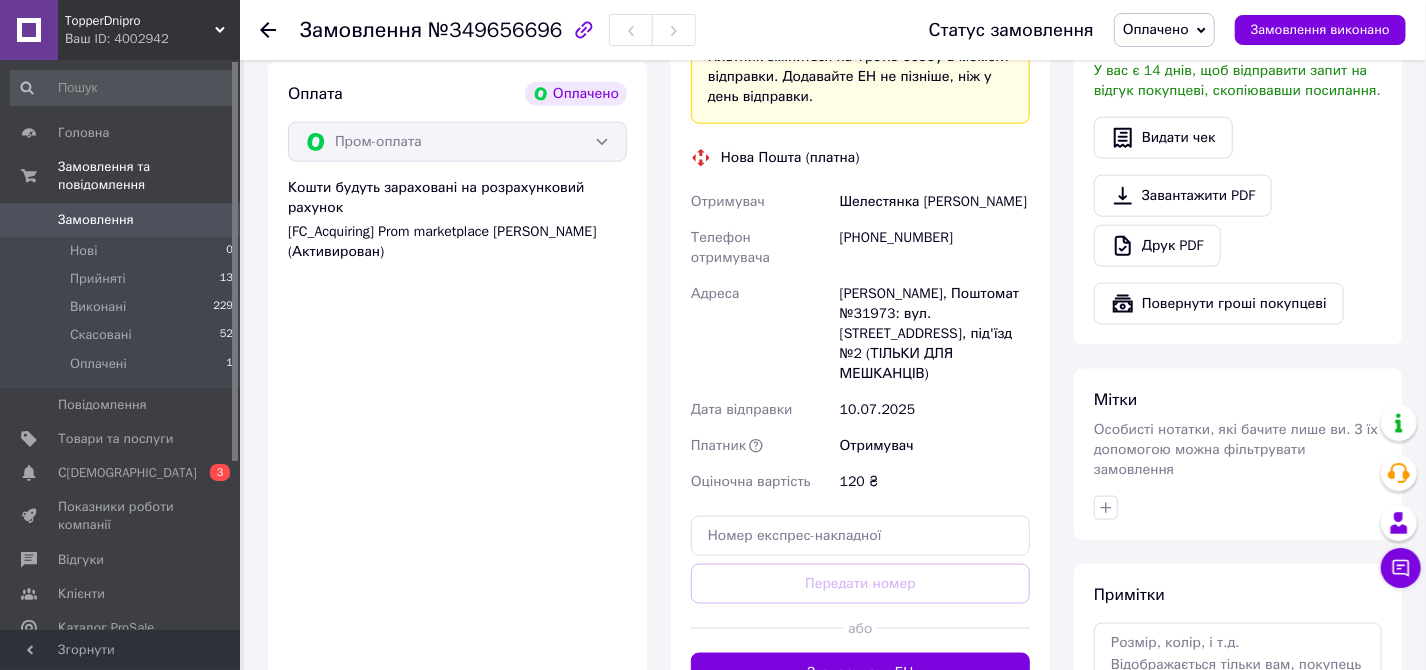 click on "Доставка Редагувати «Дешева доставка»   для продавця Новою Поштою на Prom. Доставку оплачують: 30 ₴   — продавець , при замовленні від 700 ₴, коли воно отримане покупцем (списуються з Балансу); залишок — Prom. Для покупця доставка безкоштовна. Платник зміниться на Третю особу в момент відправки. Додавайте ЕН не пізніше, ніж у день відправки. Нова Пошта (платна) Отримувач Шелестянка Наталія Телефон отримувача +380986682575 Адреса Бровари, Поштомат №31973: вул. Київська, 261, під'їзд №2 (ТІЛЬКИ ДЛЯ МЕШКАНЦІВ) Дата відправки 10.07.2025 Платник   Отримувач Оціночна вартість 120 ₴" at bounding box center [860, 254] 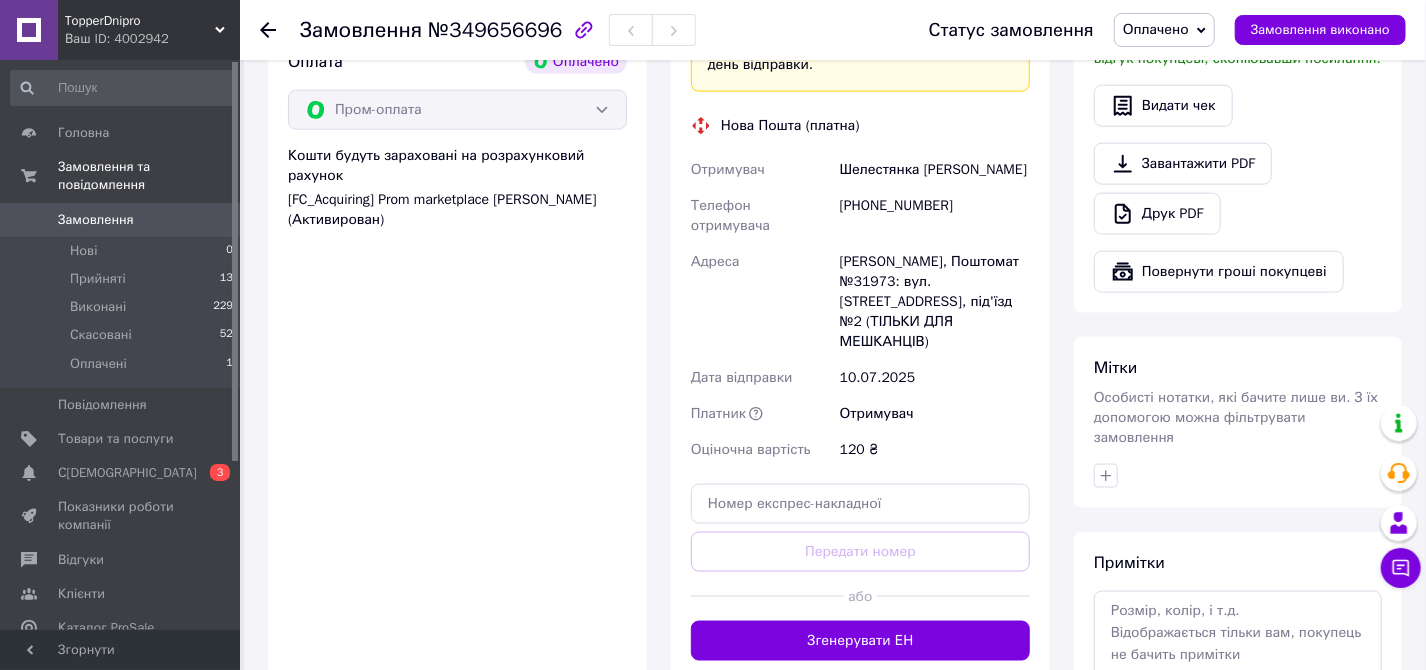 scroll, scrollTop: 1181, scrollLeft: 0, axis: vertical 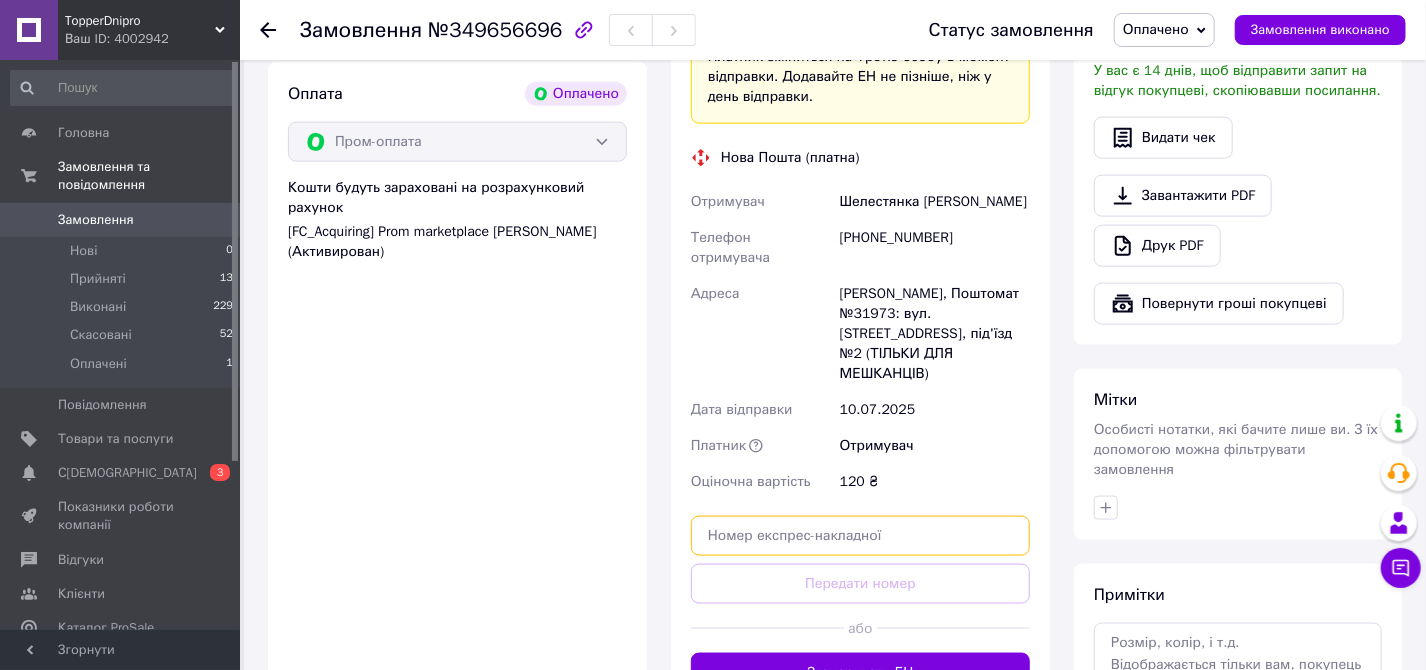 click at bounding box center [860, 536] 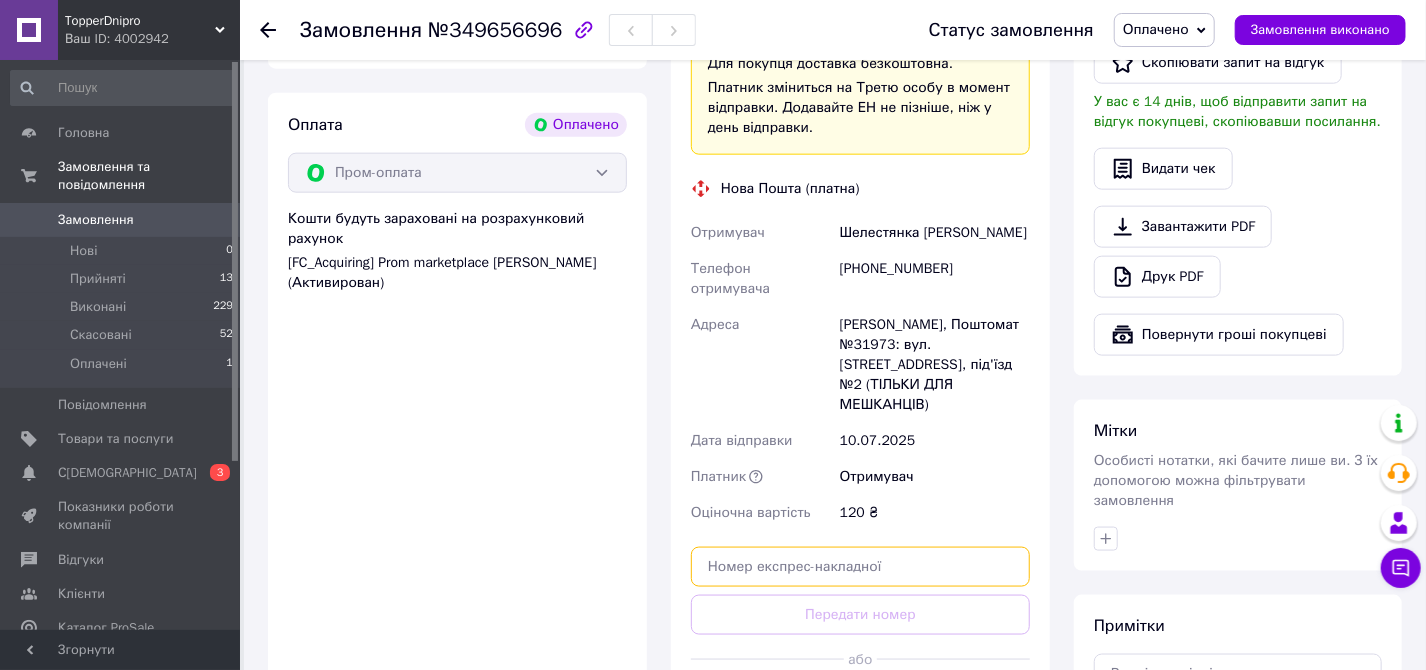 scroll, scrollTop: 1181, scrollLeft: 0, axis: vertical 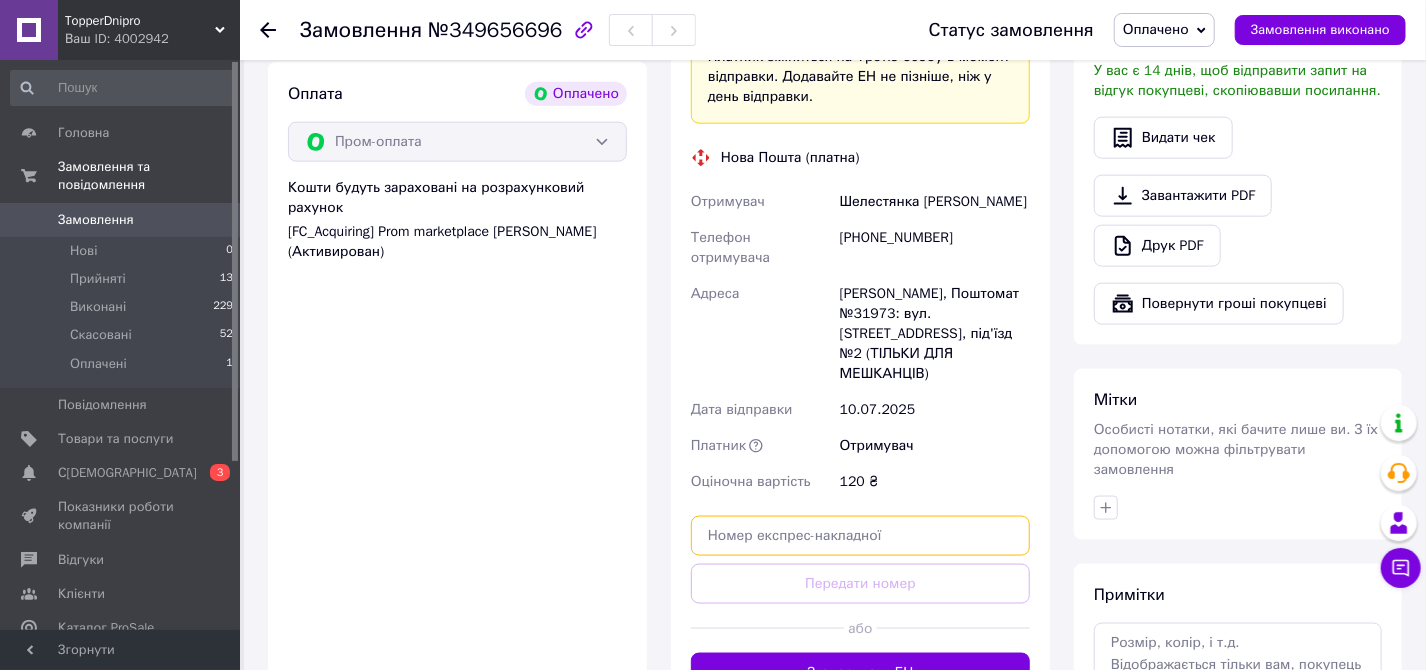 click at bounding box center (860, 536) 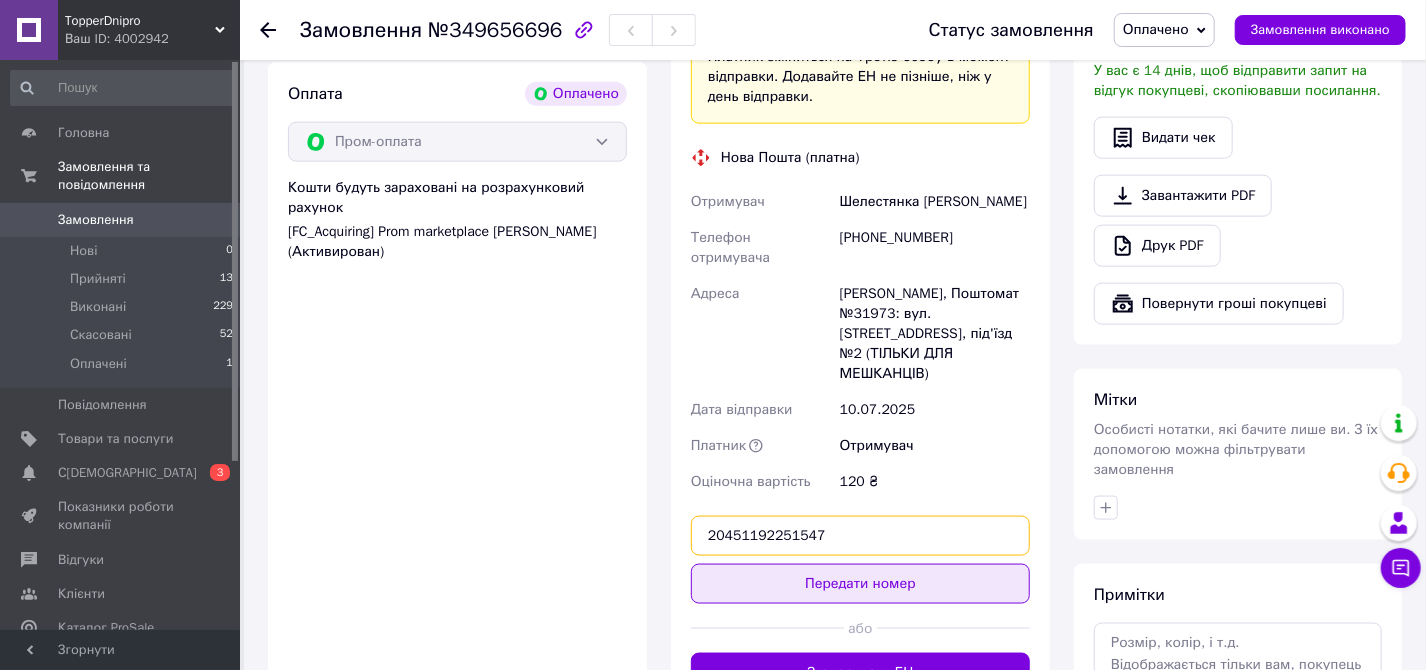 type on "20451192251547" 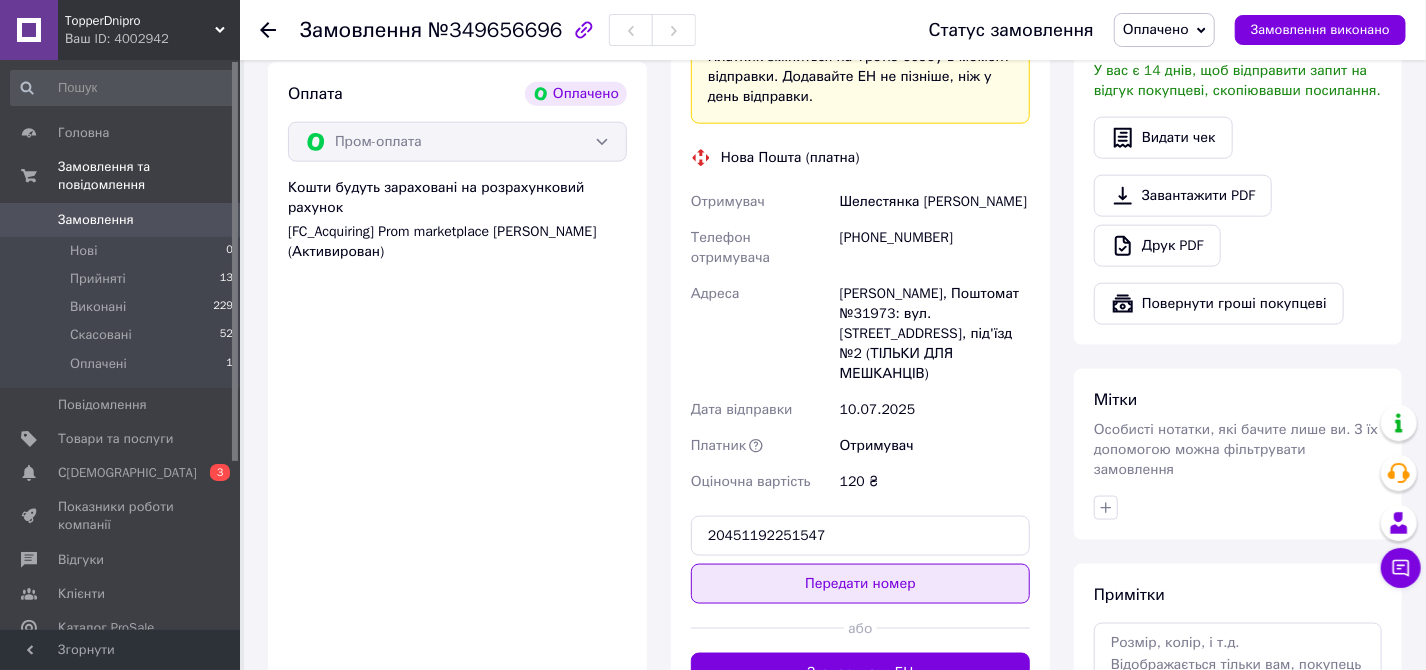 click on "Передати номер" at bounding box center [860, 584] 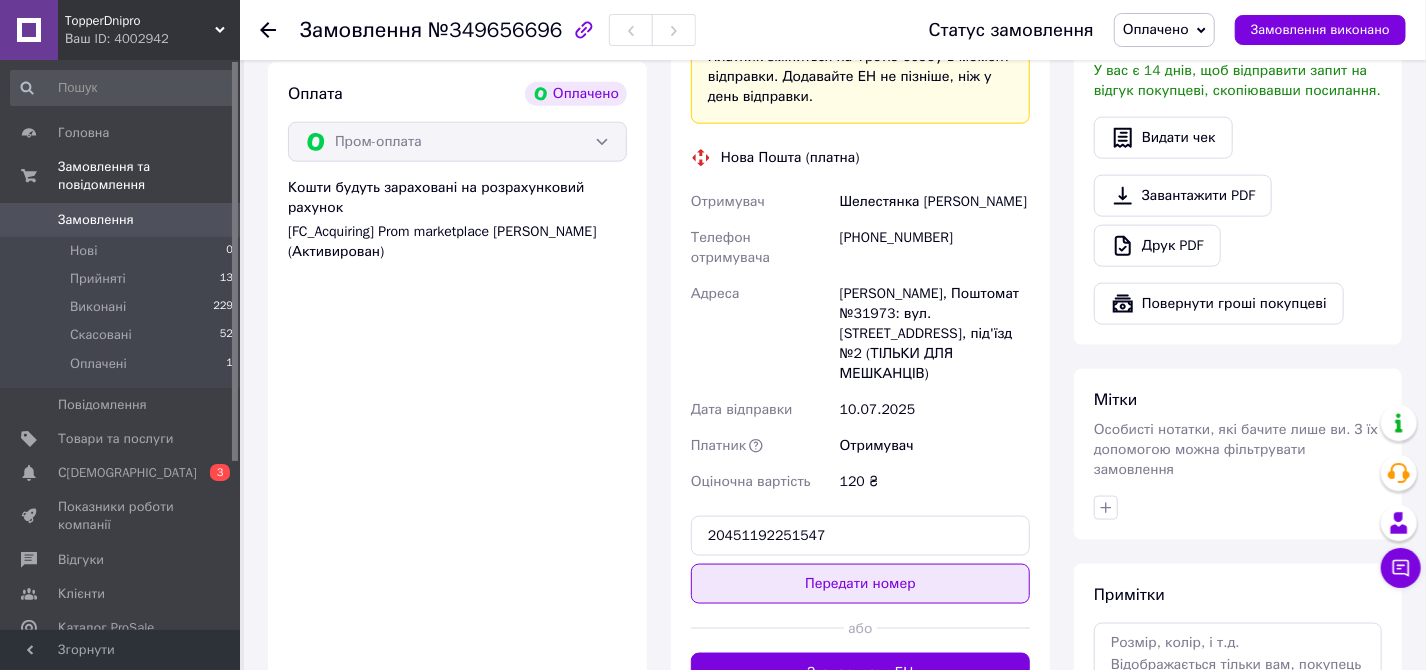 click on "Передати номер" at bounding box center (860, 584) 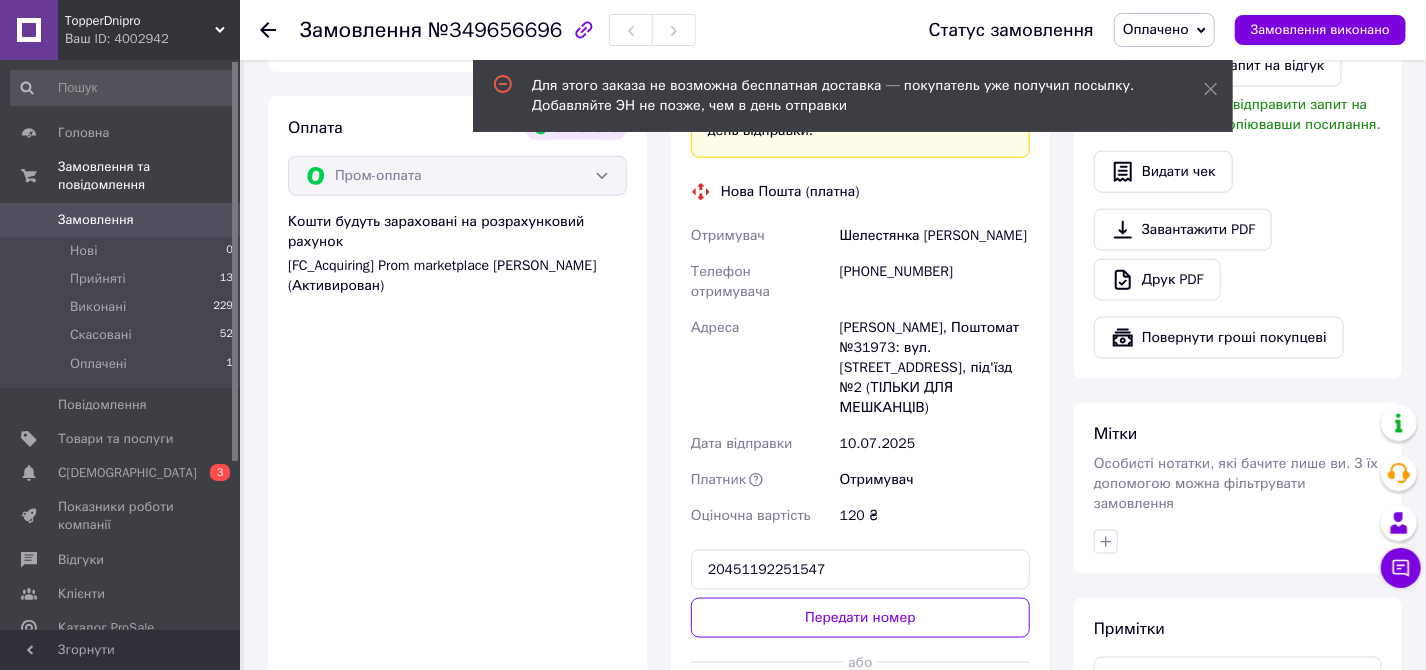 scroll, scrollTop: 1181, scrollLeft: 0, axis: vertical 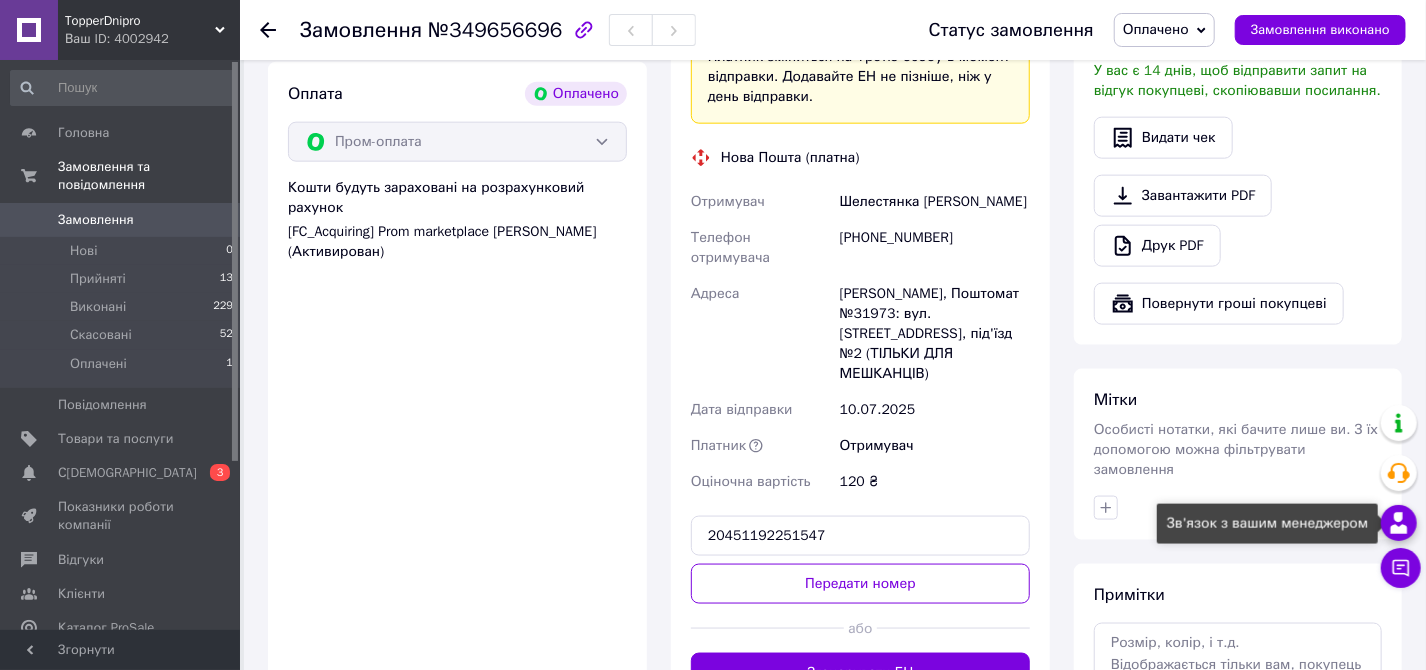 click 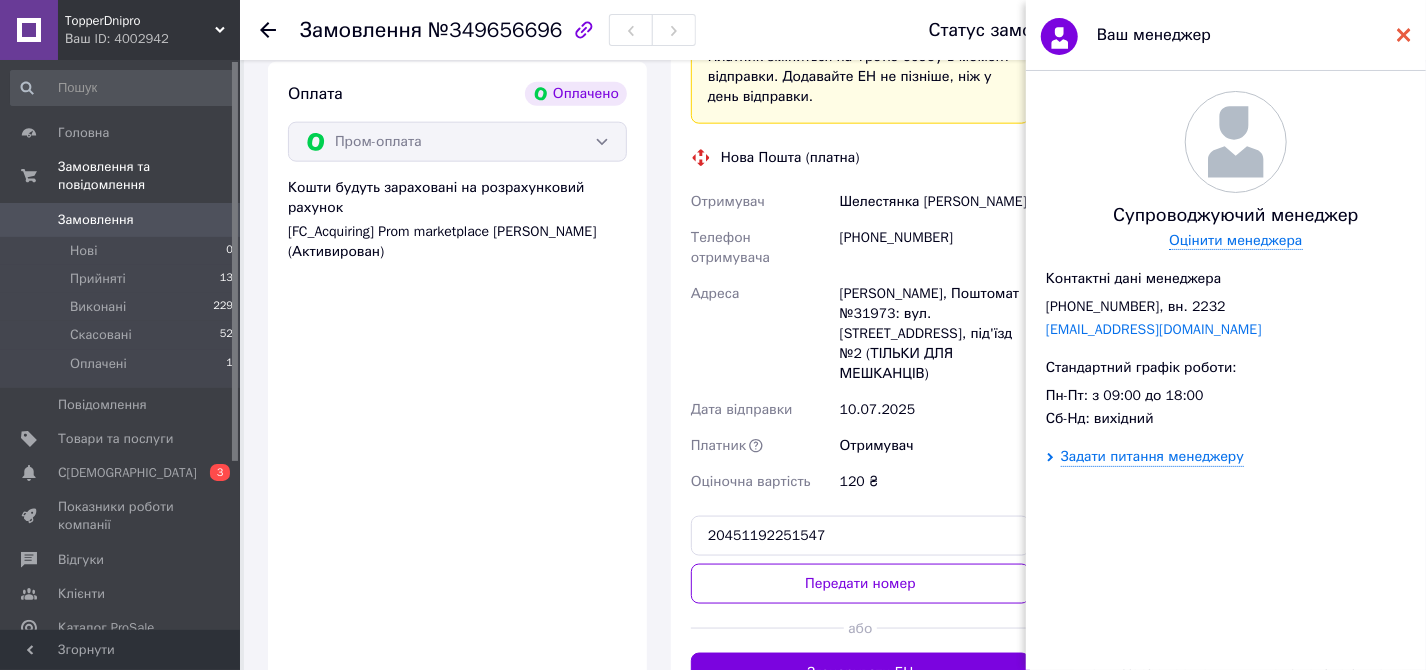 click at bounding box center (1404, 35) 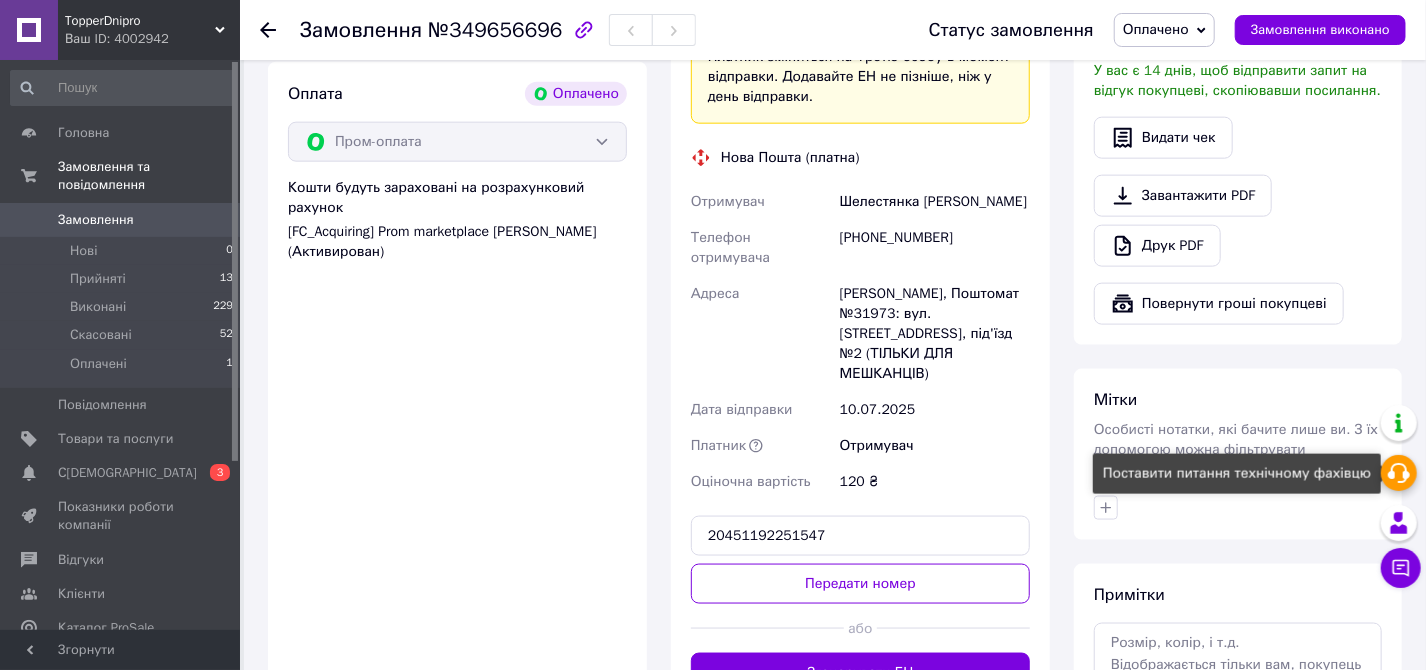 click 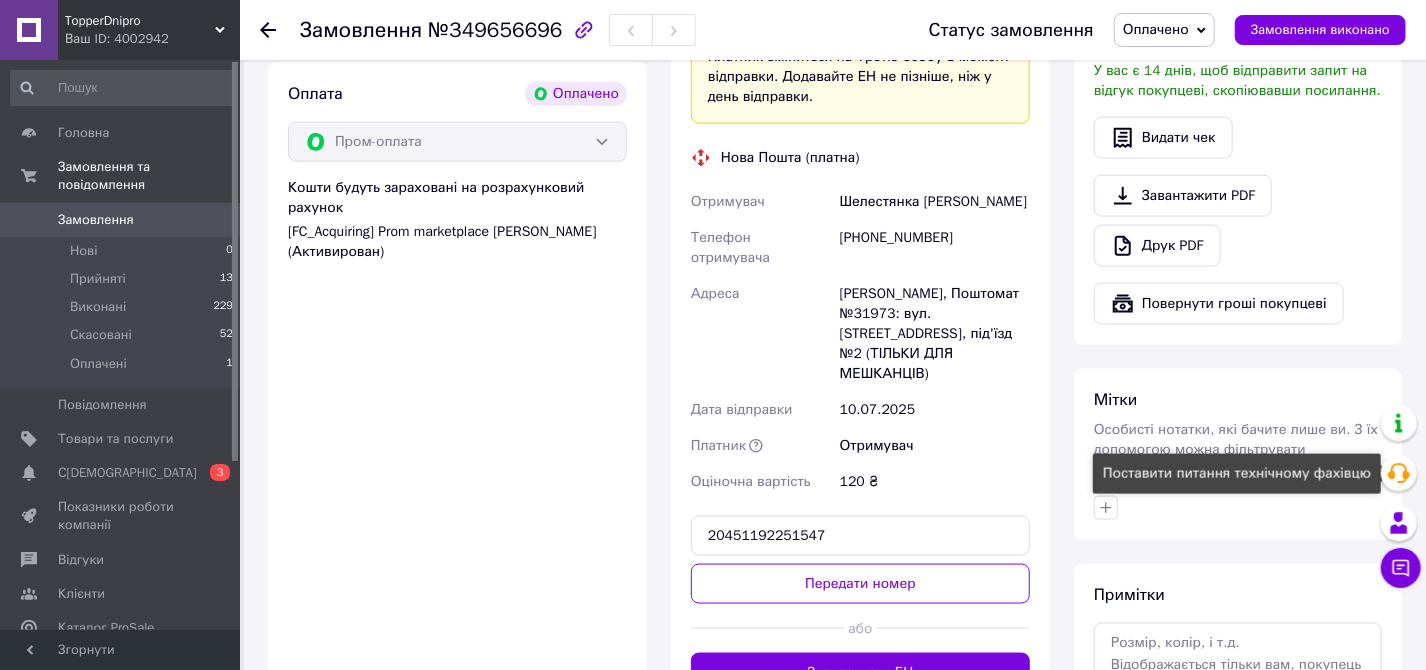 click on "Дії Написати покупцеві   Надіслати інструкцію   Чат Viber Telegram WhatsApp Запит на відгук про компанію   Скопіювати запит на відгук У вас є 14 днів, щоб відправити запит на відгук покупцеві, скопіювавши посилання.   Видати чек   Завантажити PDF   Друк PDF   Повернути гроші покупцеві" at bounding box center [1238, 42] 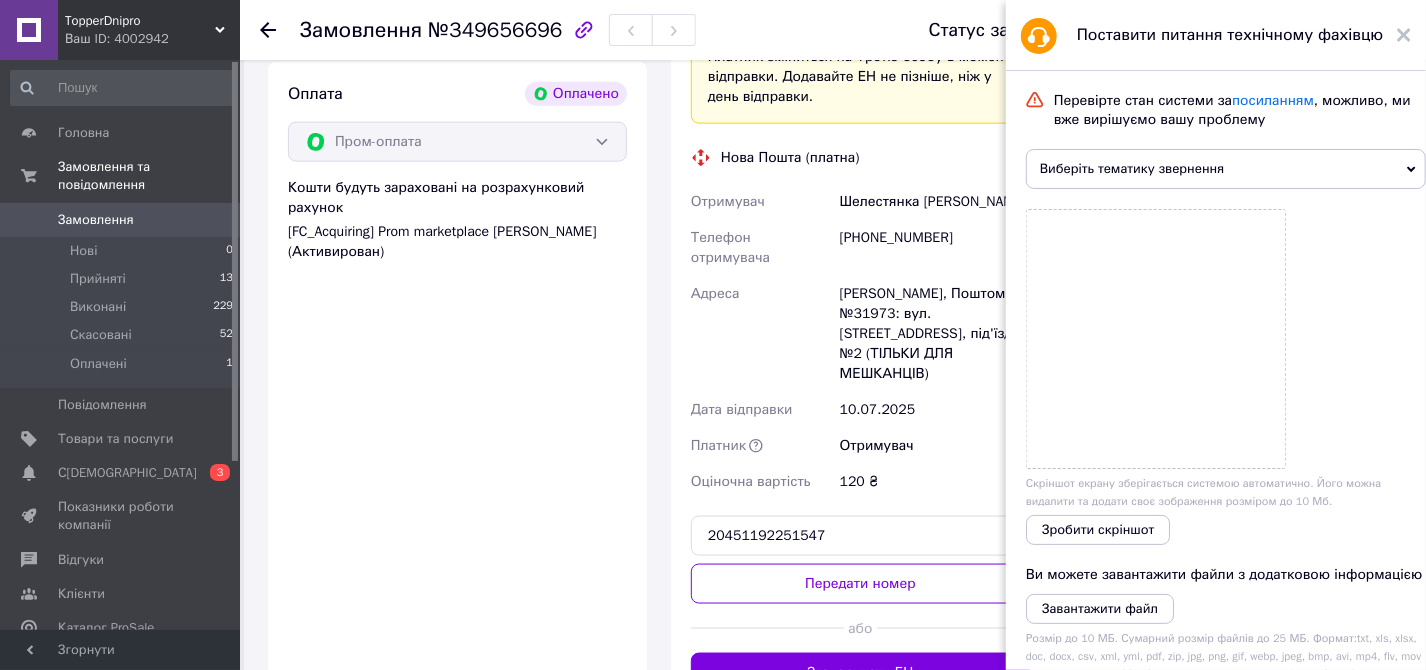 click on "Виберіть тематику звернення" at bounding box center (1226, 169) 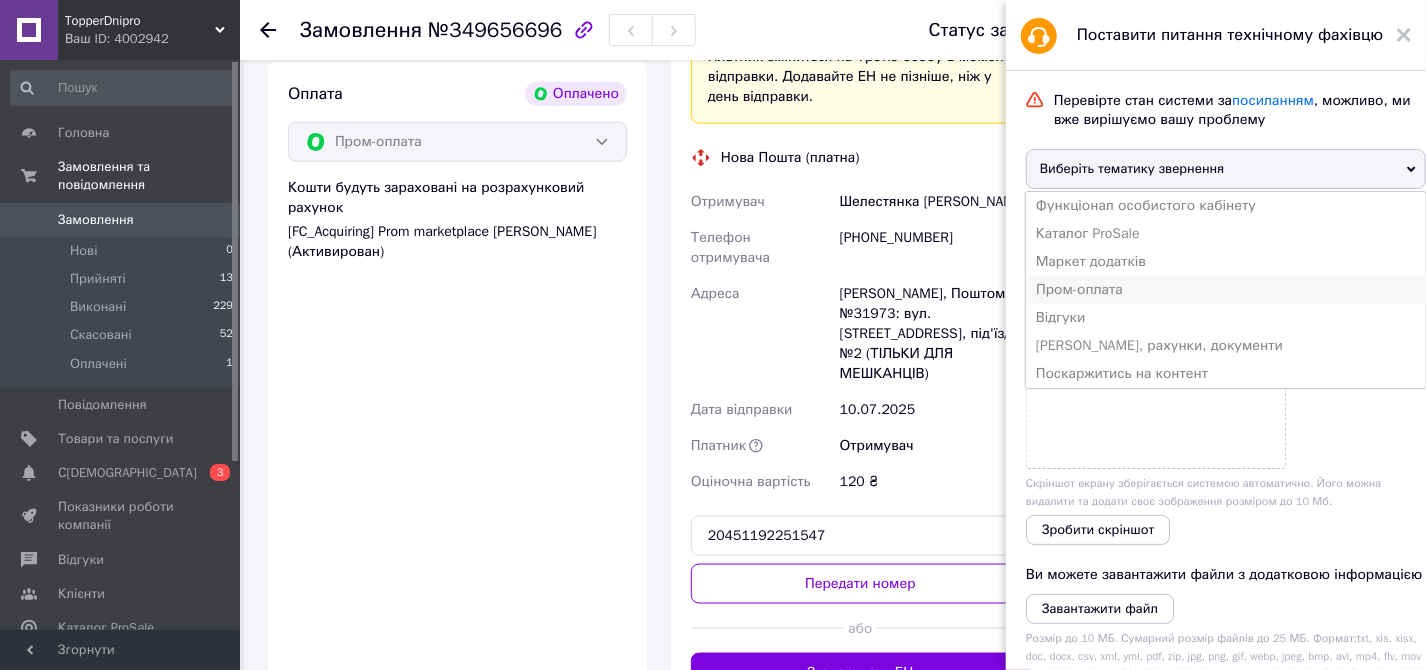 click on "Пром-оплата" at bounding box center (1226, 290) 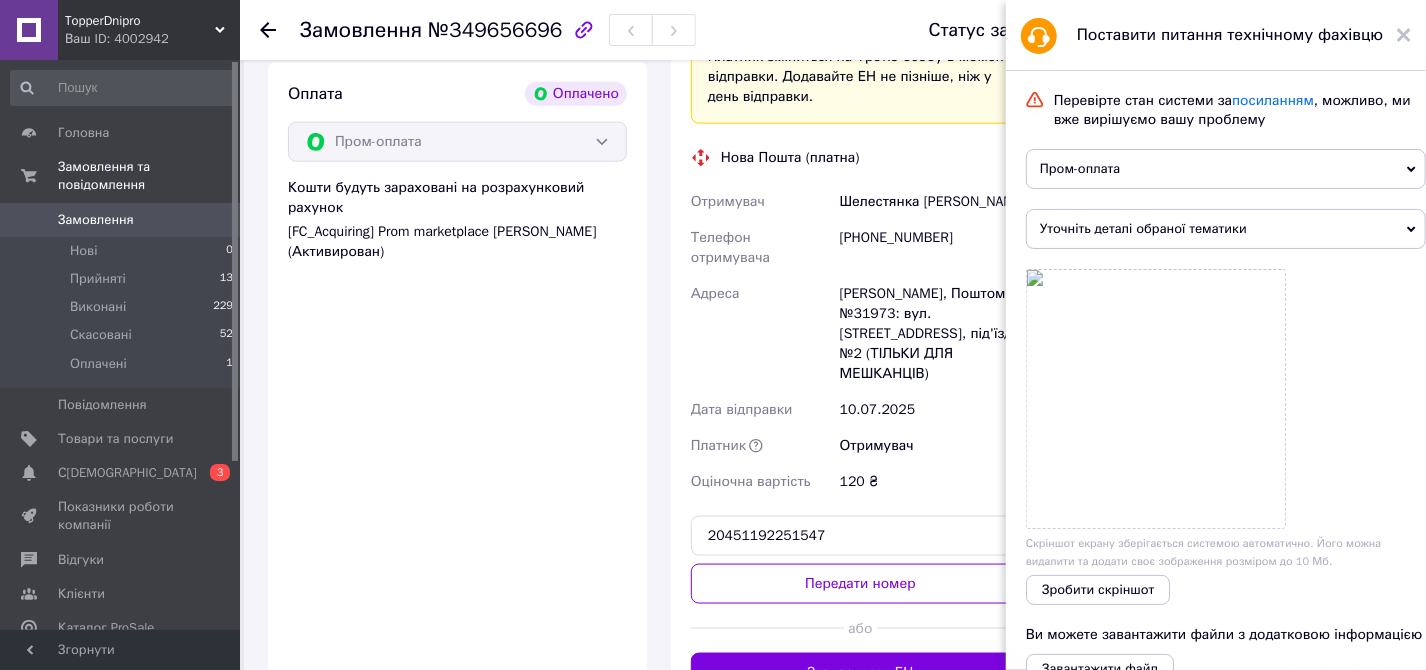 click on "Уточніть деталі обраної тематики" at bounding box center [1226, 229] 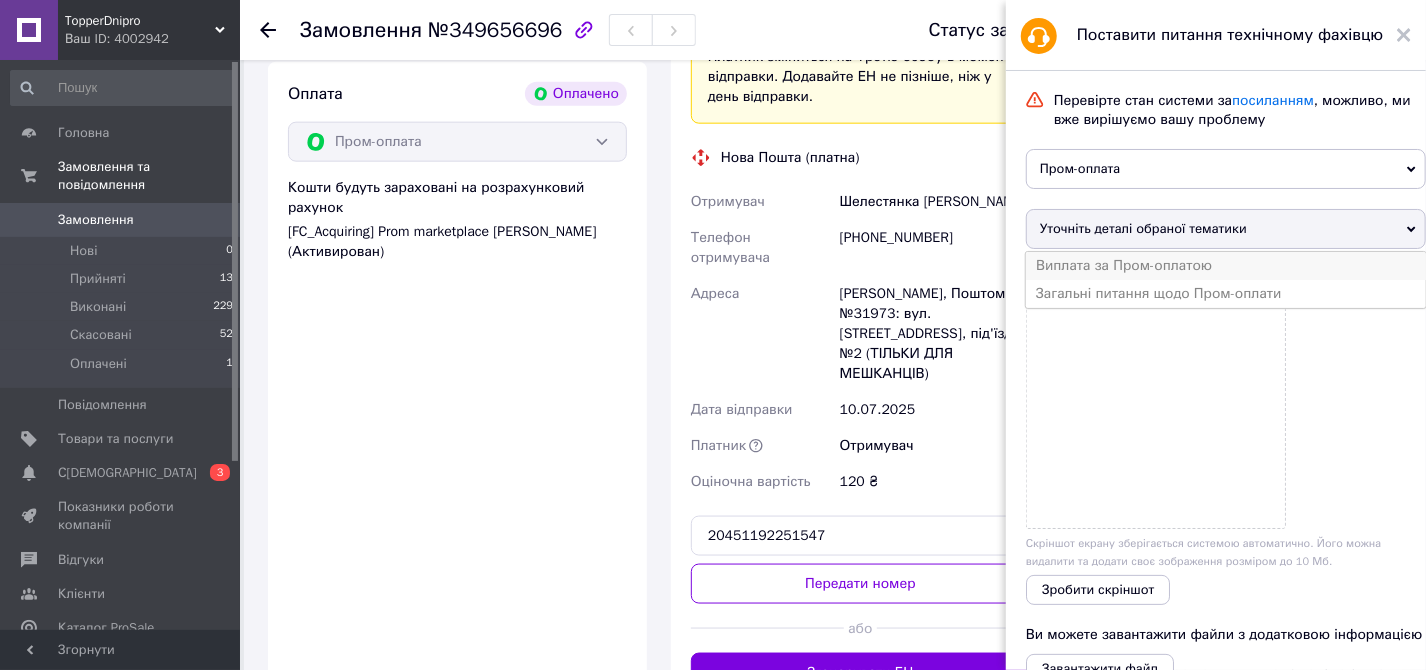 click on "Виплата за Пром-оплатою" at bounding box center (1226, 266) 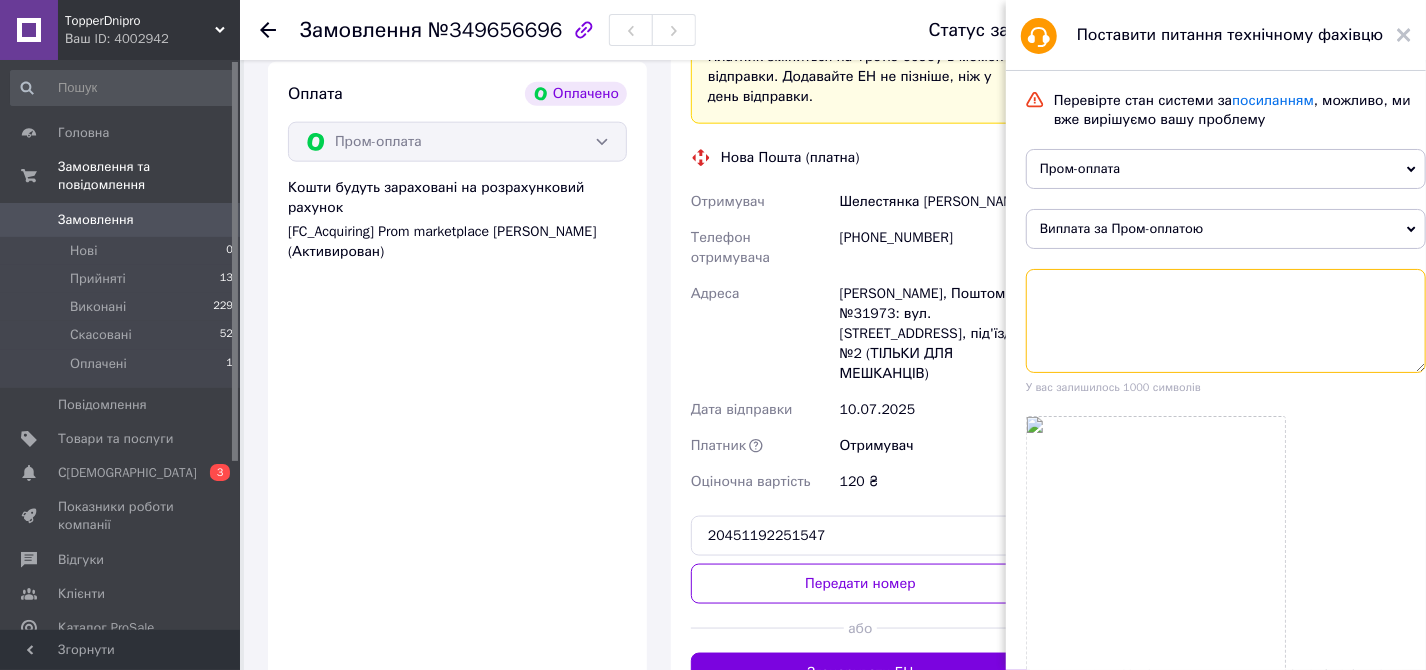 click at bounding box center (1226, 321) 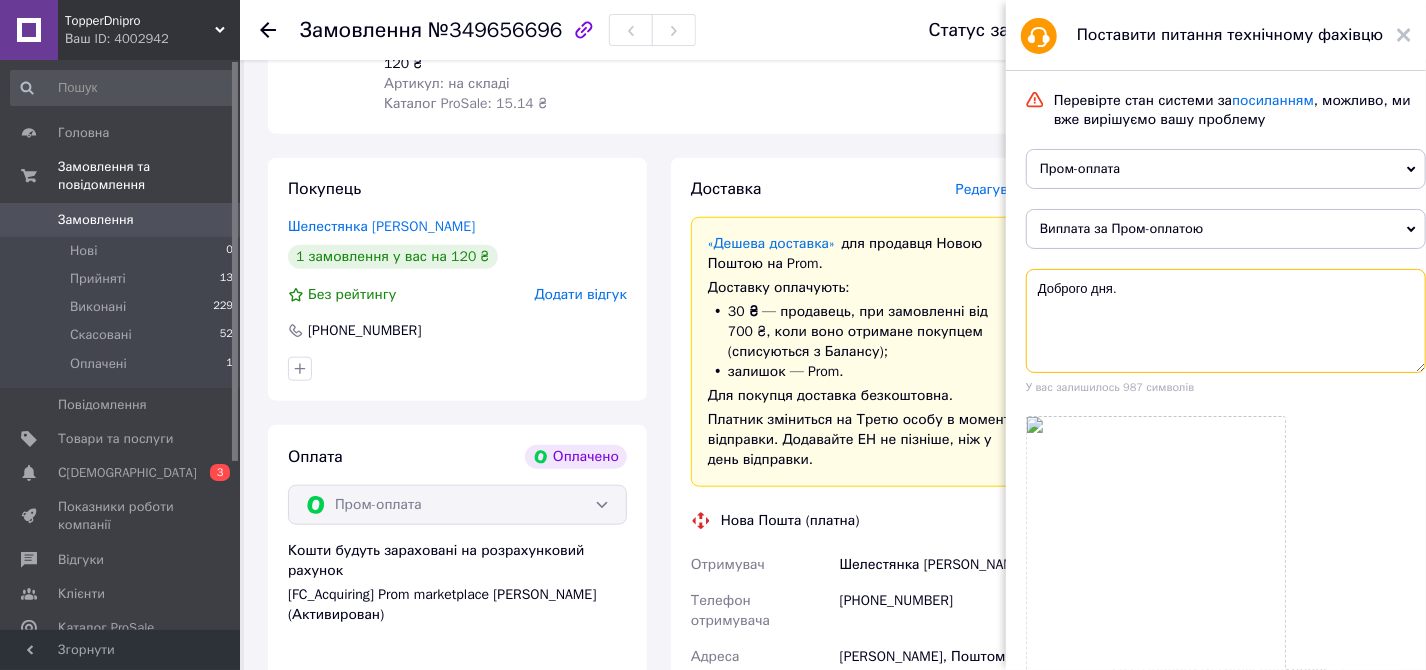 scroll, scrollTop: 545, scrollLeft: 0, axis: vertical 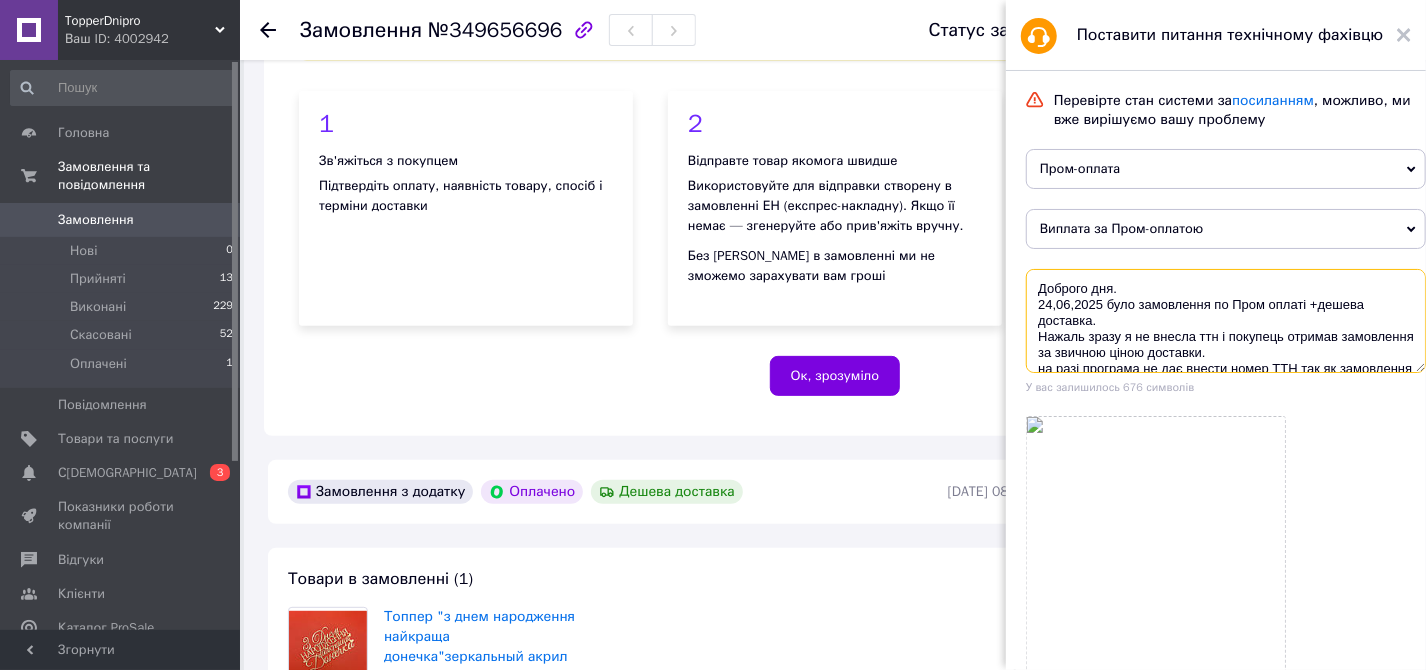 click on "Доброго дня.
24,06,2025 було замовлення по Пром оплаті +дешева доставка.
Нажаль зразу я не внесла ттн і покупець отримав замовлення за звичною ціною доставки.
на разі програма не дає внести номер ТТН так як замовлення вже отримано. Із за цього я не можу отримати Пром Оплату.
Ви можете внести ттн, щоб оплата була зарахована" at bounding box center (1226, 321) 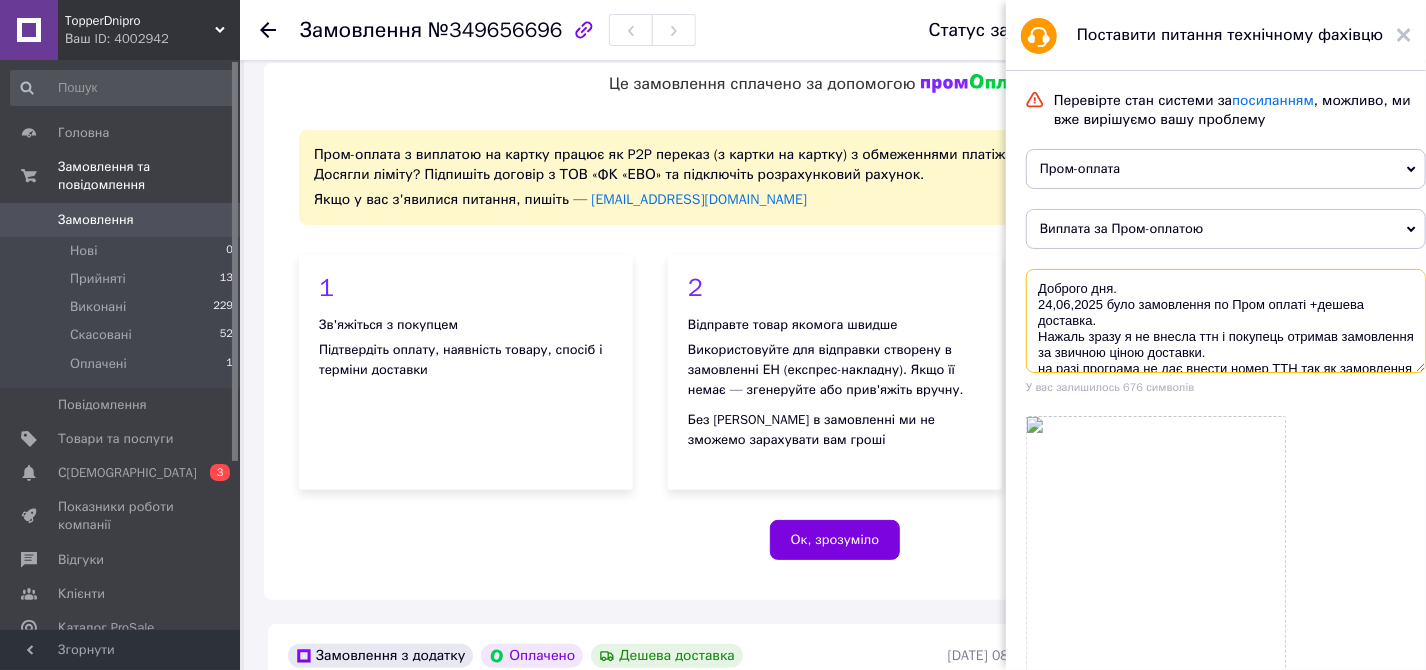 scroll, scrollTop: 0, scrollLeft: 0, axis: both 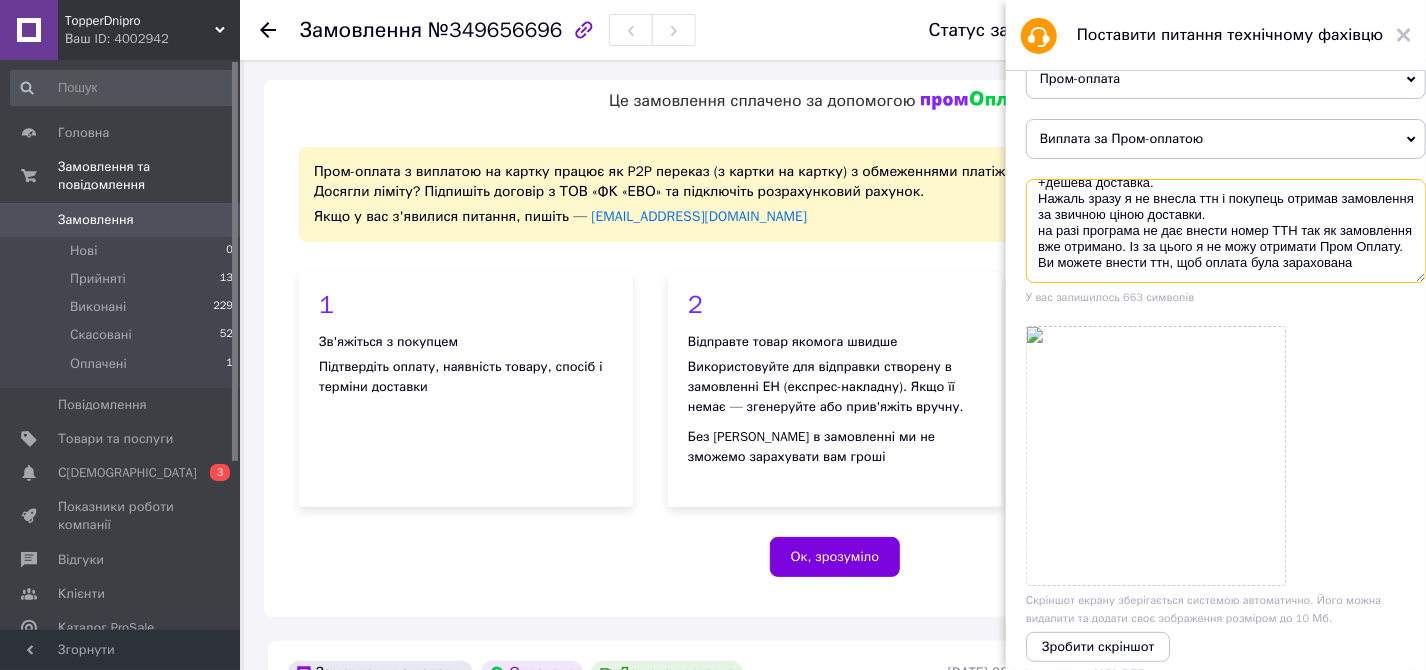 click on "Доброго дня.
24,06,2025 було замовлення  № 349656696 по Пром оплаті +дешева доставка.
Нажаль зразу я не внесла ттн і покупець отримав замовлення за звичною ціною доставки.
на разі програма не дає внести номер ТТН так як замовлення вже отримано. Із за цього я не можу отримати Пром Оплату.
Ви можете внести ттн, щоб оплата була зарахована" at bounding box center (1226, 231) 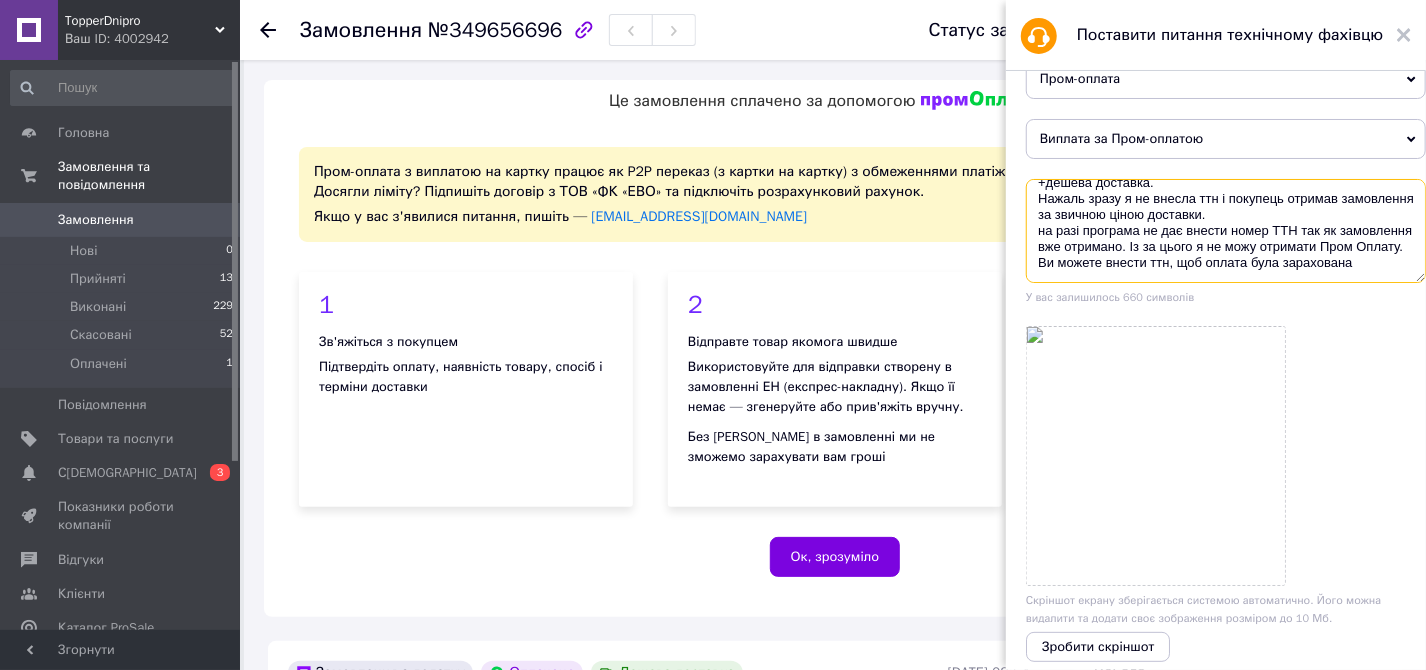 scroll, scrollTop: 100, scrollLeft: 0, axis: vertical 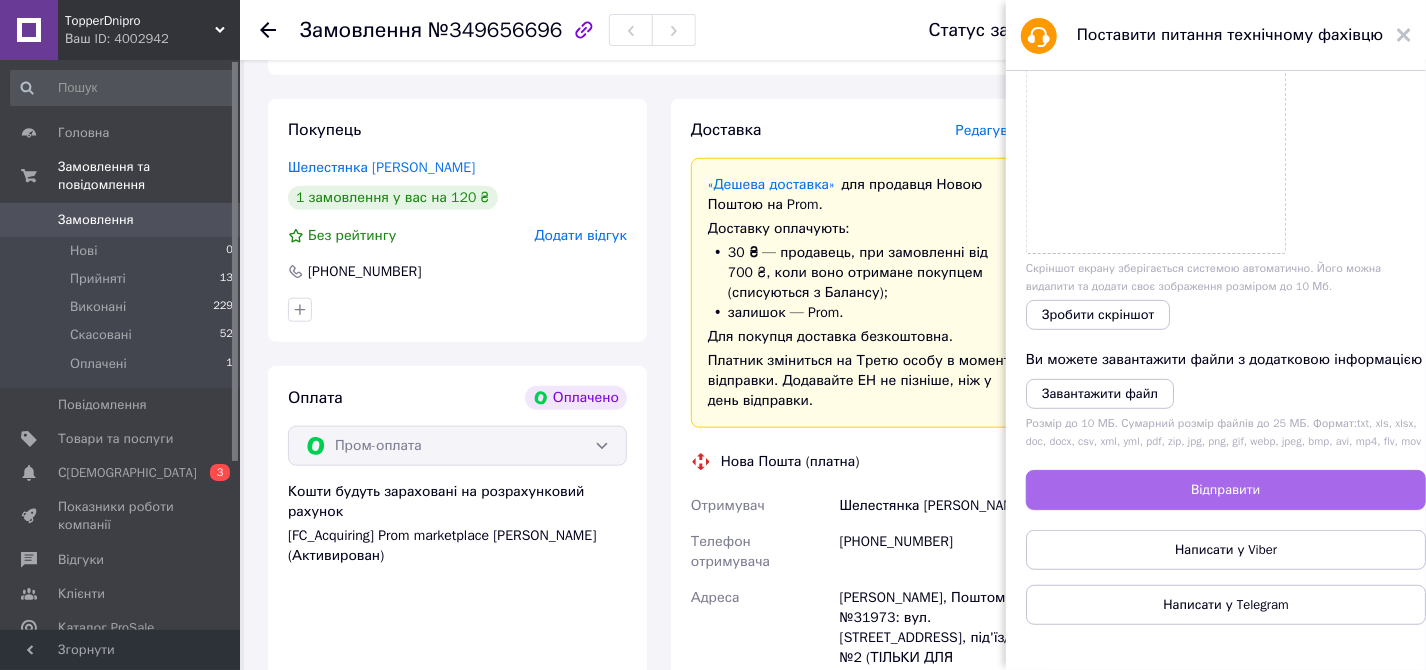 type on "Доброго дня.
24,06,2025 було замовлення  № 349656696 по Пром оплаті +дешева доставка.
Нажаль зразу я не внесла ттн і покупець отримав замовлення за звичною ціною доставки.
на разі програма не дає внести номер ТТН так як замовлення вже отримано. Із за цього я не можу отримати Пром Оплату.
Ви можете внести ттн, щоб оплата була зарахована
ТТН 20451192251547
Дякую" 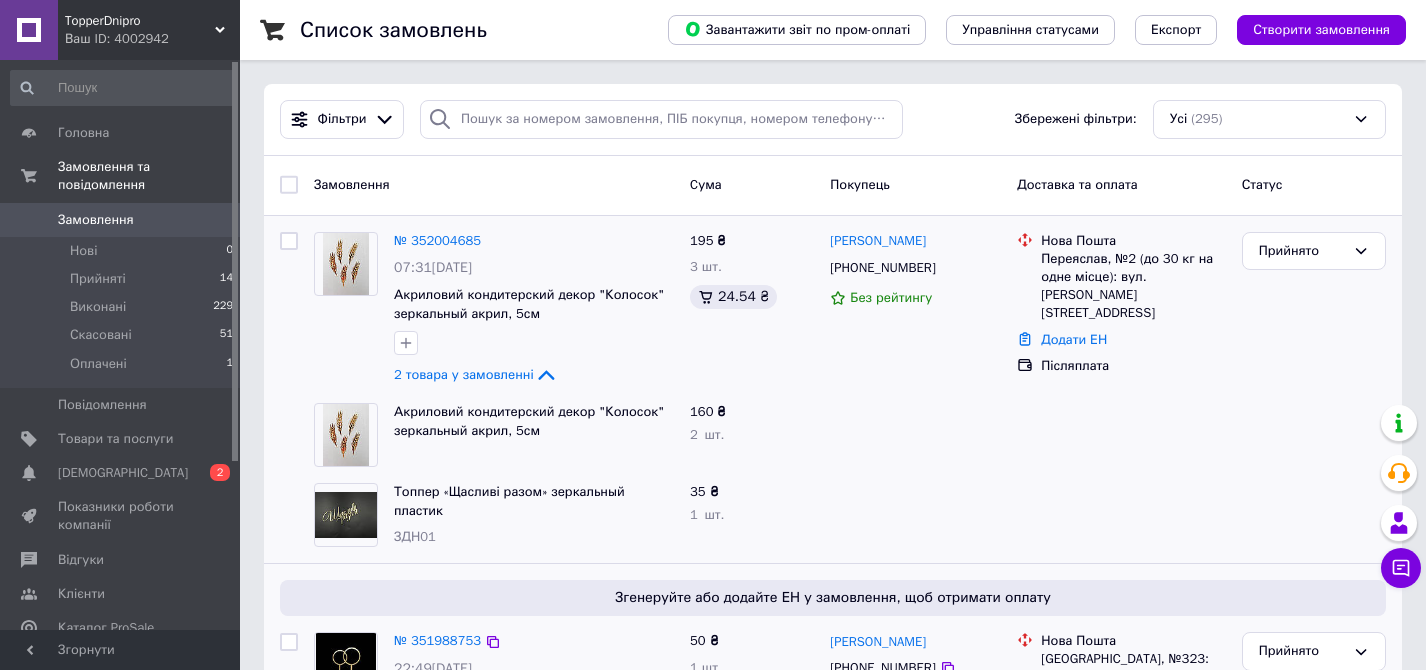 scroll, scrollTop: 0, scrollLeft: 0, axis: both 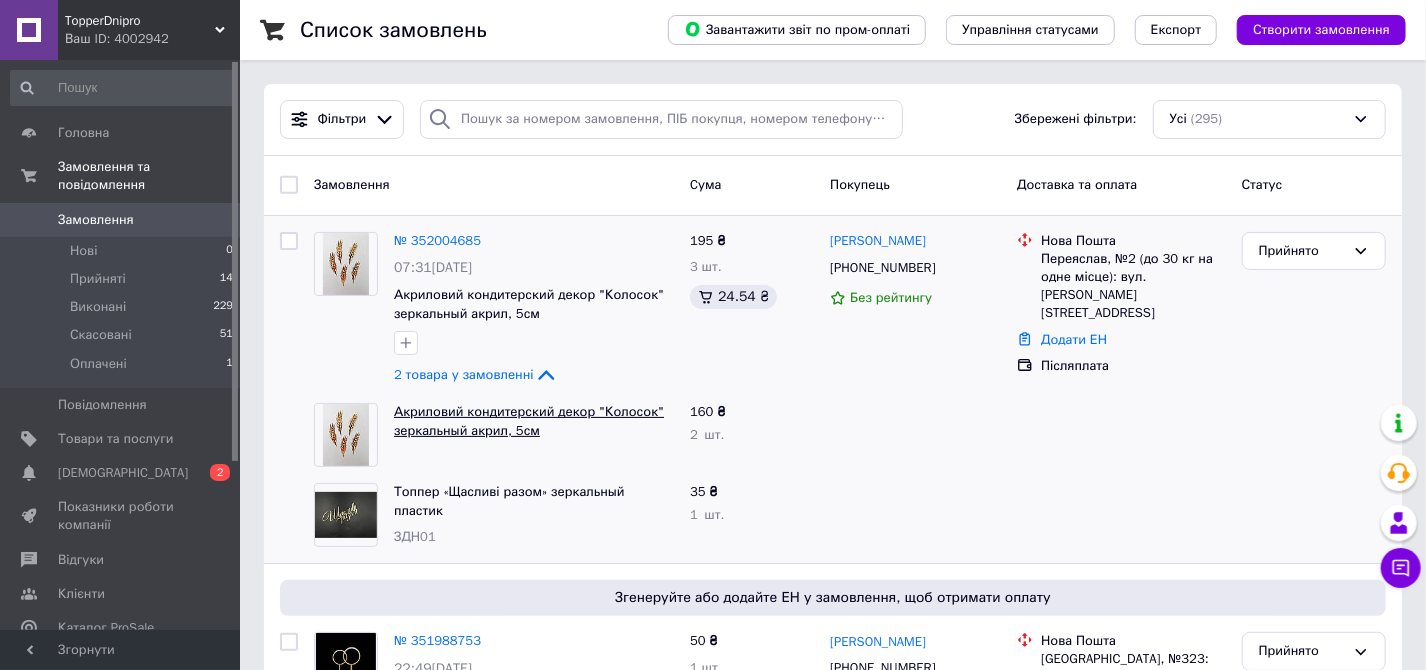 click on "Акриловий кондитерский декор "Колосок" зеркальный акрил, 5см" at bounding box center [529, 421] 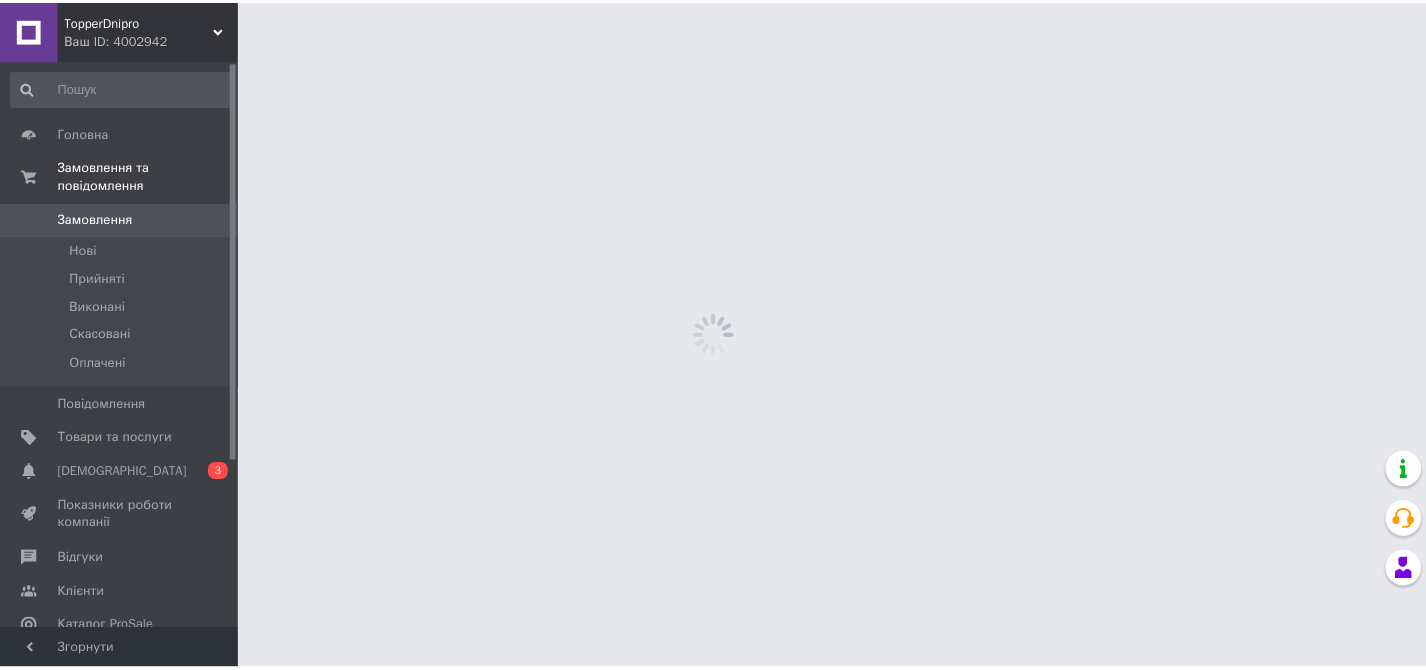 scroll, scrollTop: 0, scrollLeft: 0, axis: both 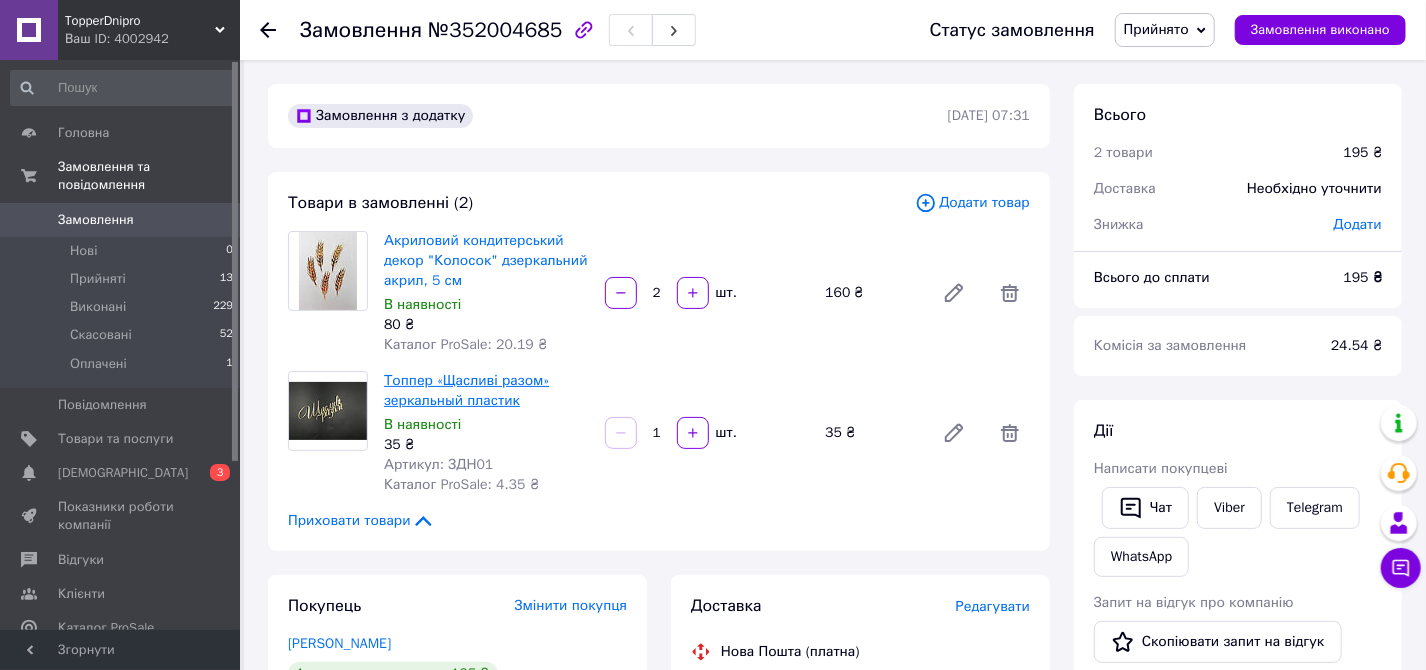 click on "Топпер «Щасливі разом» зеркальный пластик" at bounding box center [466, 390] 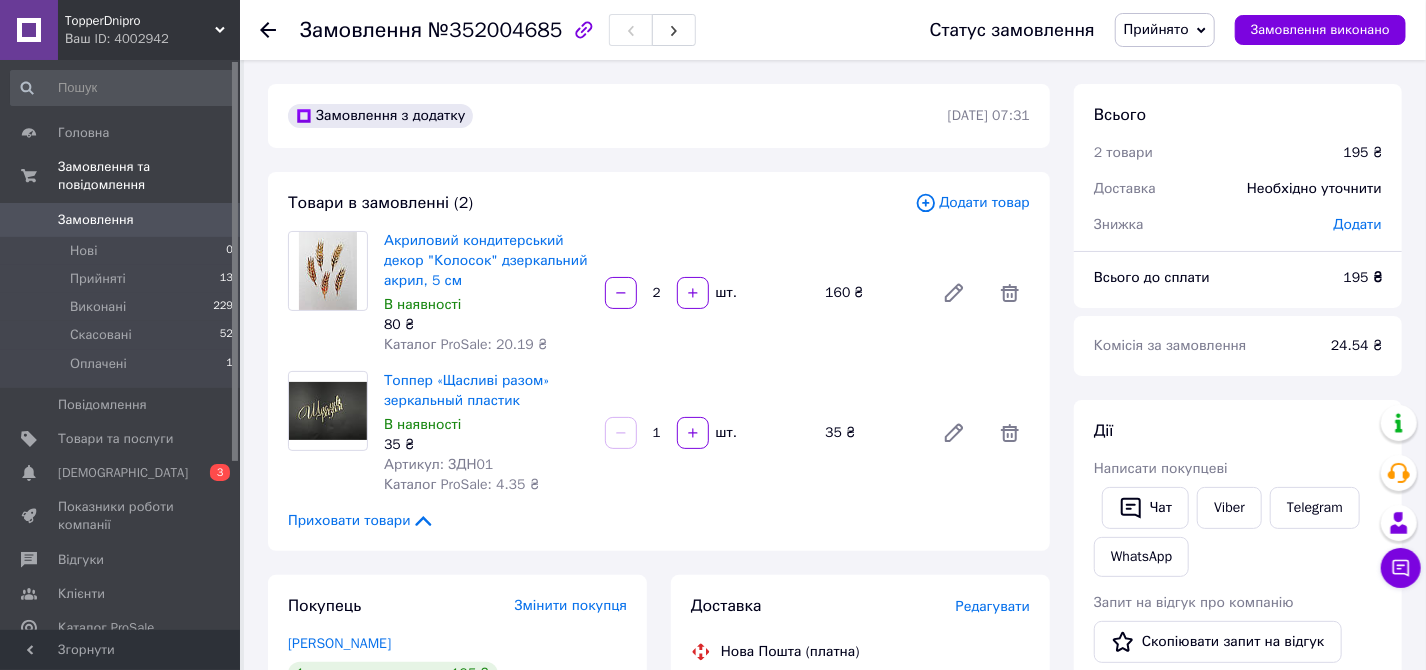 click on "Замовлення" at bounding box center (96, 220) 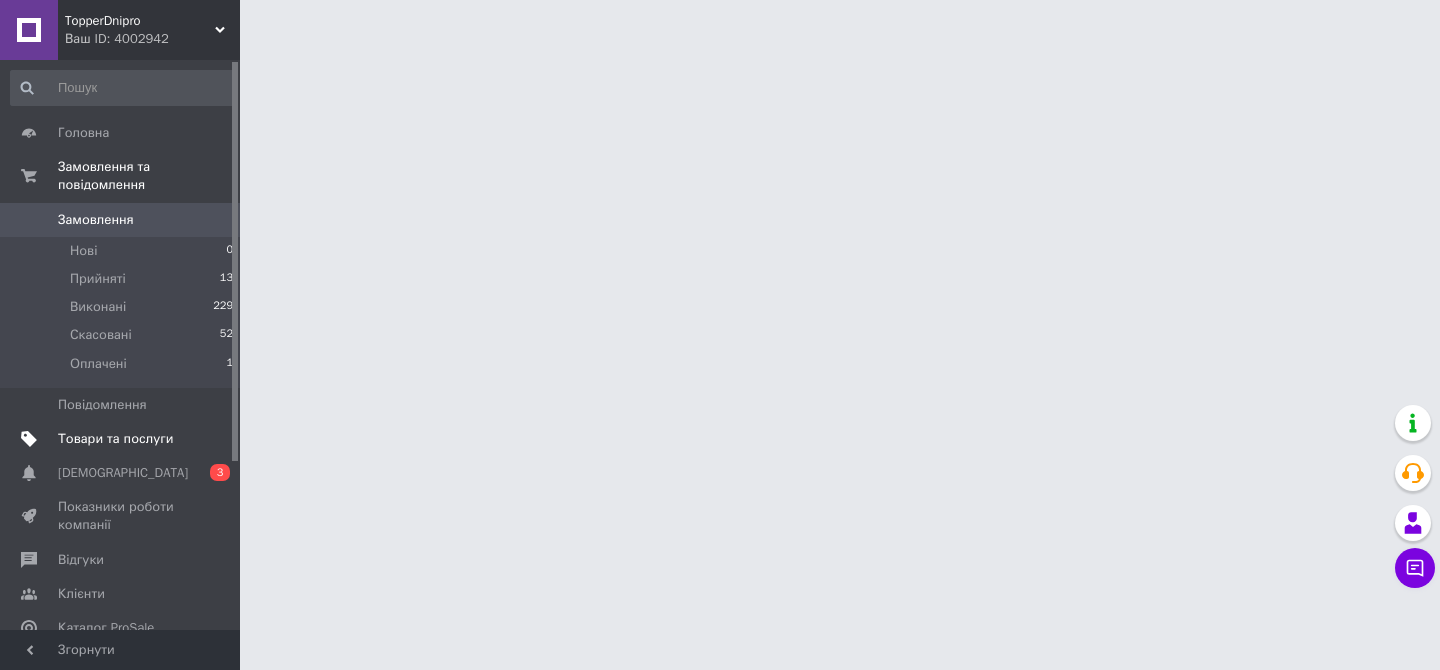 click on "Товари та послуги" at bounding box center [115, 439] 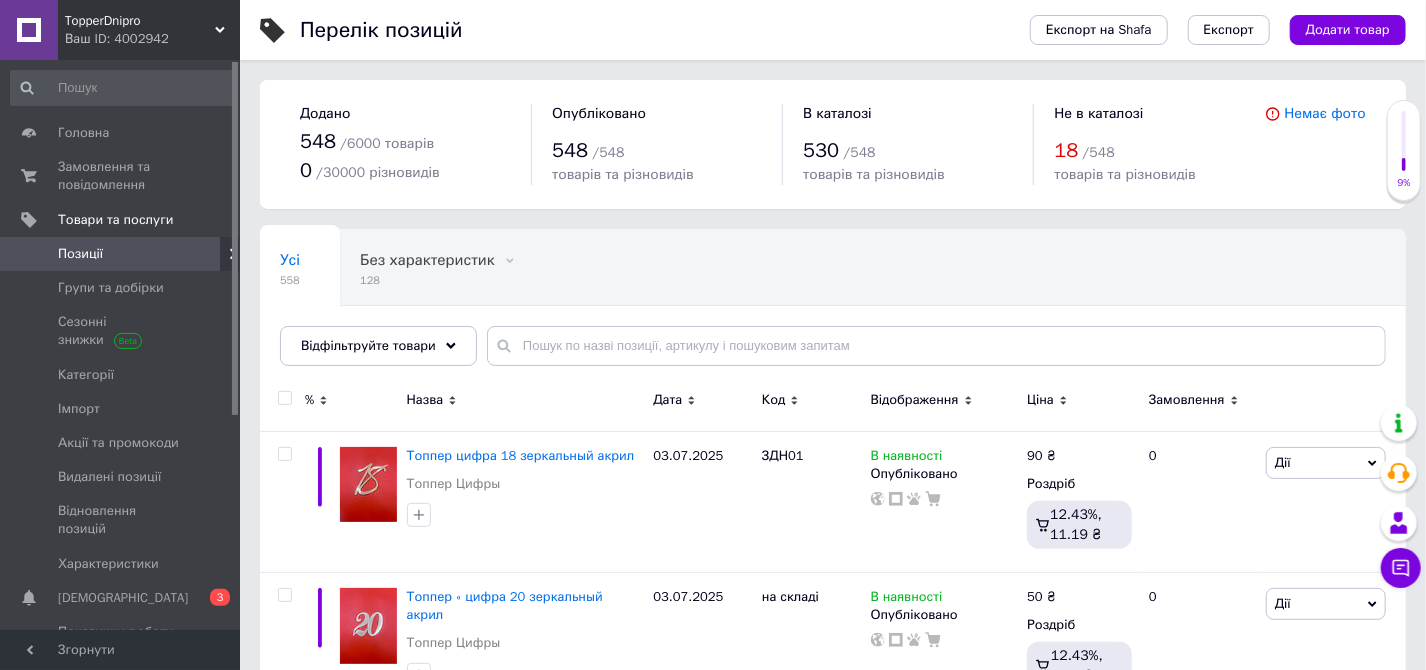 click on "Усі 558 Без характеристик 128 Видалити Редагувати Ok Відфільтровано...  Зберегти" at bounding box center [833, 307] 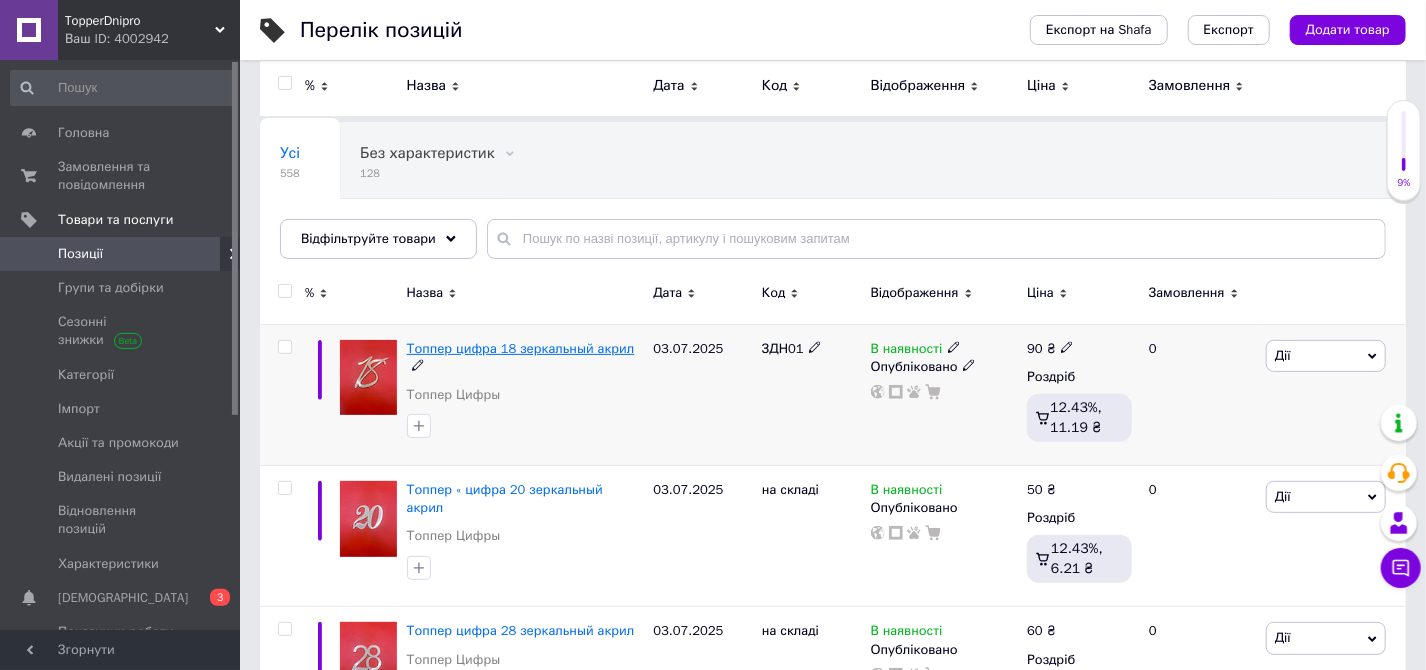scroll, scrollTop: 0, scrollLeft: 0, axis: both 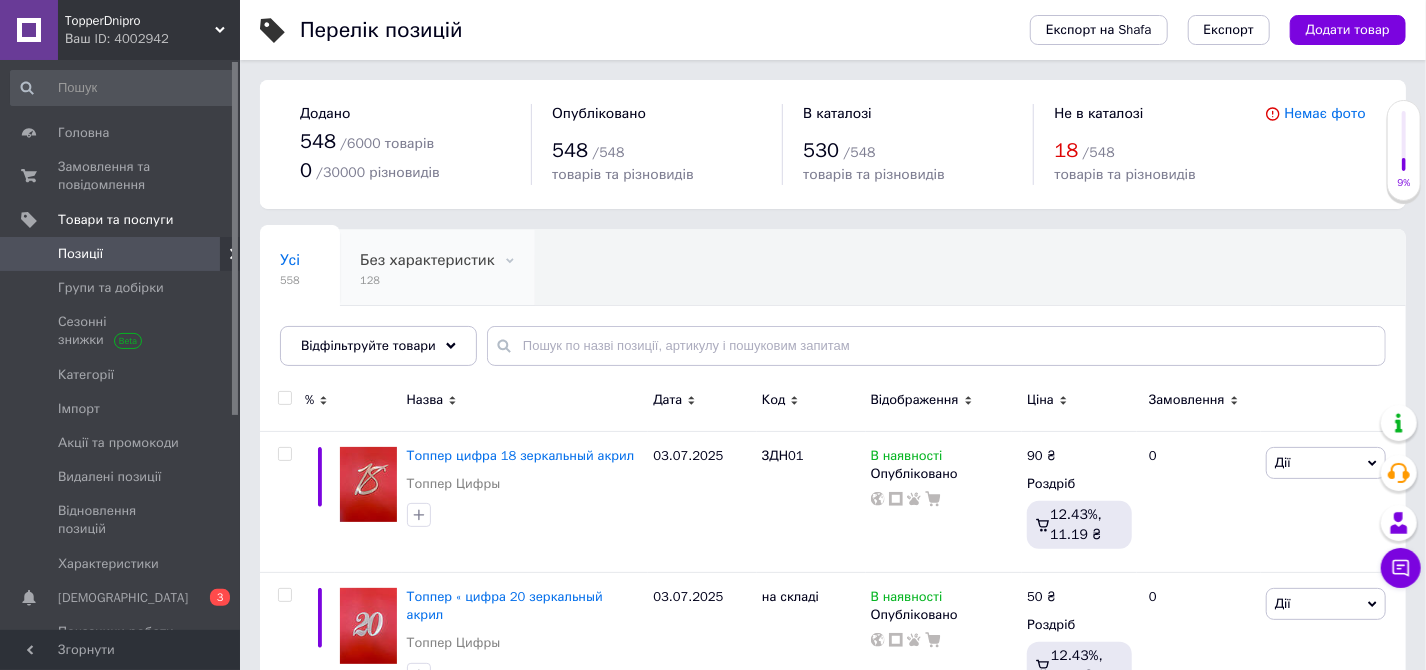 click on "Без характеристик 128" at bounding box center [437, 268] 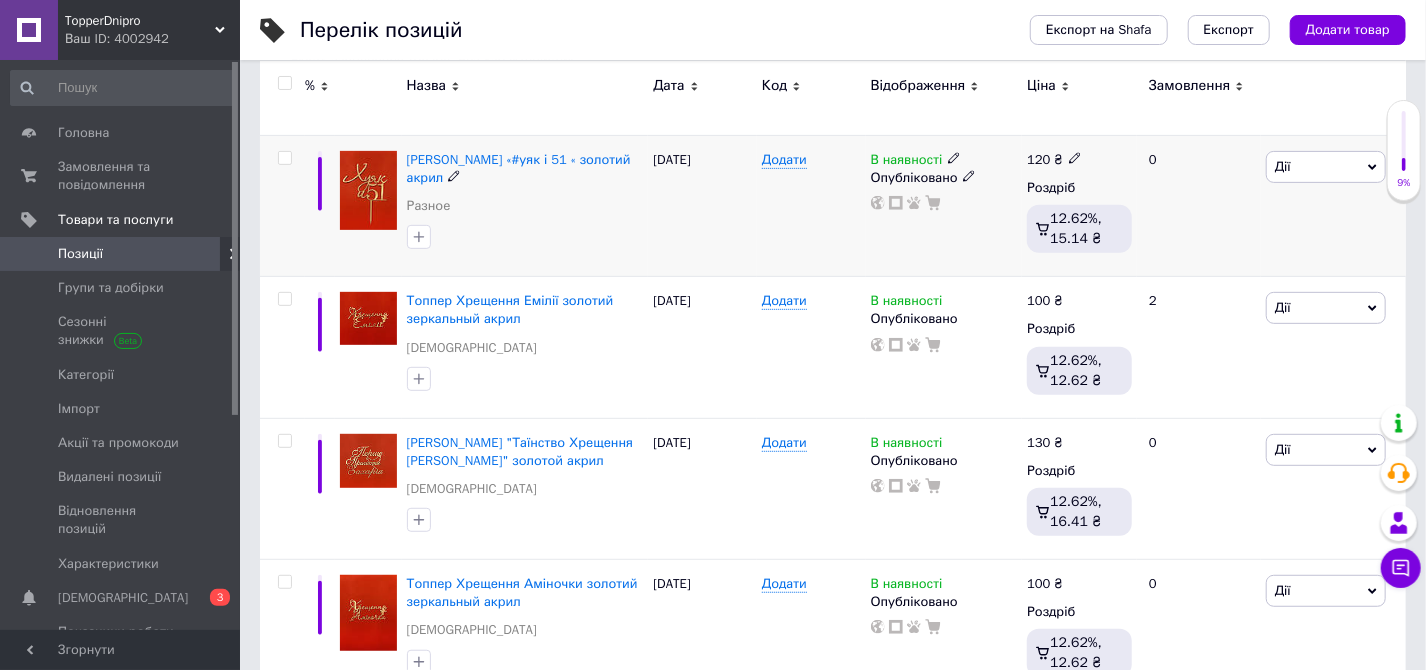 scroll, scrollTop: 363, scrollLeft: 0, axis: vertical 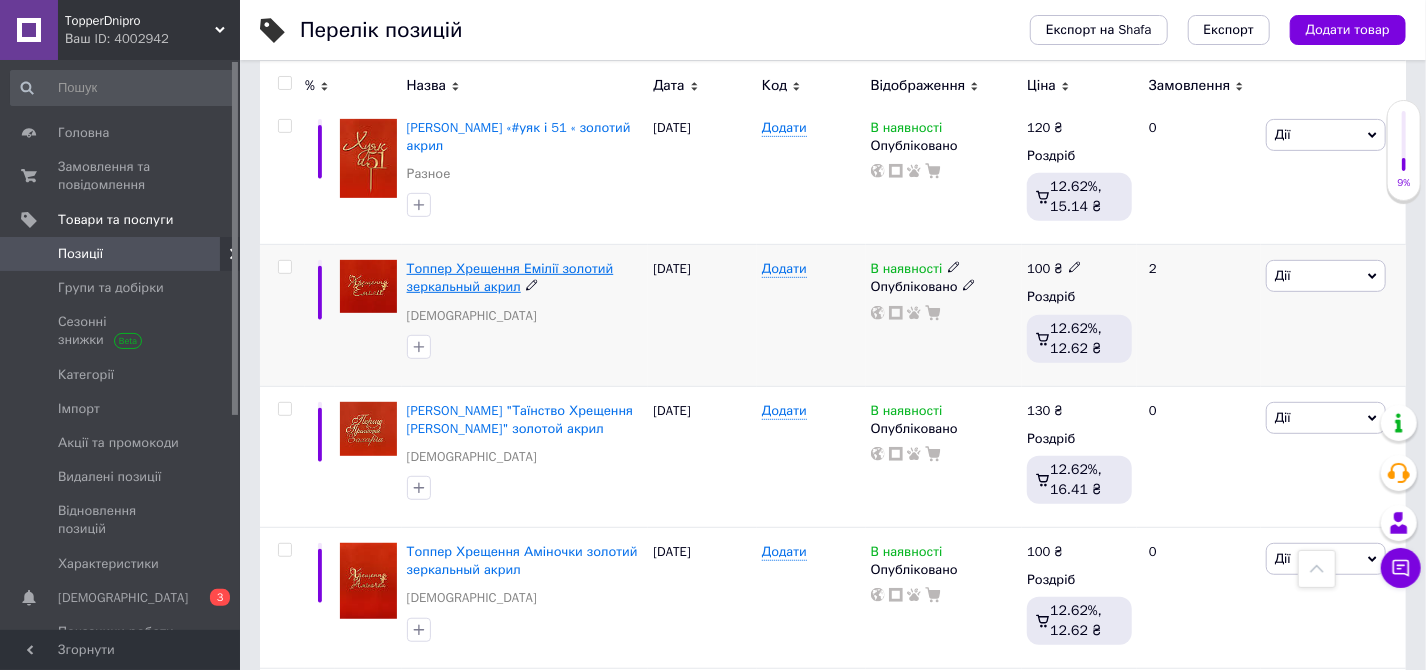 click on "Топпер Хрещення Емілії золотий зеркальный акрил" at bounding box center (510, 277) 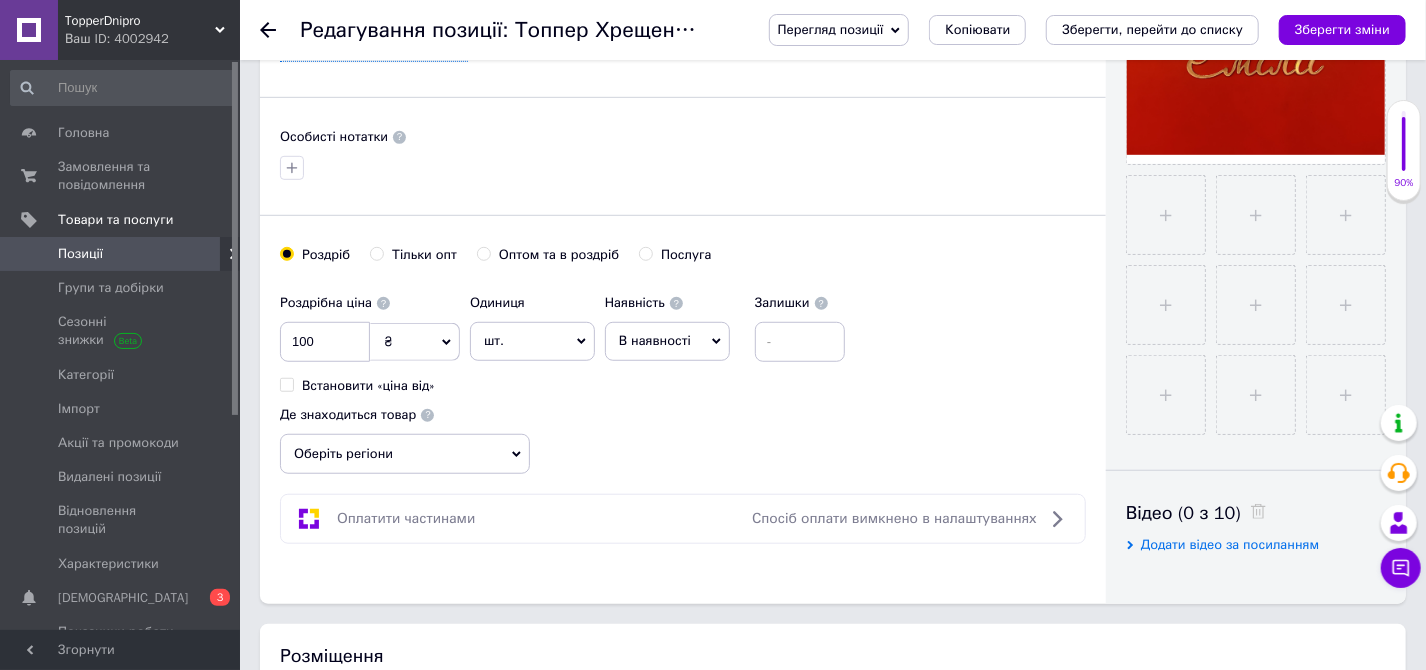 scroll, scrollTop: 636, scrollLeft: 0, axis: vertical 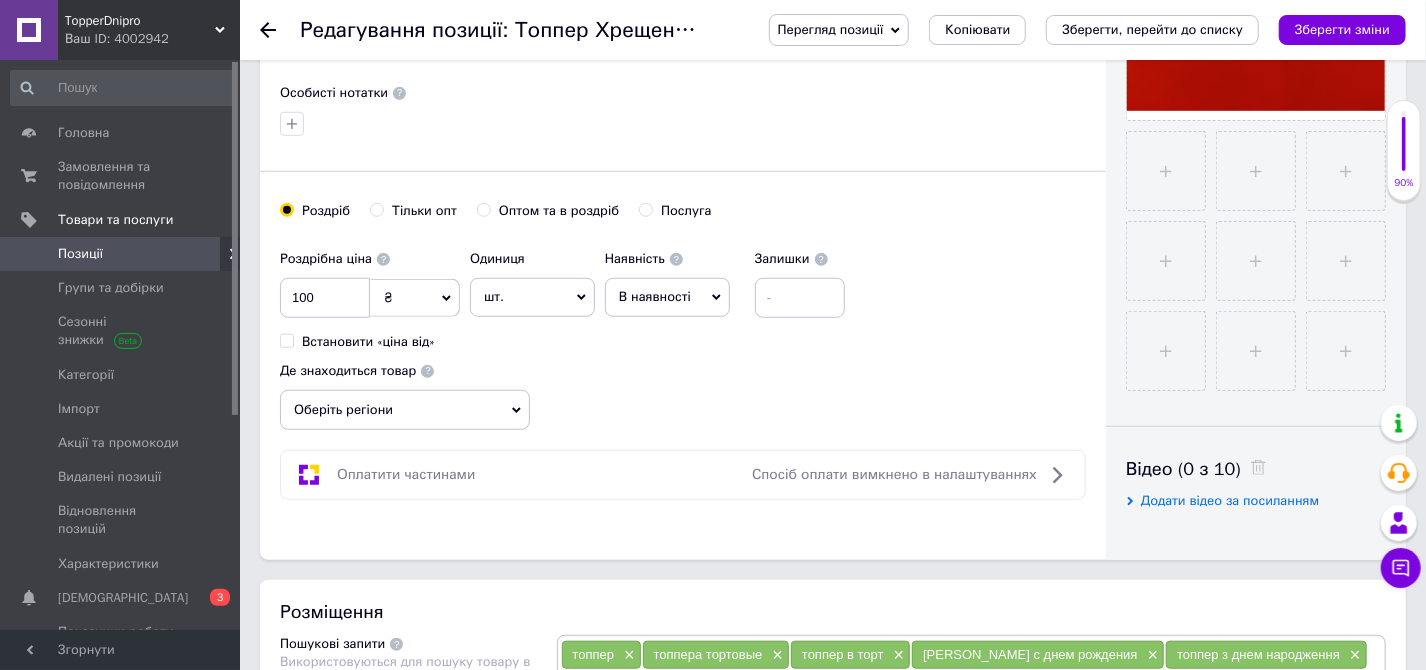 click on "Оберіть регіони" at bounding box center [405, 410] 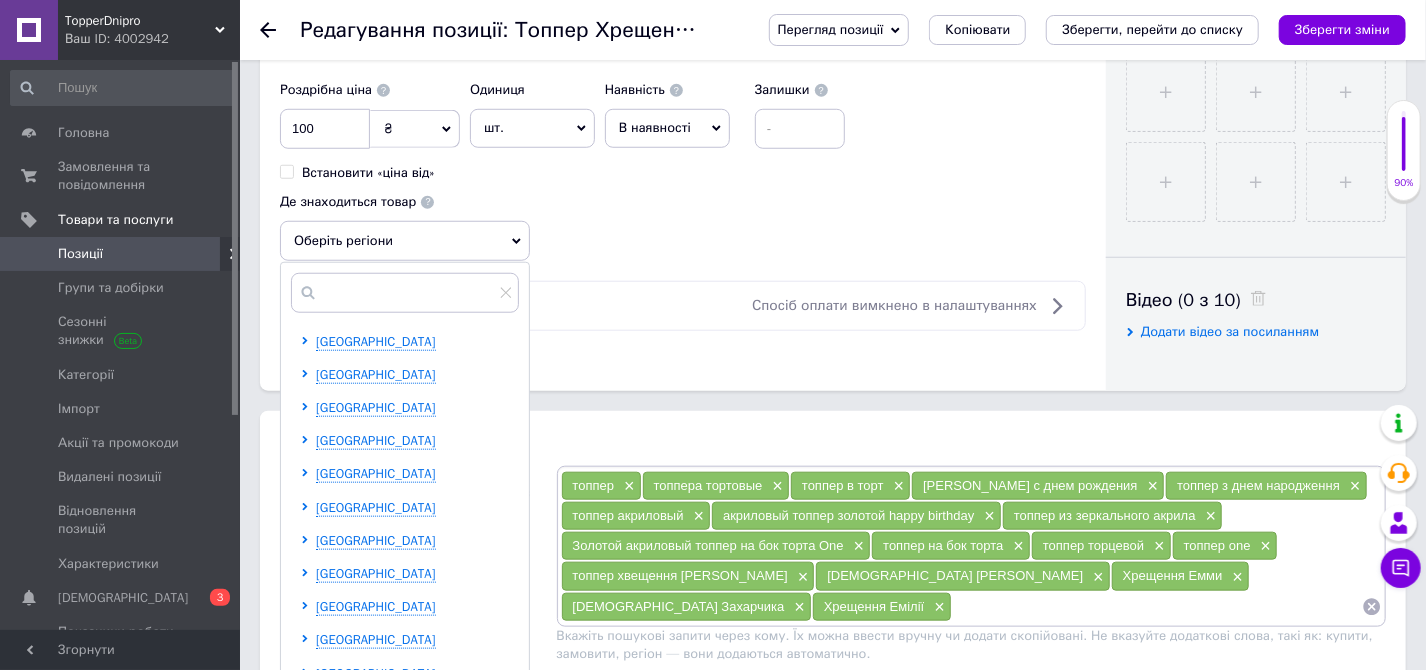 scroll, scrollTop: 818, scrollLeft: 0, axis: vertical 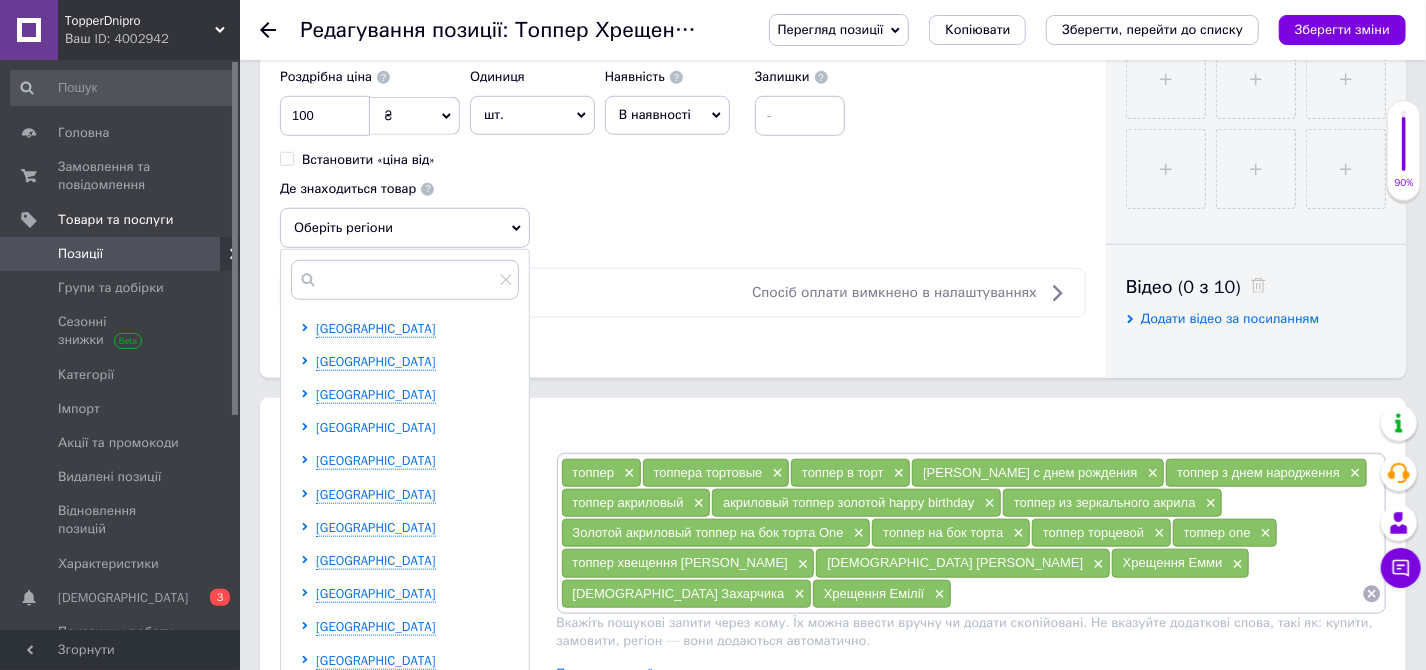 click on "Дніпропетровська область" at bounding box center [376, 427] 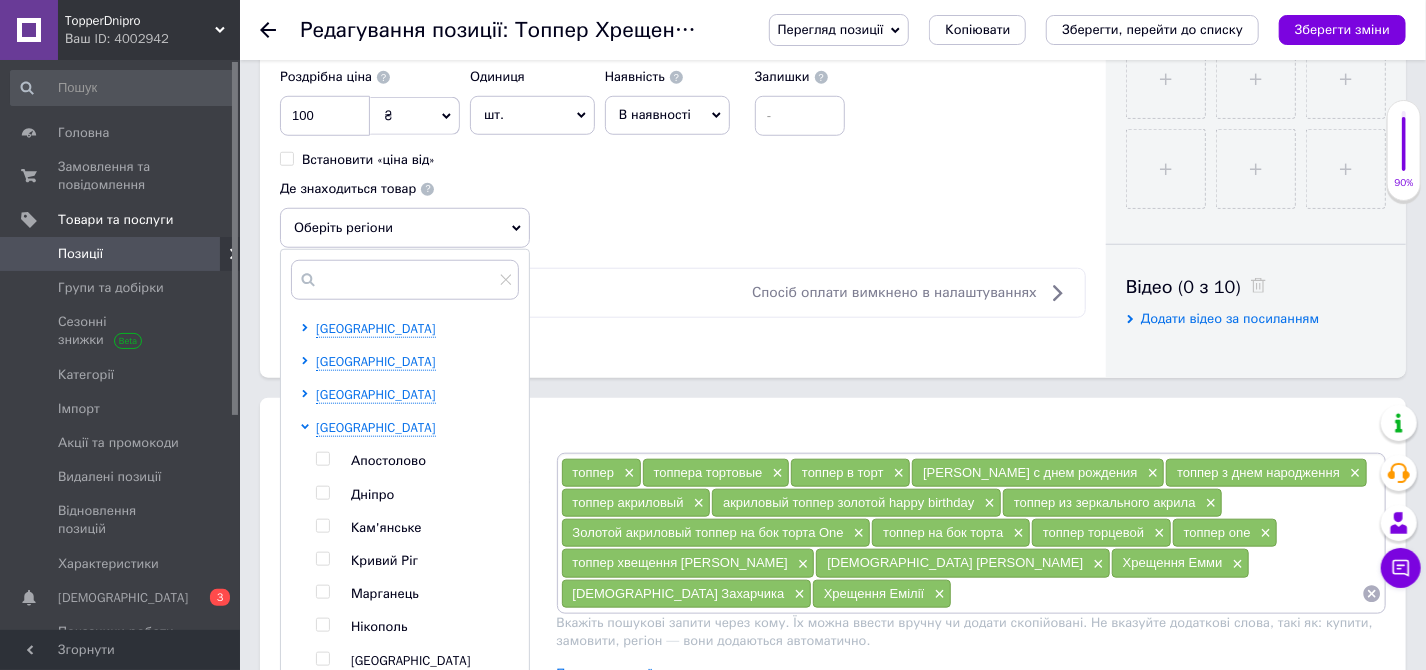 click at bounding box center (322, 493) 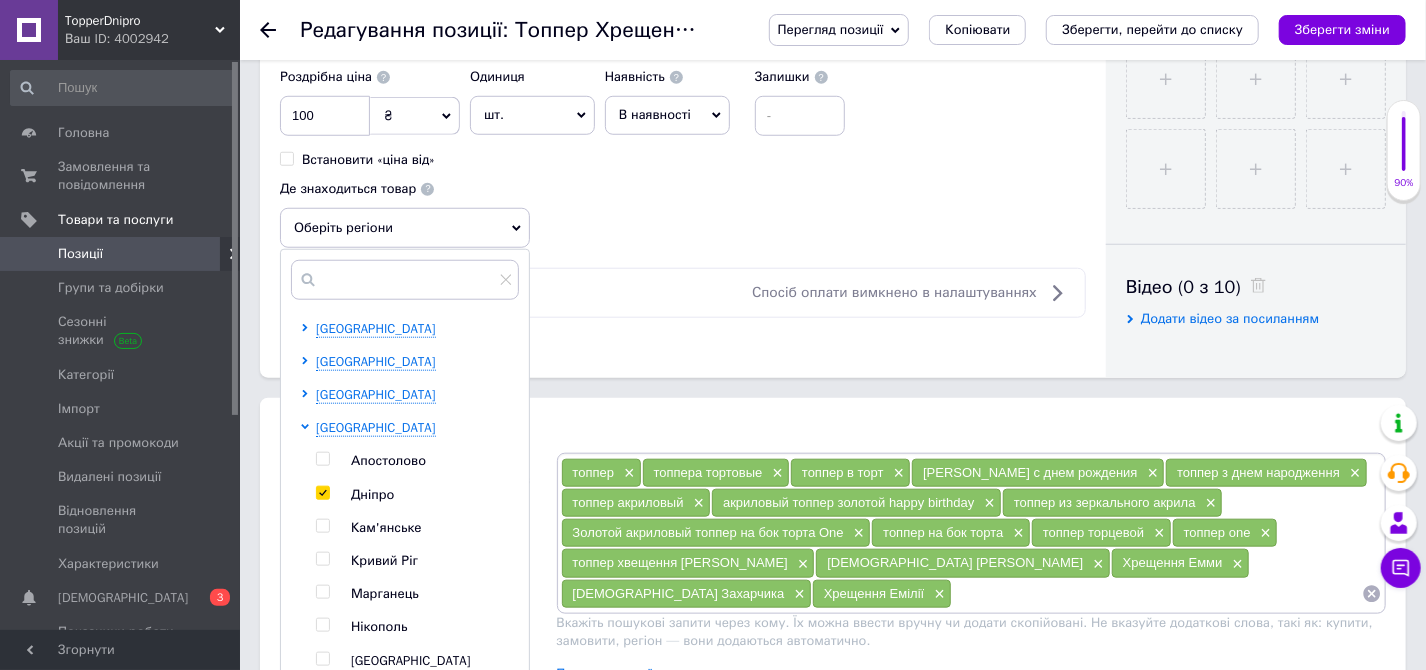checkbox on "true" 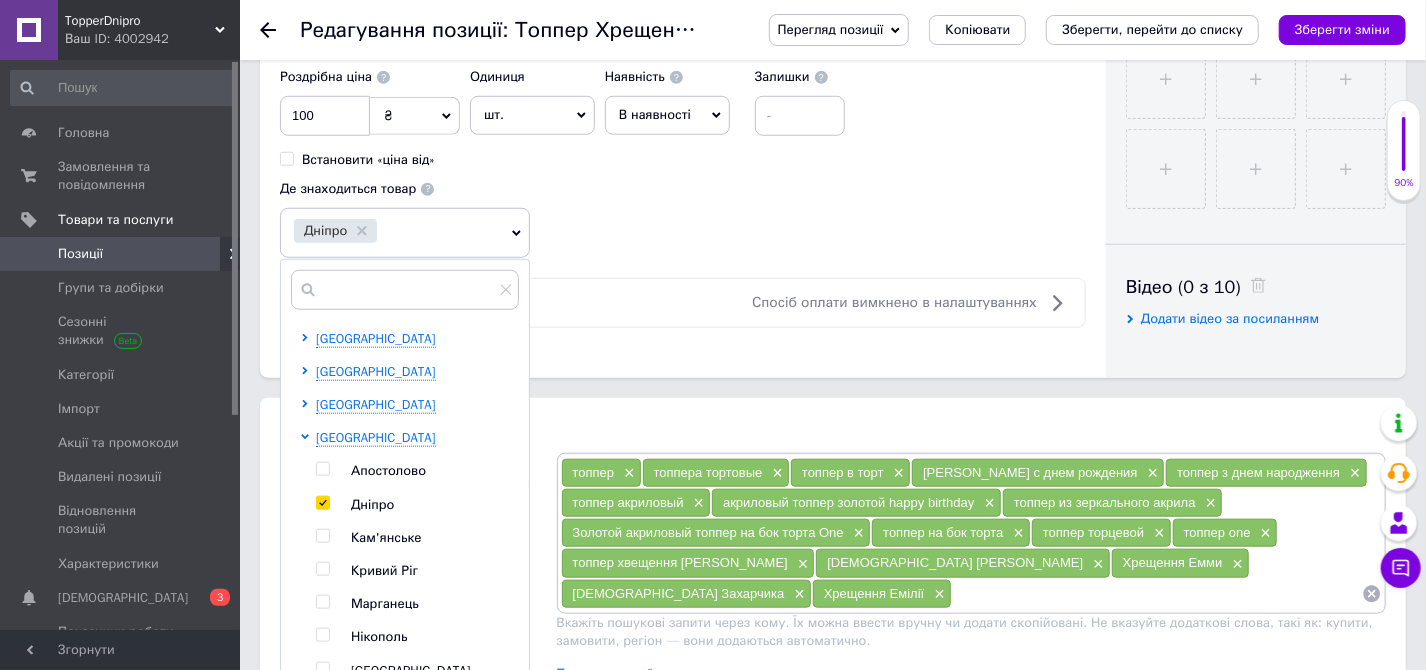 click on "Роздрібна ціна 100 ₴ $ EUR CHF GBP ¥ PLN ₸ MDL HUF KGS CNY TRY KRW lei Встановити «ціна від» Одиниця шт. Популярне комплект упаковка кв.м пара м кг пог.м послуга т а автоцистерна ампула б балон банка блістер бобіна бочка бут бухта в ват виїзд відро г г га година гр/кв.м гігакалорія д дав два місяці день доба доза є єврокуб з зміна к кВт каністра карат кв.дм кв.м кв.см кв.фут квартал кг кг/кв.м км колесо комплект коробка куб.дм куб.м л л лист м м мВт мл мм моток місяць мішок н набір номер о об'єкт од. п палетомісце пара партія пач пог.м послуга посівна одиниця птахомісце півроку пігулка" at bounding box center [683, 158] 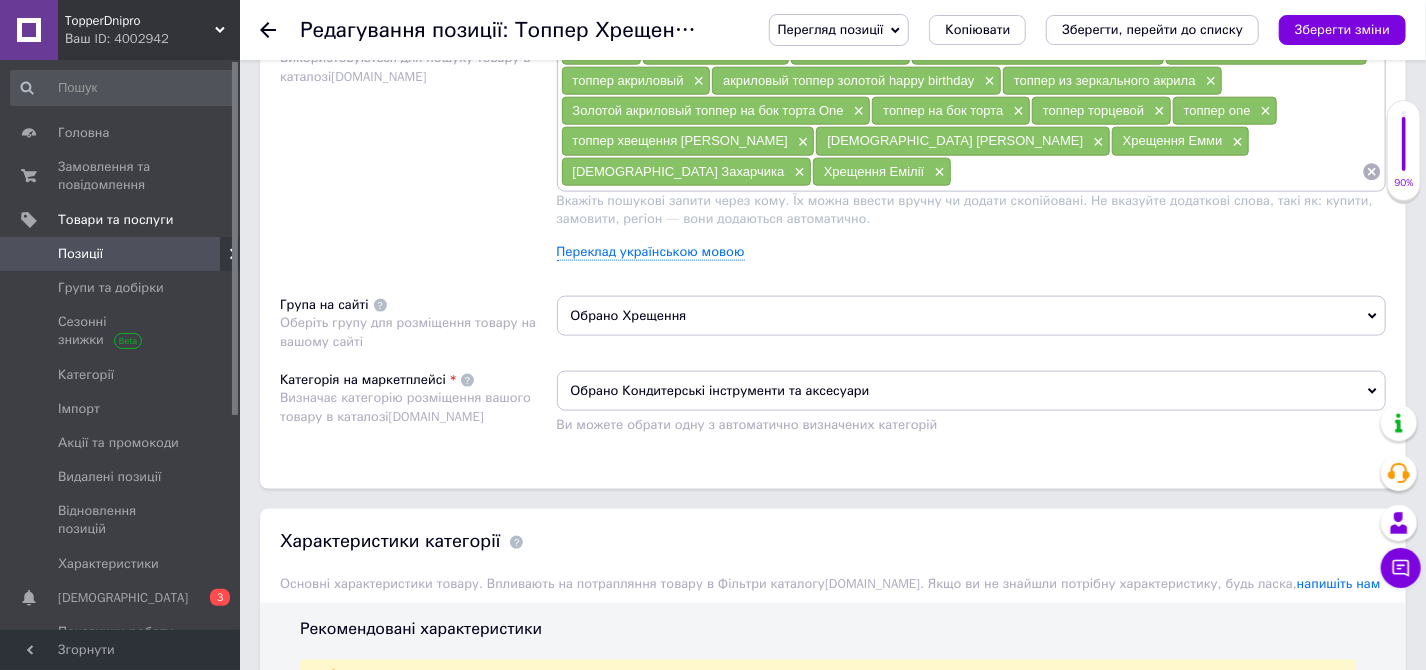 scroll, scrollTop: 1272, scrollLeft: 0, axis: vertical 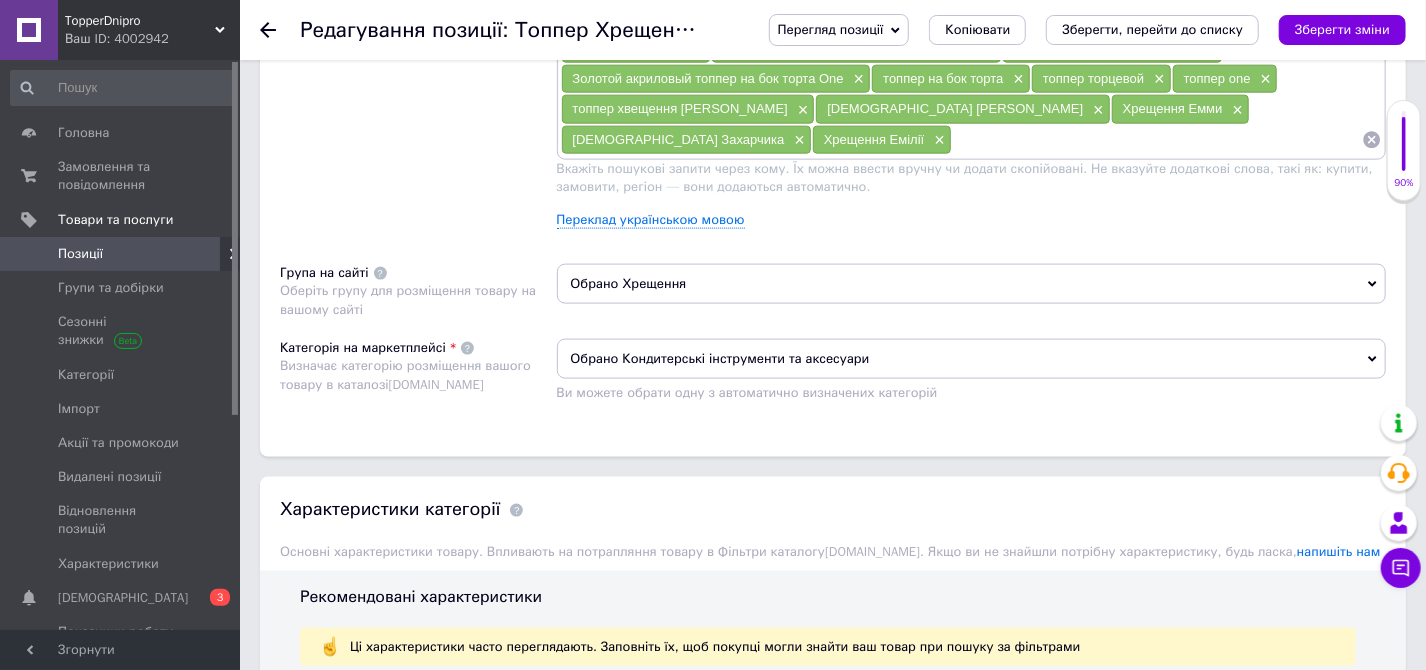 click on "Обрано Кондитерські інструменти та аксесуари" at bounding box center (972, 359) 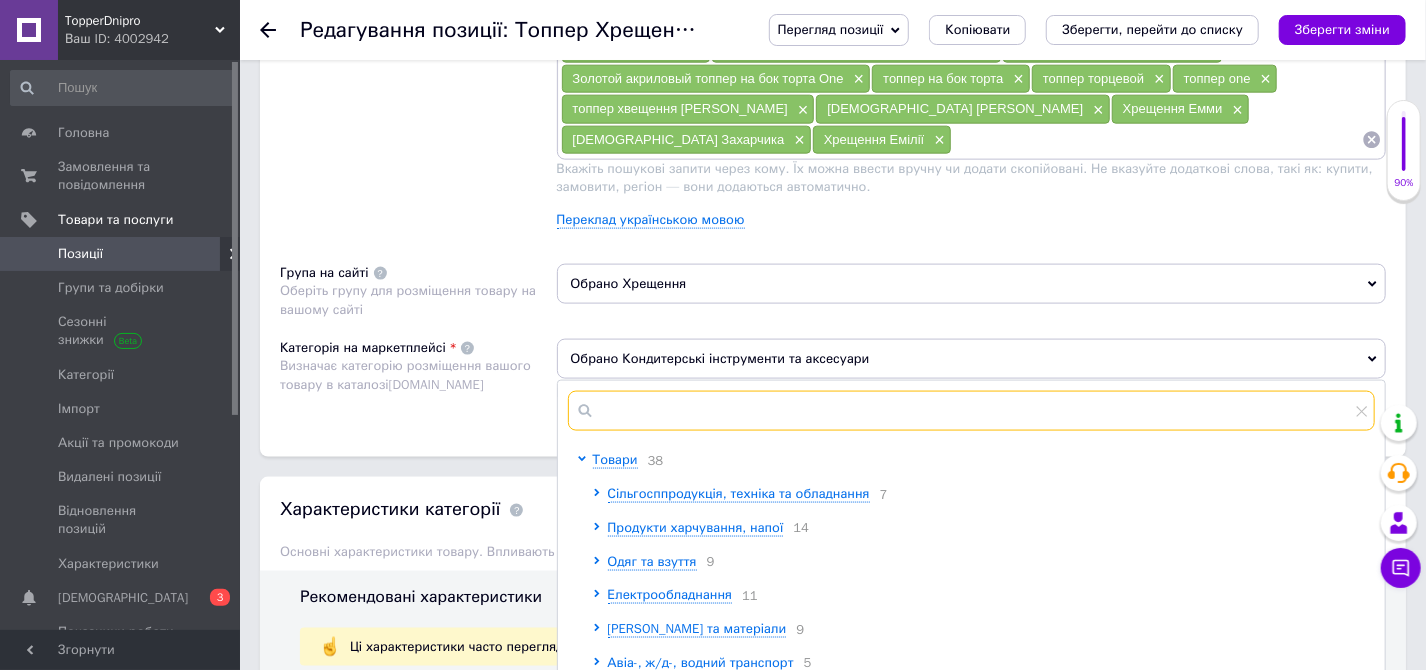 click at bounding box center (972, 411) 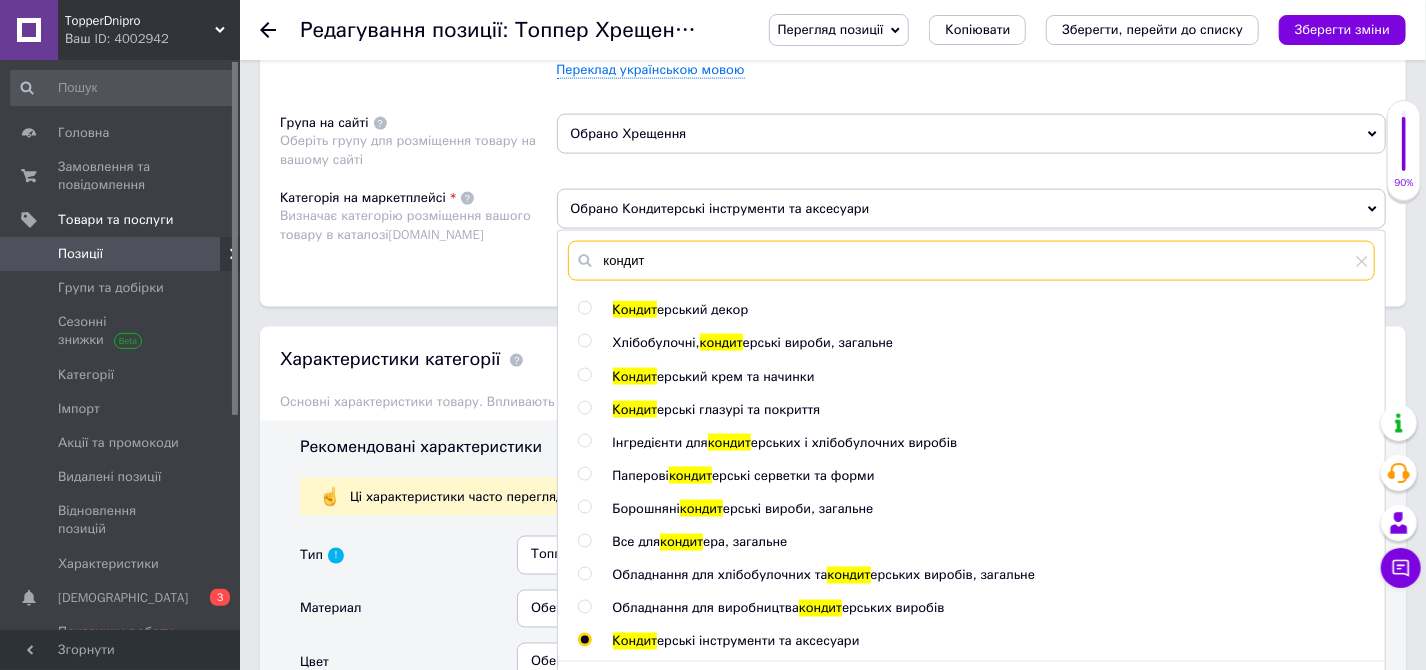scroll, scrollTop: 1454, scrollLeft: 0, axis: vertical 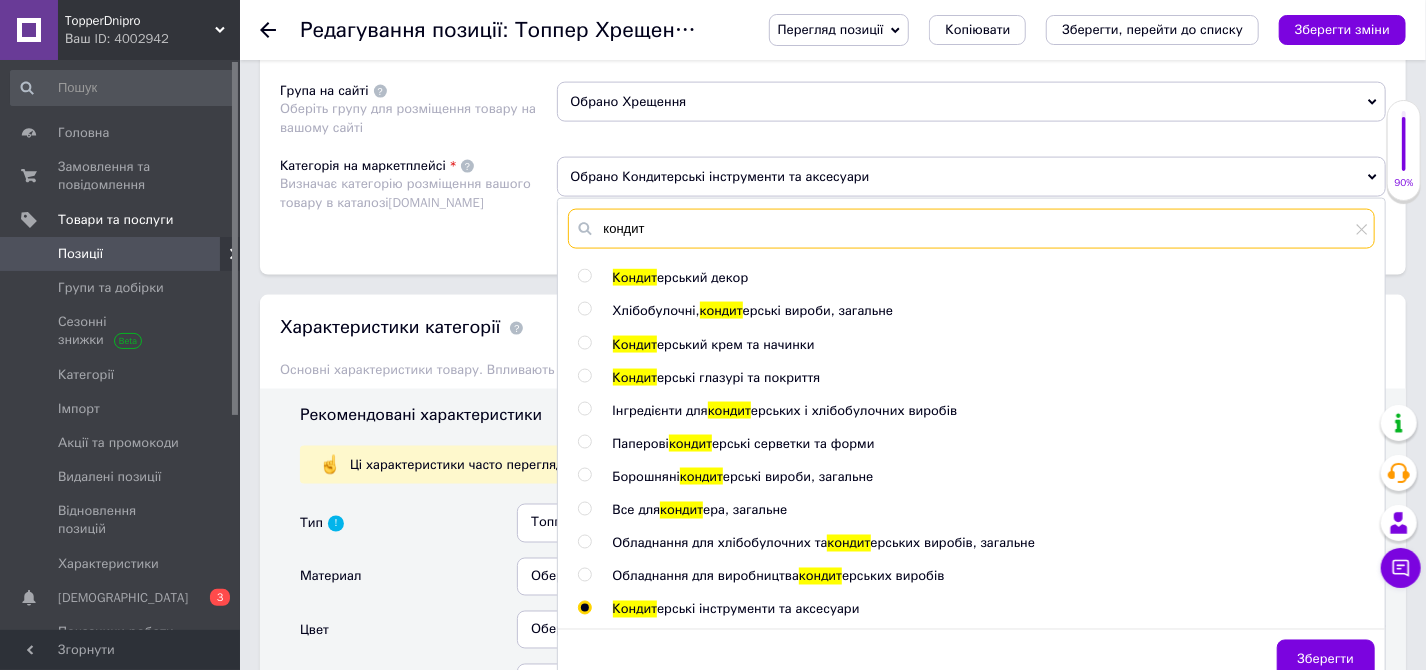 type on "кондит" 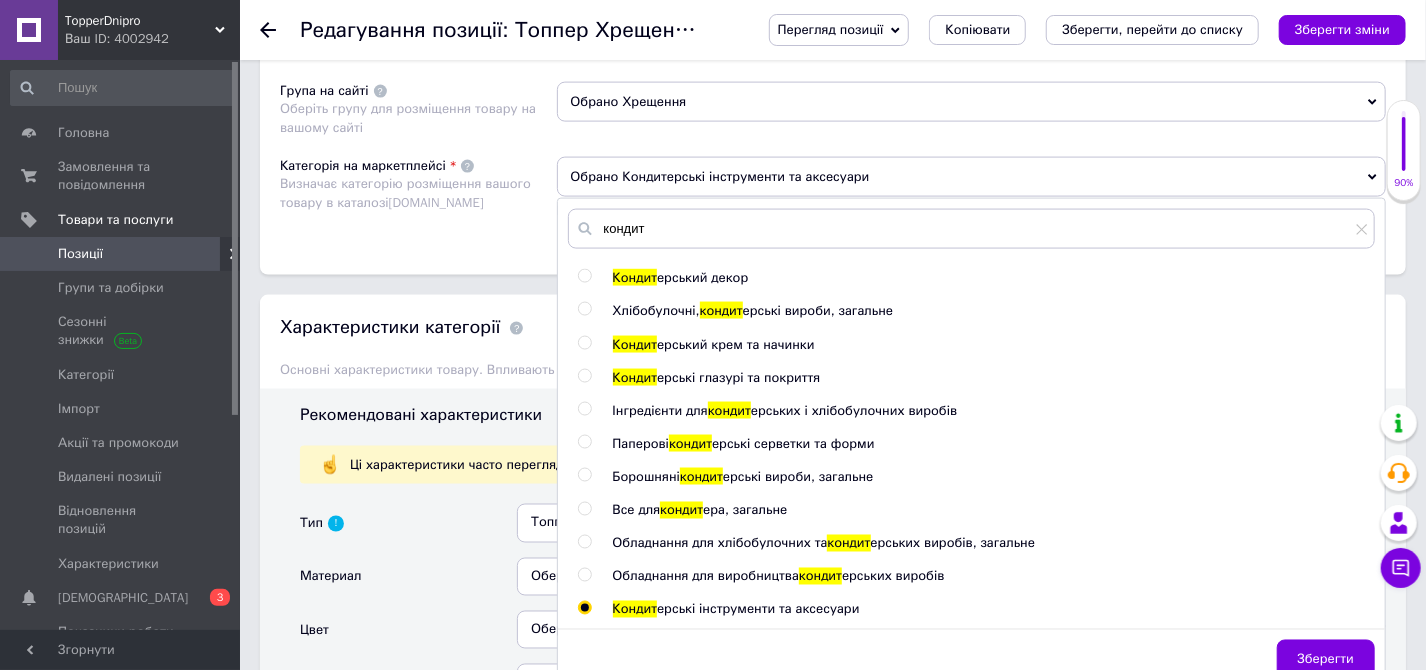 click on "Кондит ерський декор Хлібобулочні,  кондит ерські вироби, загальне Кондит ерський крем та начинки Кондит ерські глазурі та покриття Інгредієнти для  кондит ерських і хлібобулочних виробів Паперові  кондит ерські серветки та форми Борошняні  кондит ерські вироби, загальне Все для  кондит ера, загальне Обладнання для хлібобулочних та  кондит ерських виробів, загальне Обладнання для виробництва  кондит ерських виробів Кондит ерські інструменти та аксесуари" 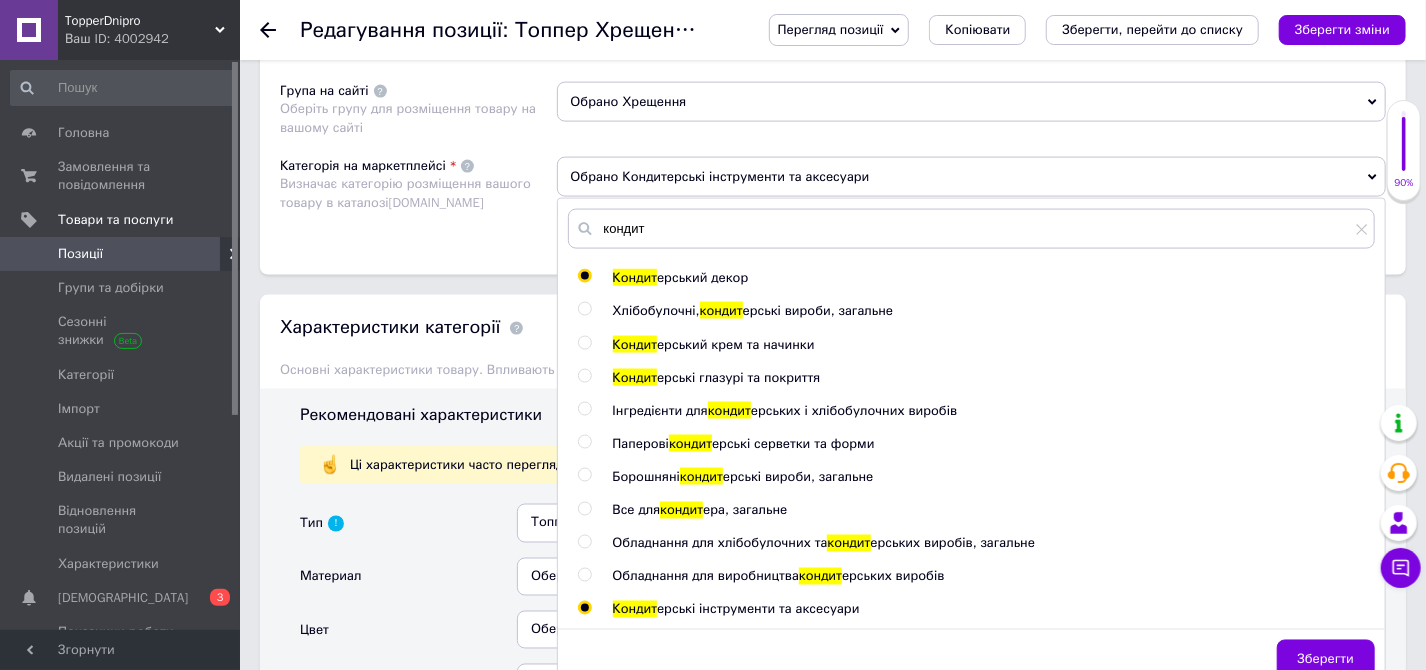 radio on "true" 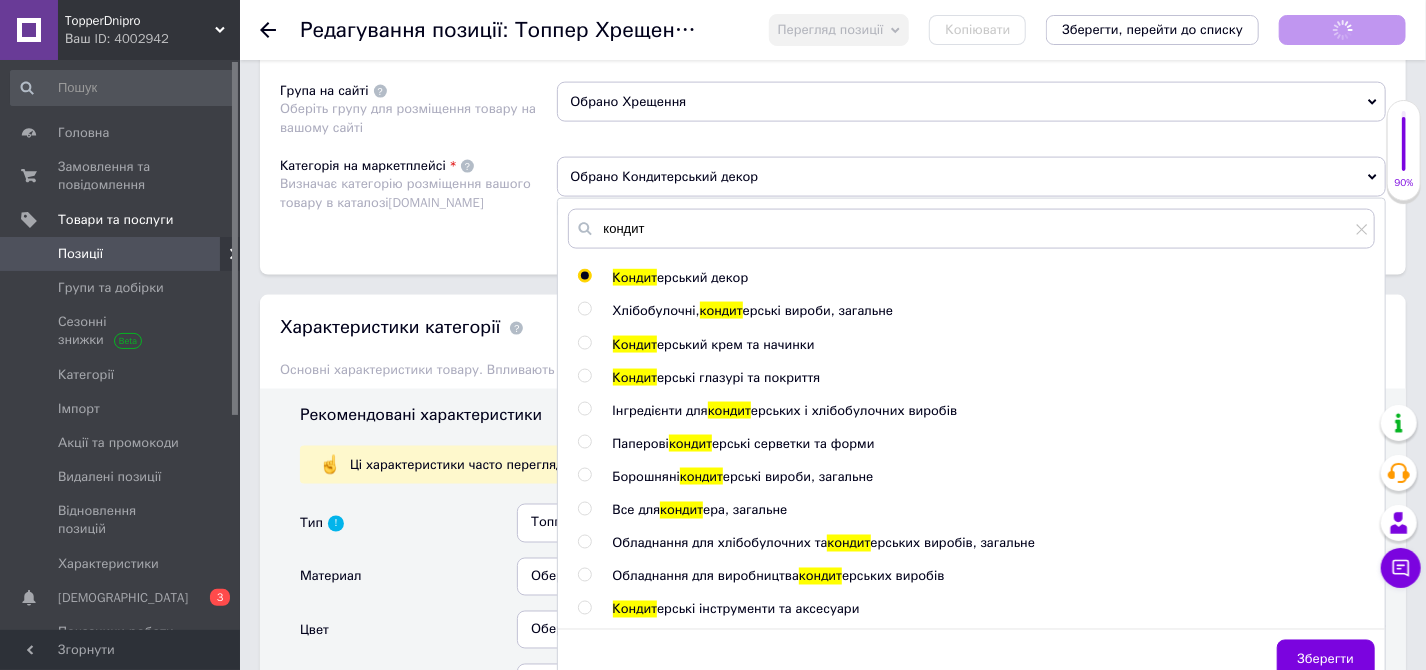 click on "Розміщення Пошукові запити Використовуються для пошуку товару в каталозі  Prom.ua топпер × топпера тортовые × топпер в торт × топер с днем рождения × топпер з днем народження × топпер акриловый × акриловый топпер золотой happy birthday × топпер из зеркального акрила × Золотой акриловый топпер на бок торта One × топпер на бок торта × топпер торцевой × топпер one × топпер хвещення матвія × Хрещення софійки × Хрещення Емми × Хрещення Захарчика × Хрещення Емілії × Переклад українською мовою Група на сайті Оберіть групу для розміщення товару на вашому сайті Prom.ua кондит" at bounding box center (833, 18) 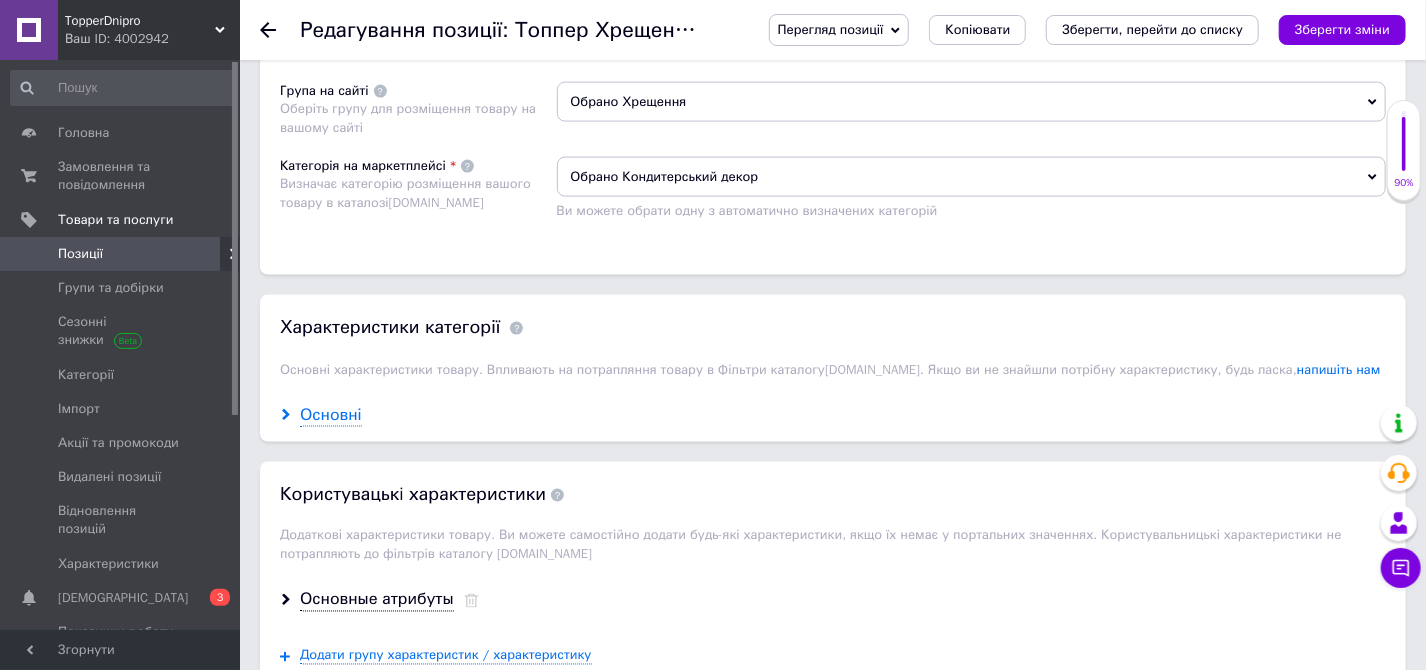 click on "Основні" at bounding box center [331, 415] 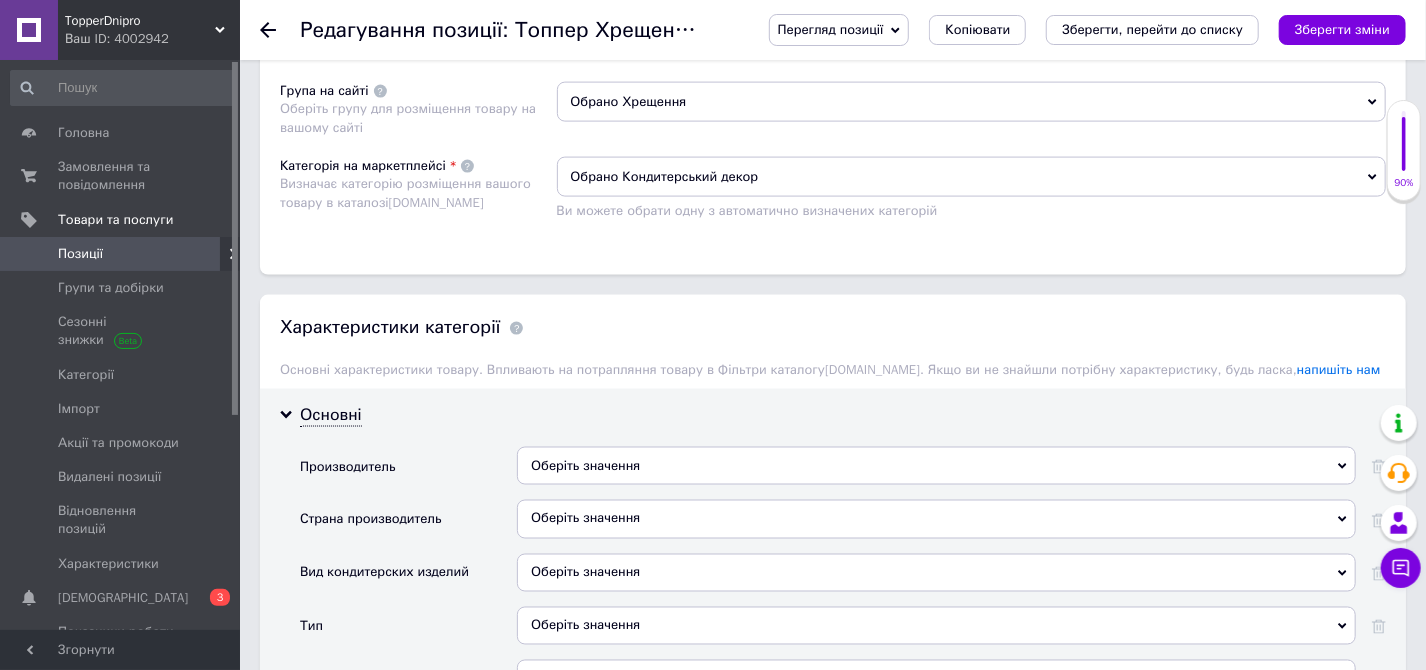 click on "Оберіть значення" at bounding box center [936, 466] 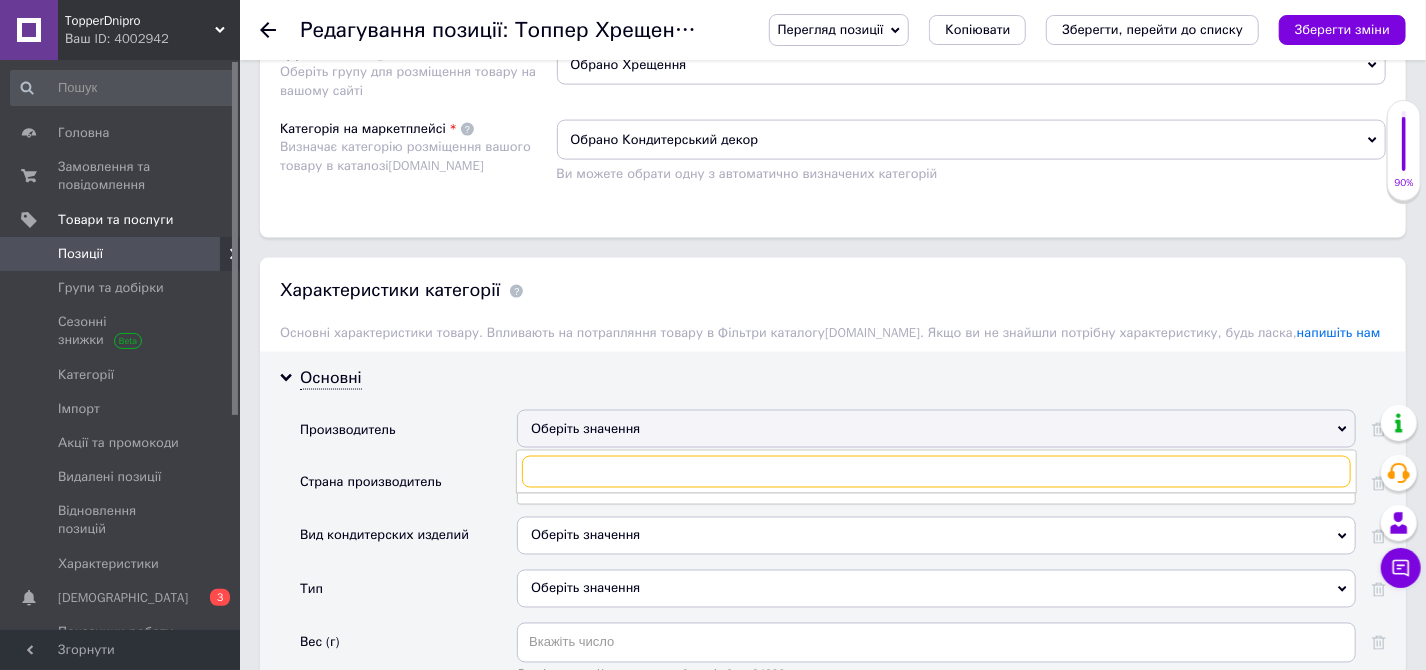 scroll, scrollTop: 1545, scrollLeft: 0, axis: vertical 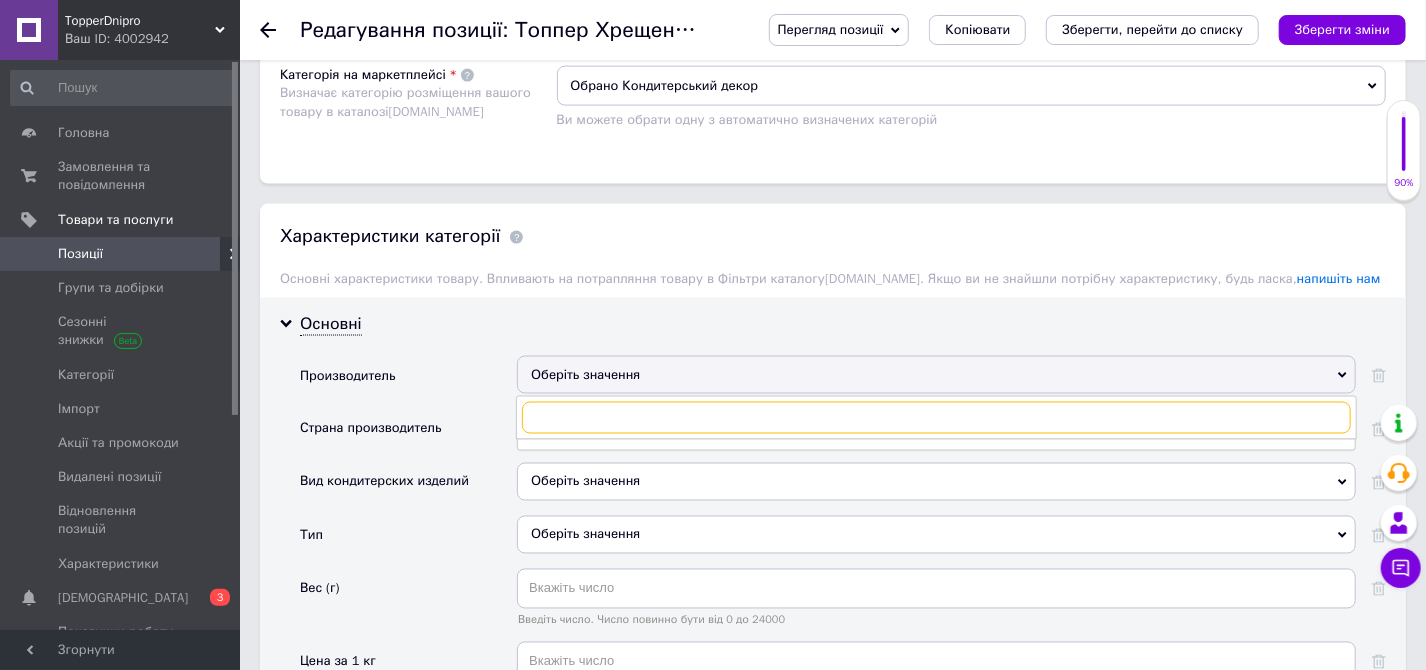 click at bounding box center [936, 418] 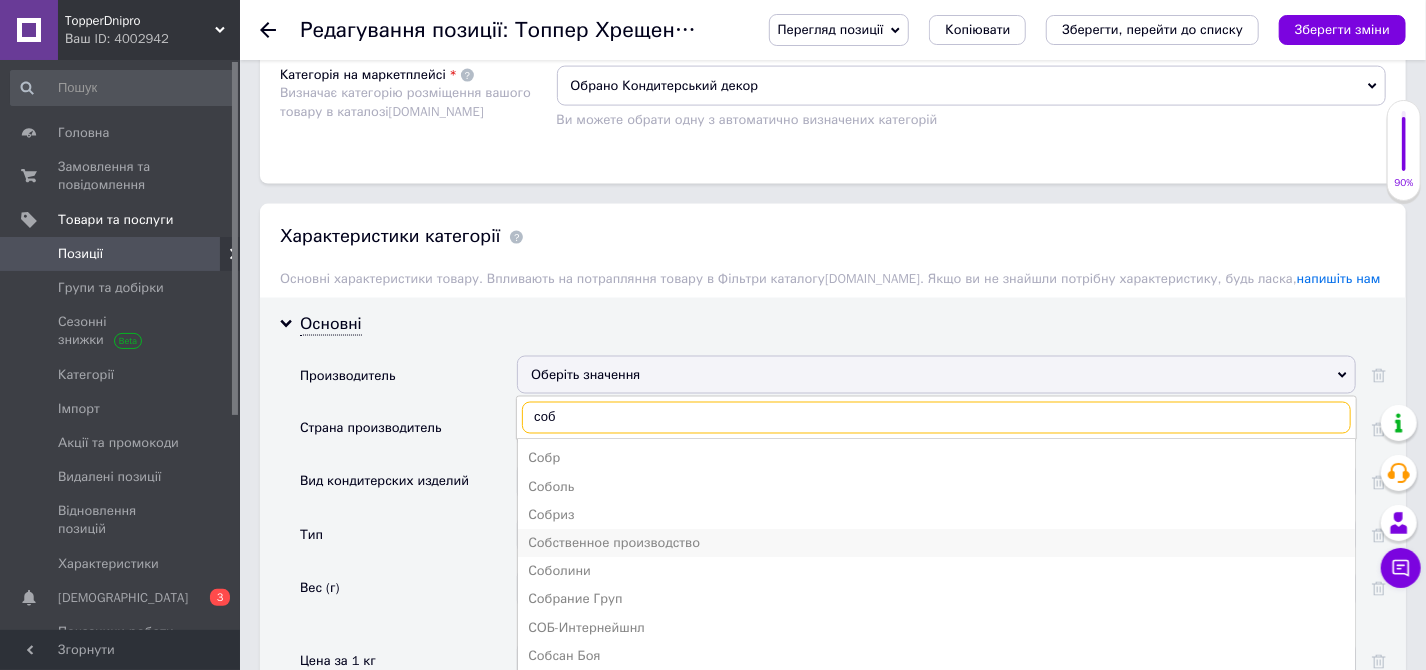 type on "соб" 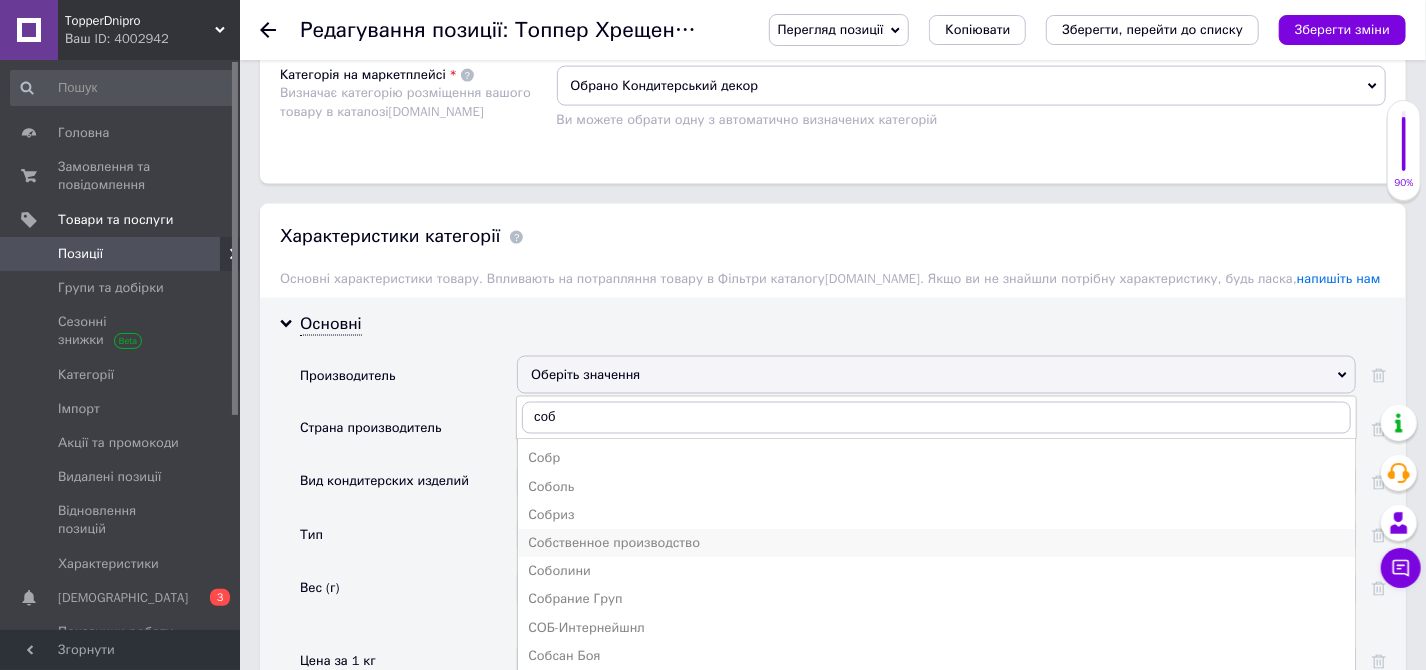 click on "Собственное производство" at bounding box center [936, 544] 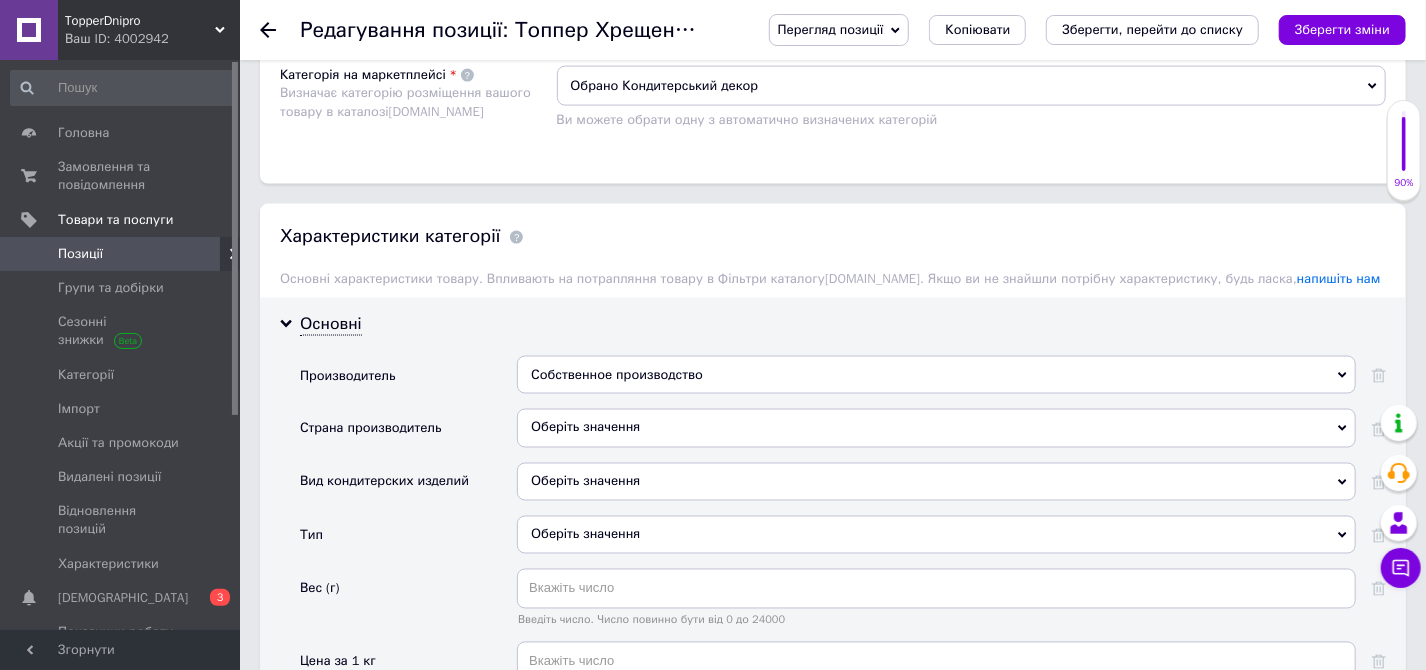 click on "Оберіть значення" at bounding box center (936, 428) 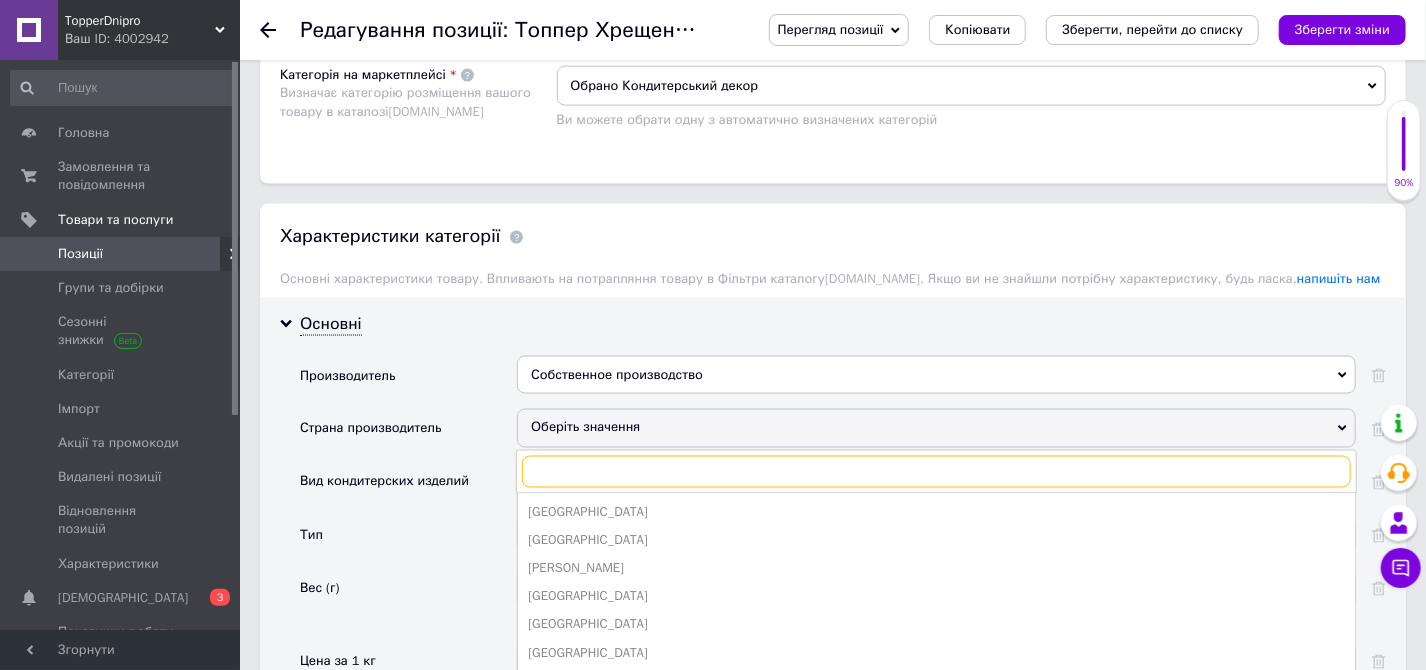 click at bounding box center (936, 472) 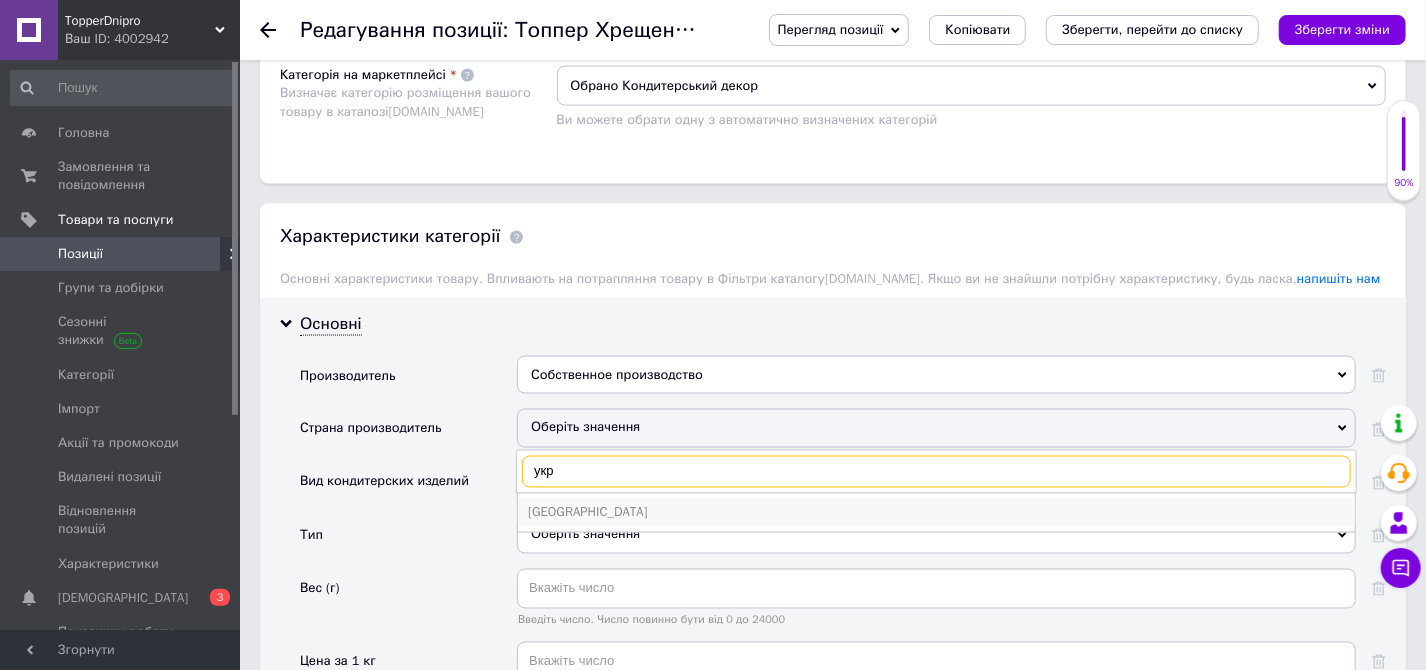 type on "укр" 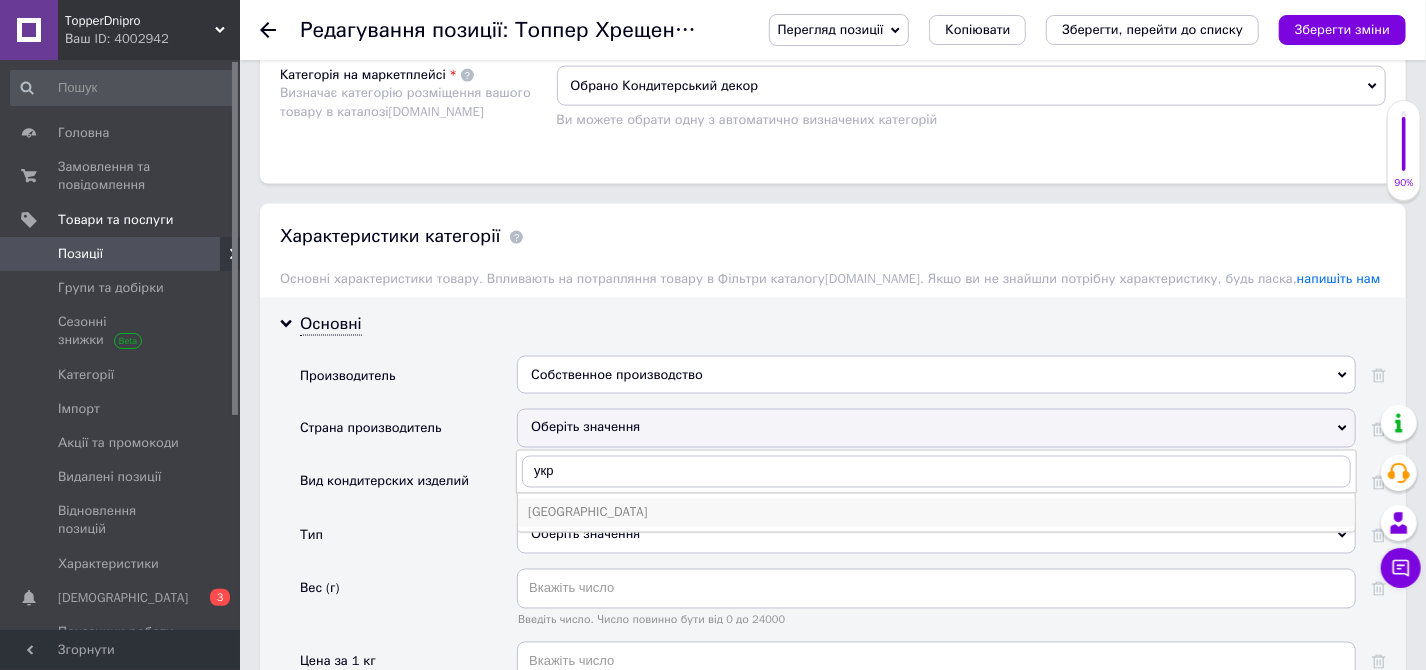 click on "Украина" at bounding box center (936, 513) 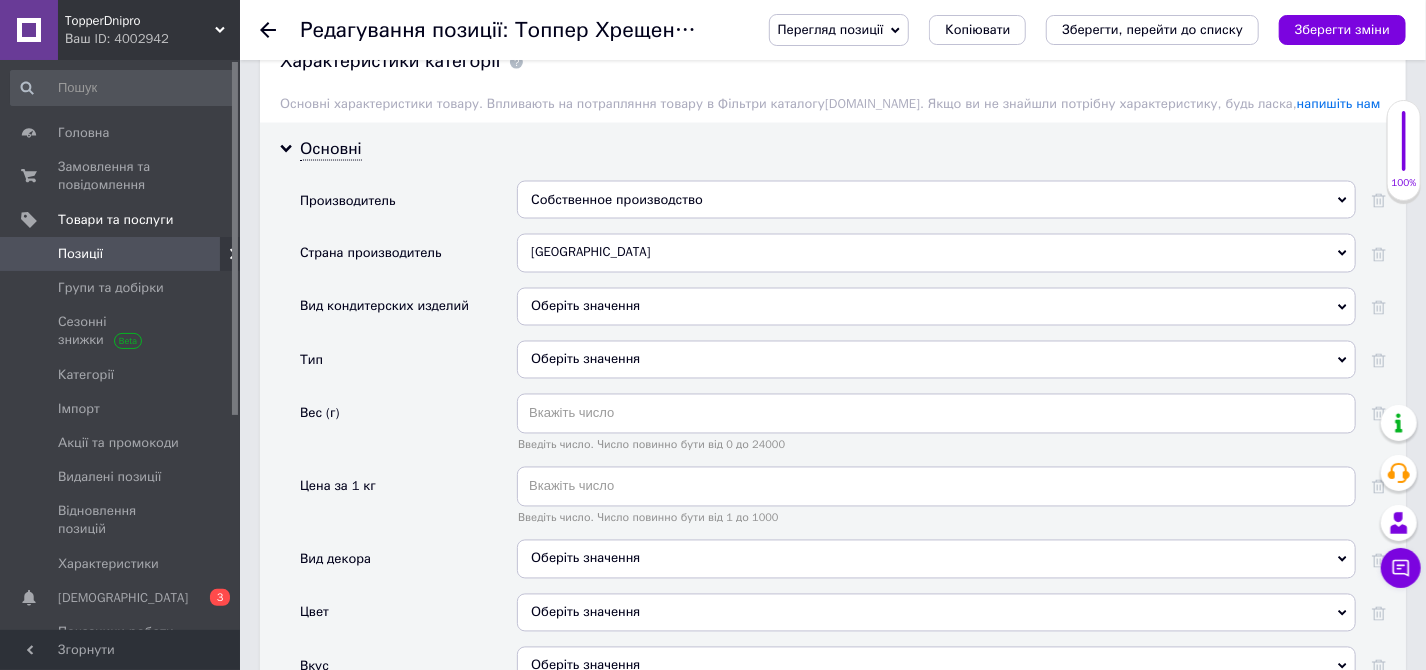 scroll, scrollTop: 1727, scrollLeft: 0, axis: vertical 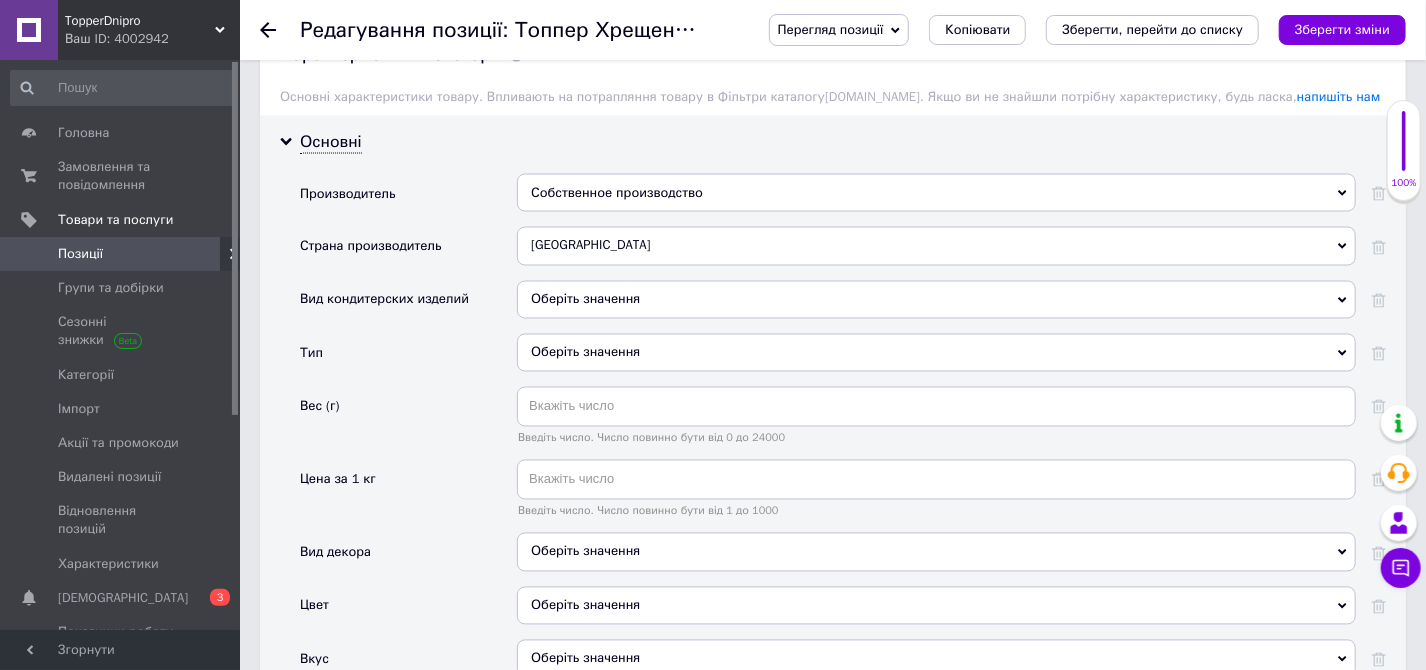 click on "Оберіть значення" at bounding box center [936, 300] 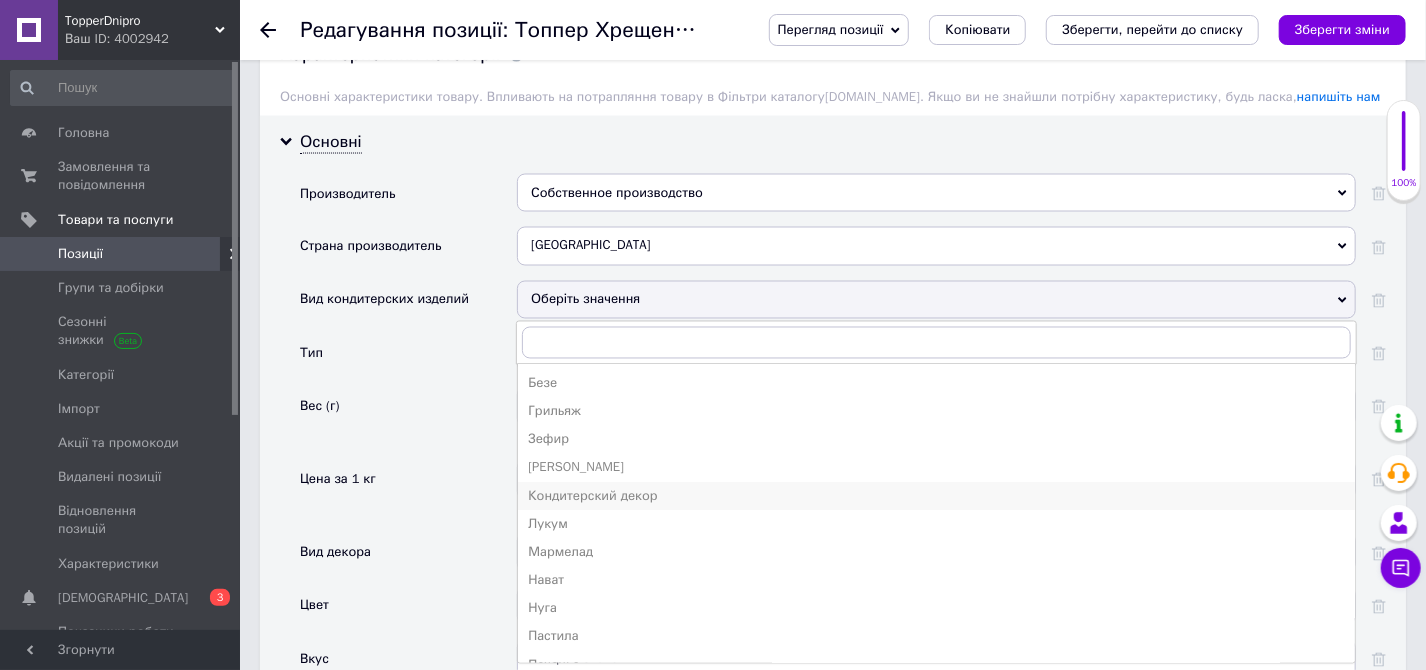 click on "Кондитерский декор" at bounding box center [936, 497] 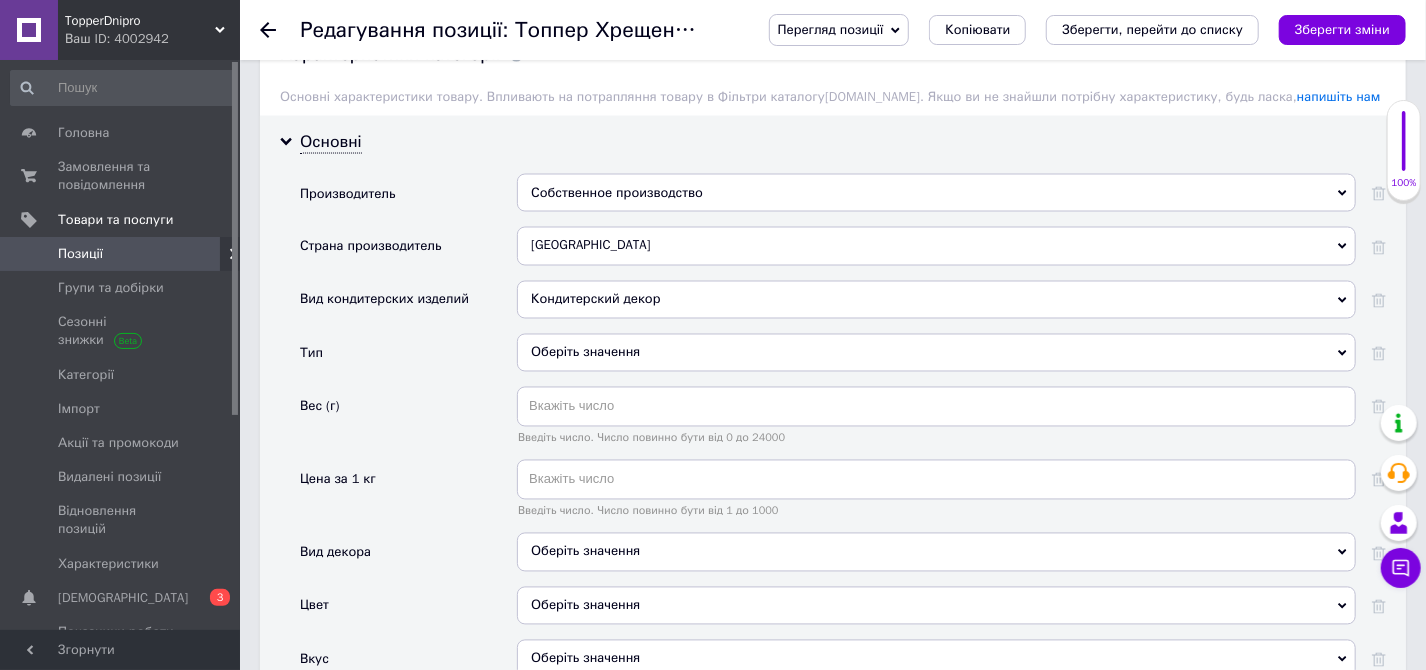 click on "Оберіть значення" at bounding box center (936, 353) 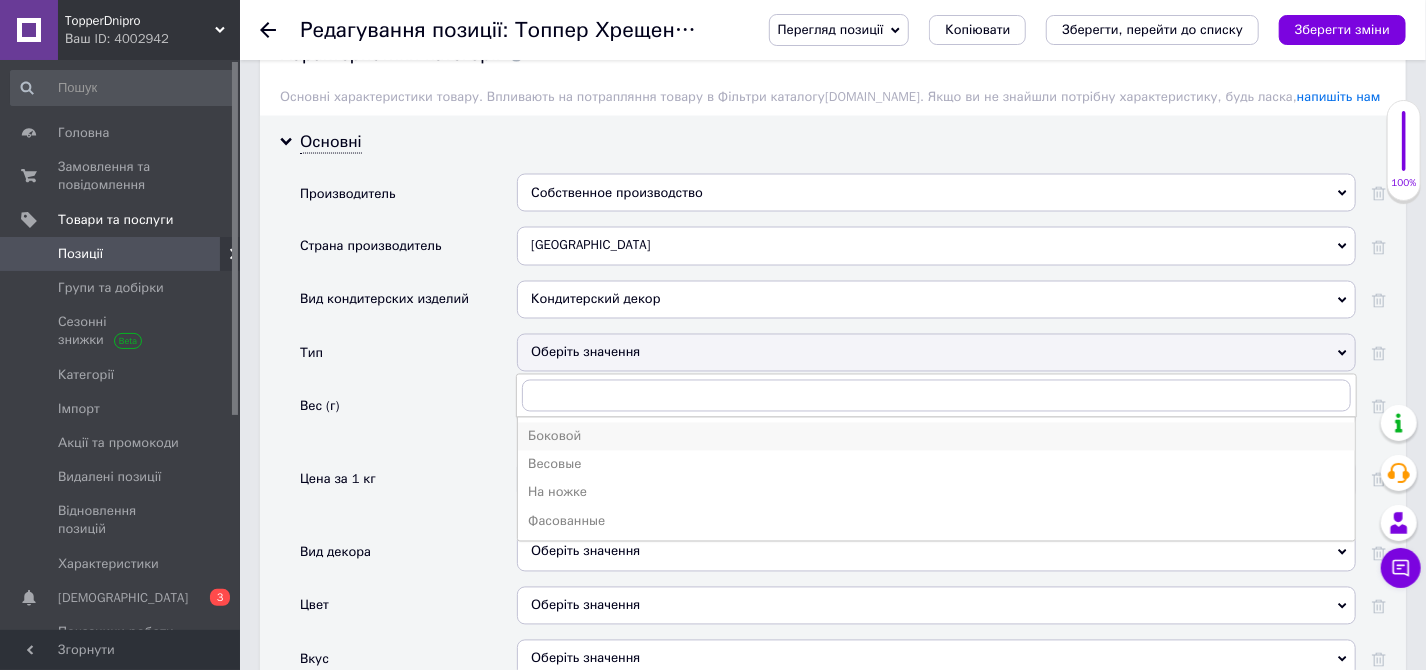 click on "Боковой" at bounding box center (936, 437) 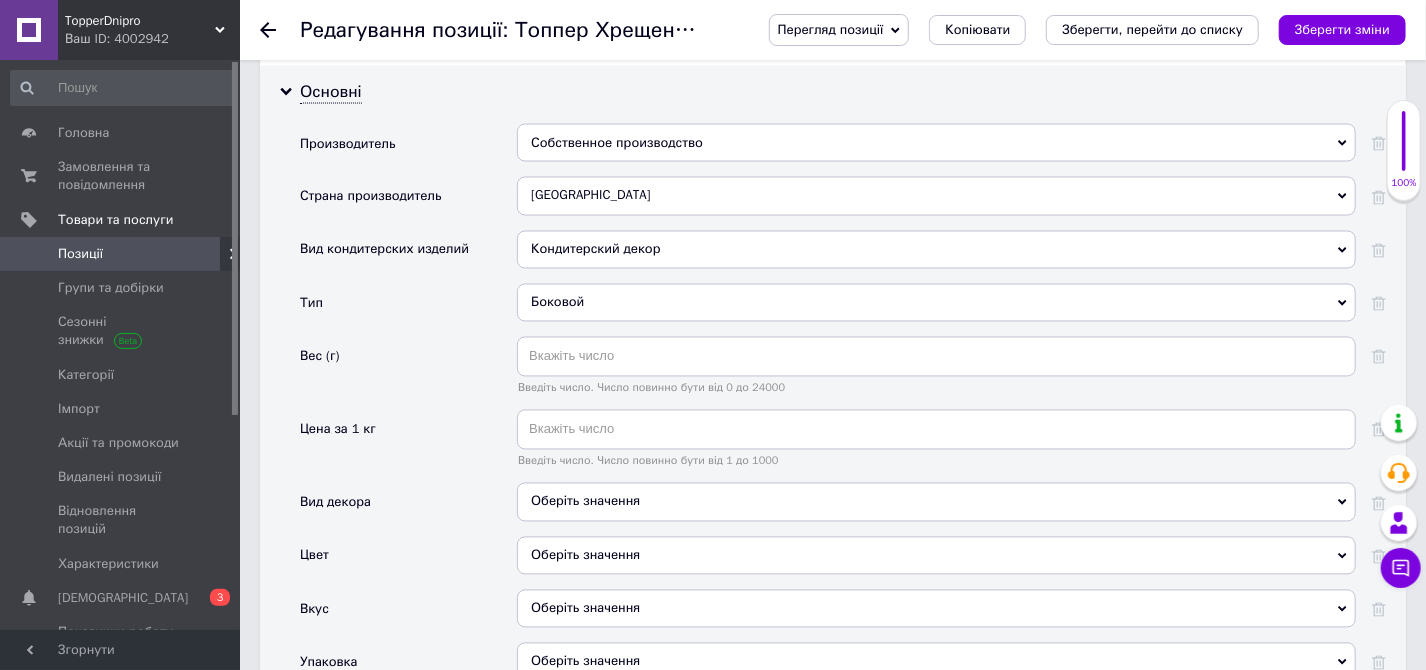scroll, scrollTop: 1818, scrollLeft: 0, axis: vertical 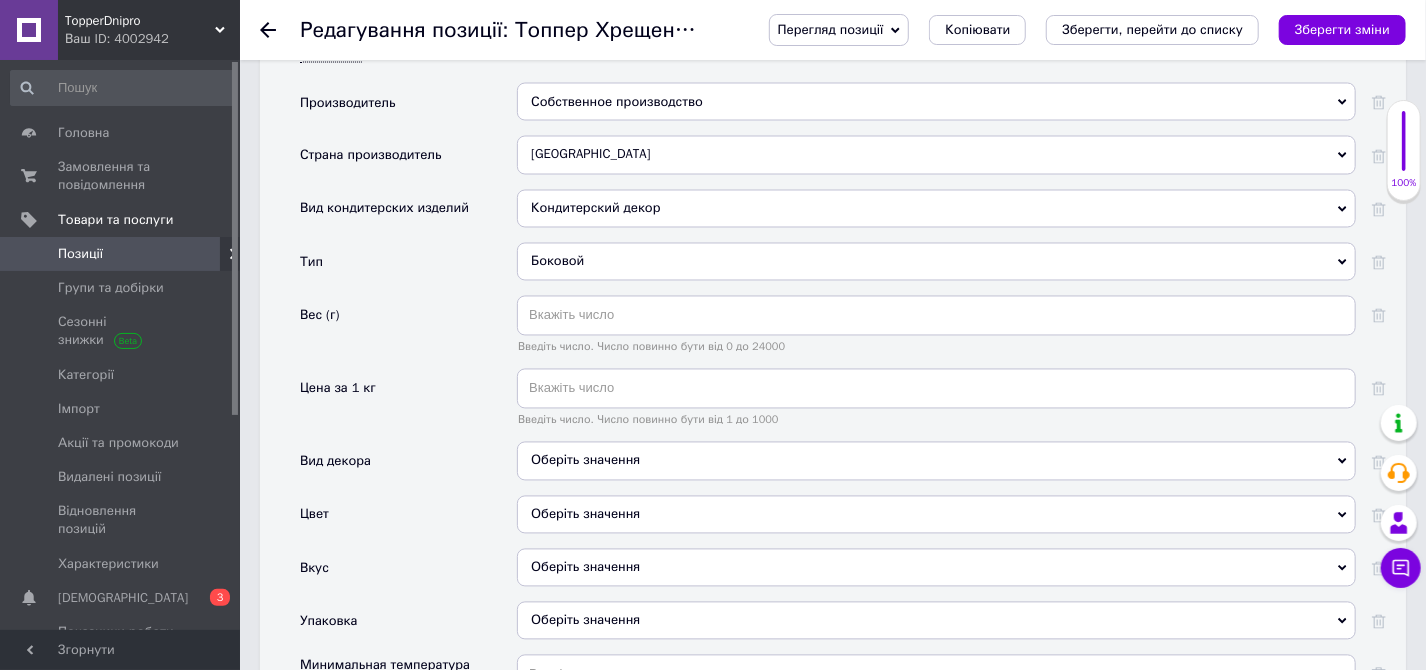 click on "Оберіть значення" at bounding box center [936, 461] 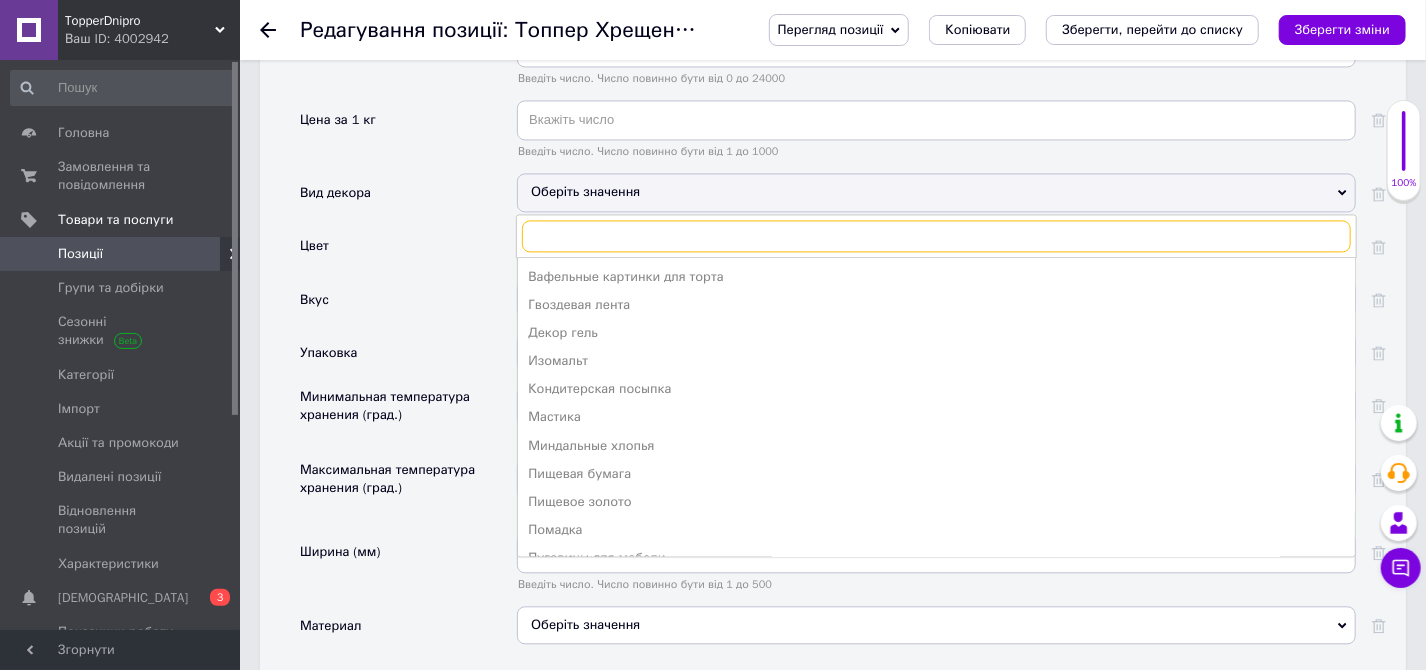 scroll, scrollTop: 2090, scrollLeft: 0, axis: vertical 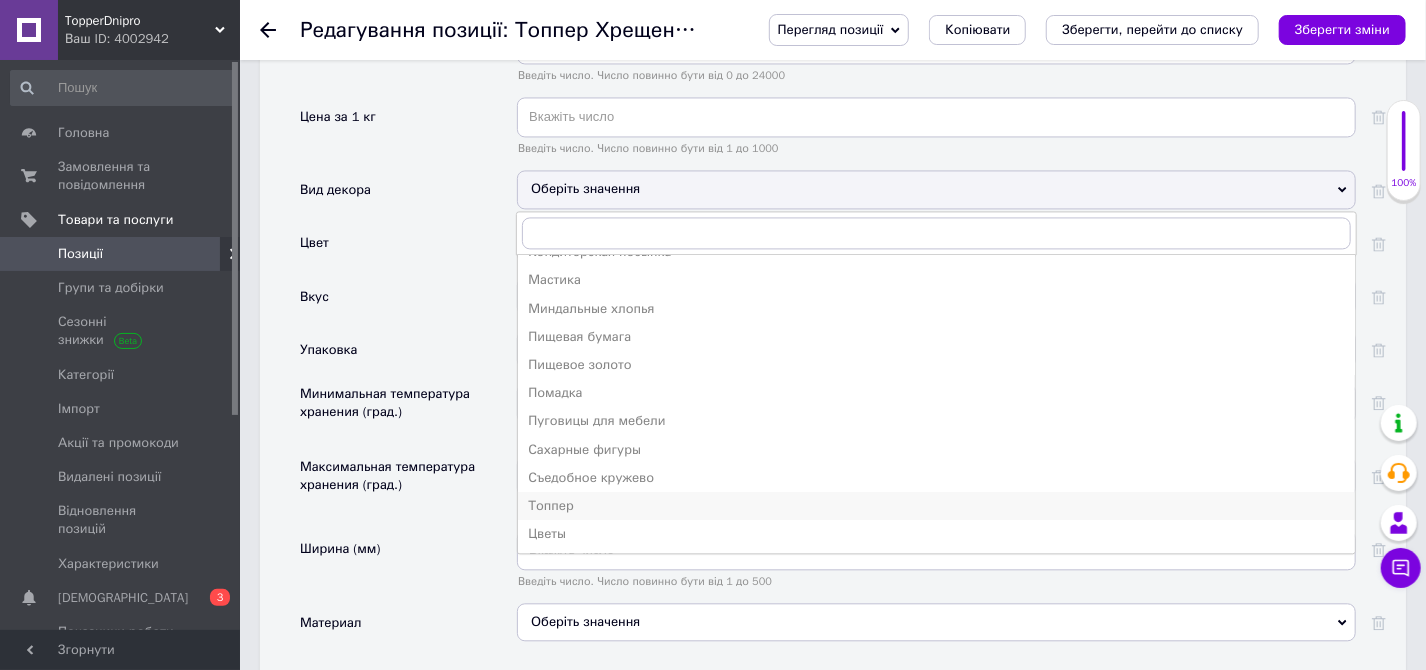 click on "Топпер" at bounding box center [936, 506] 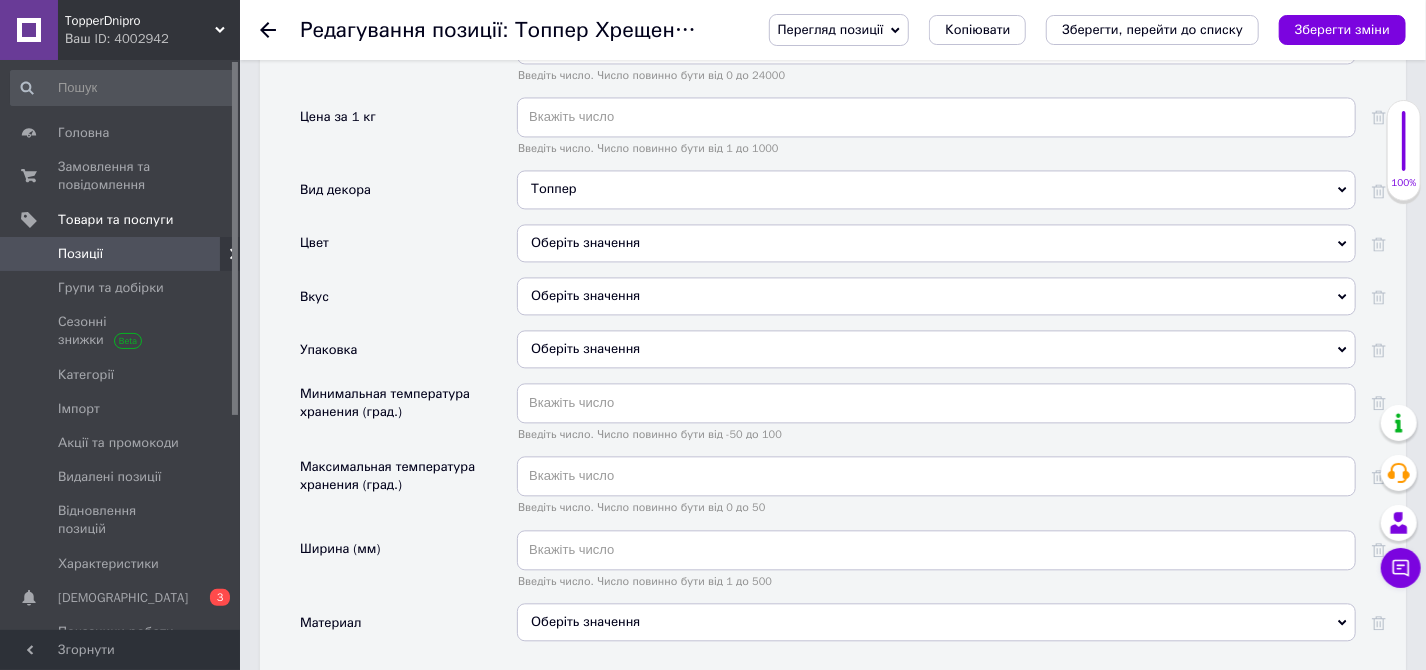 click on "Оберіть значення" at bounding box center [936, 243] 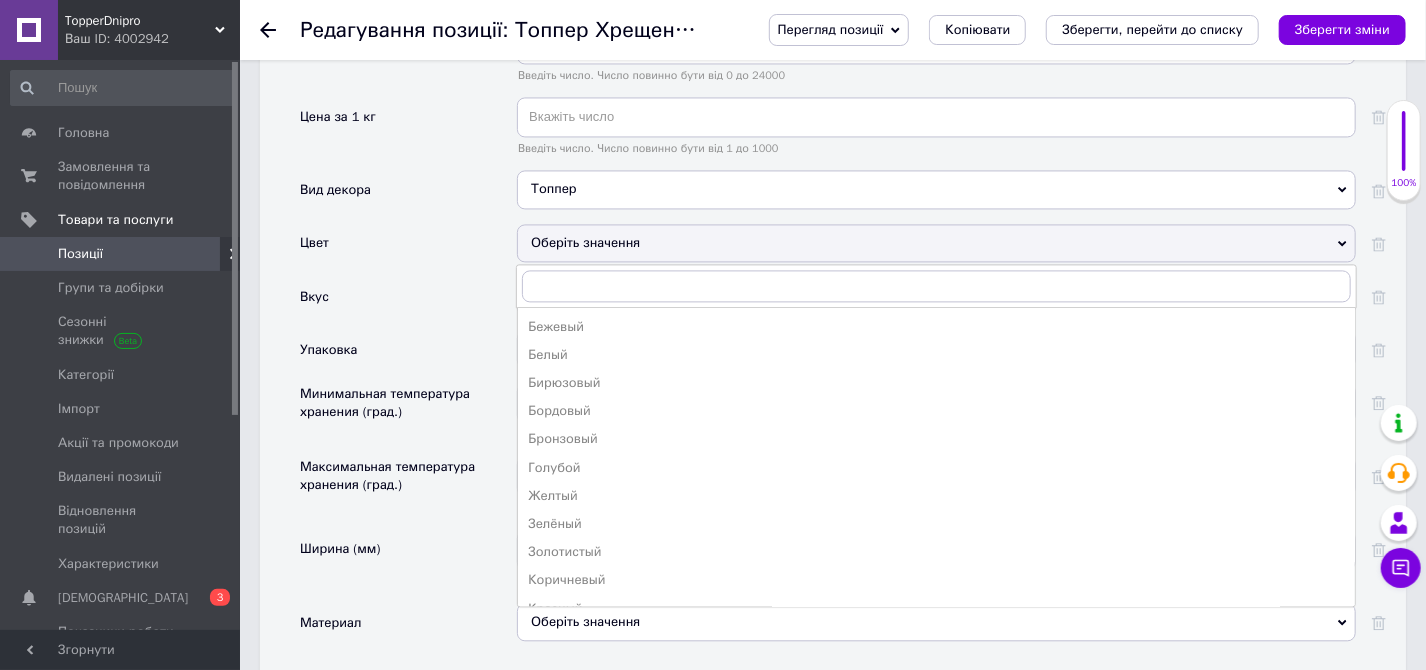 click on "Золотистый" at bounding box center (936, 552) 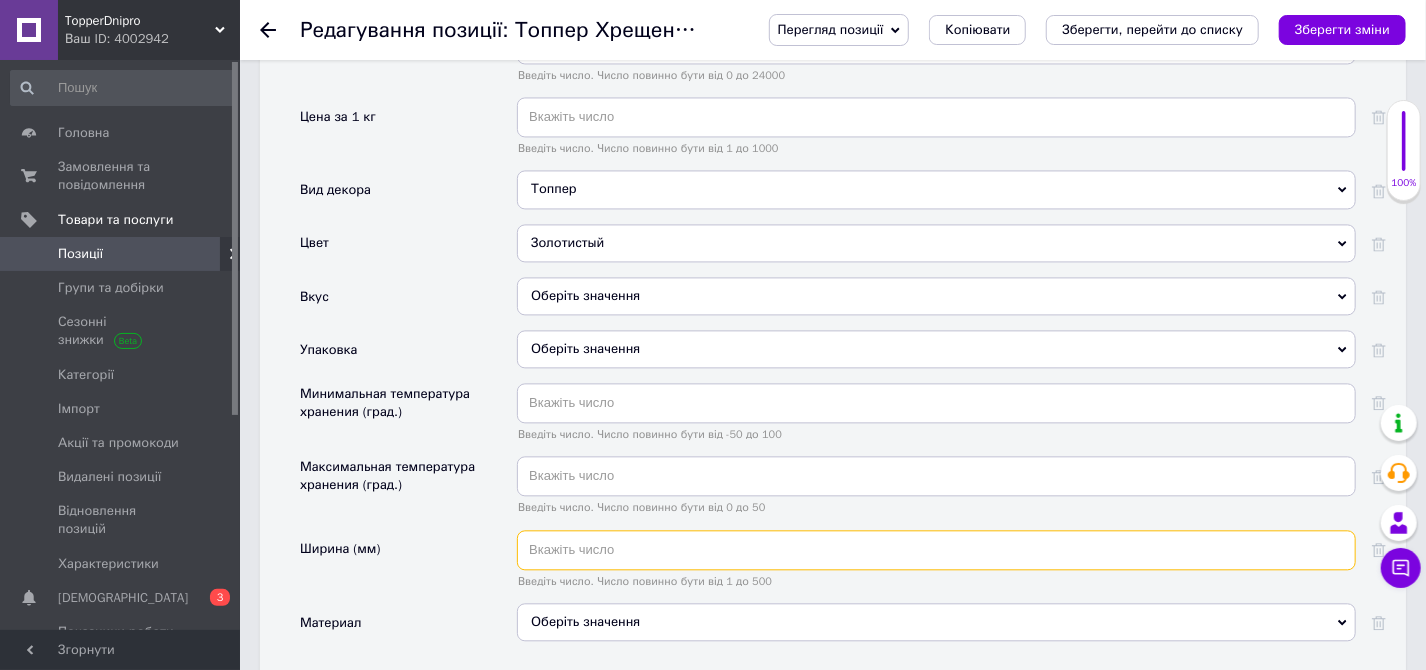 click at bounding box center [936, 550] 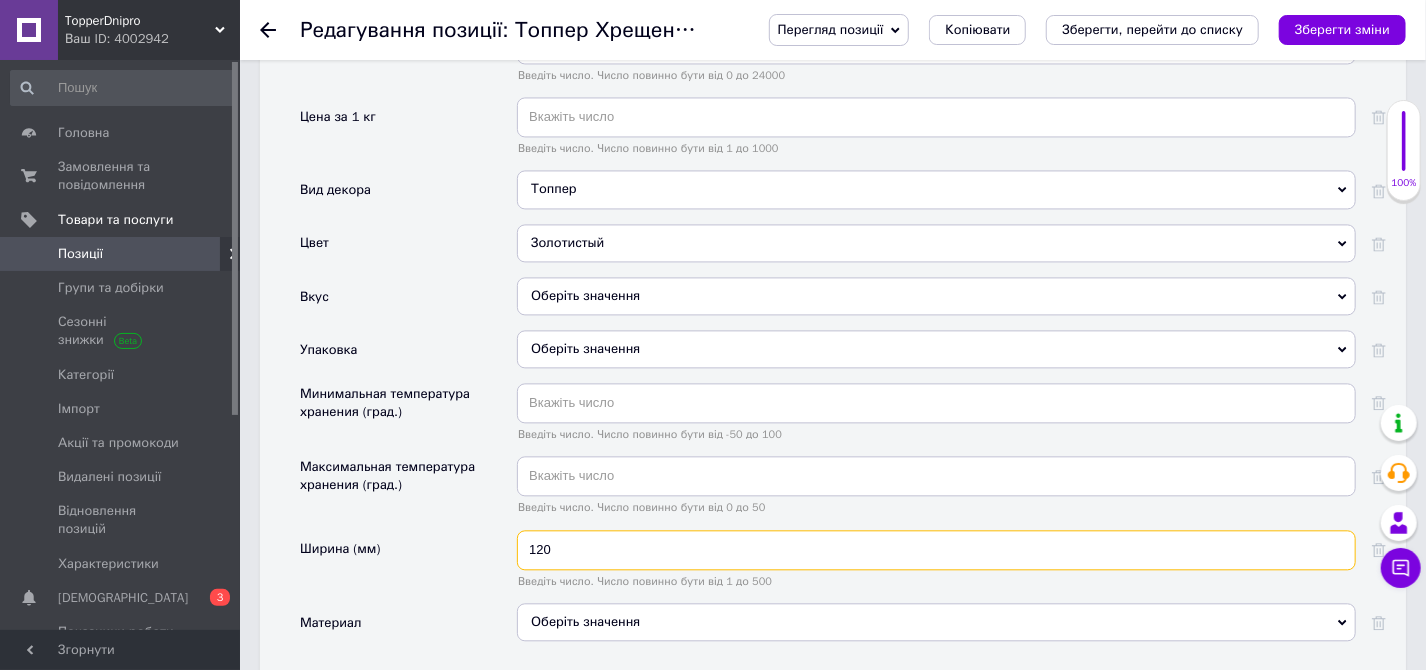 type on "120" 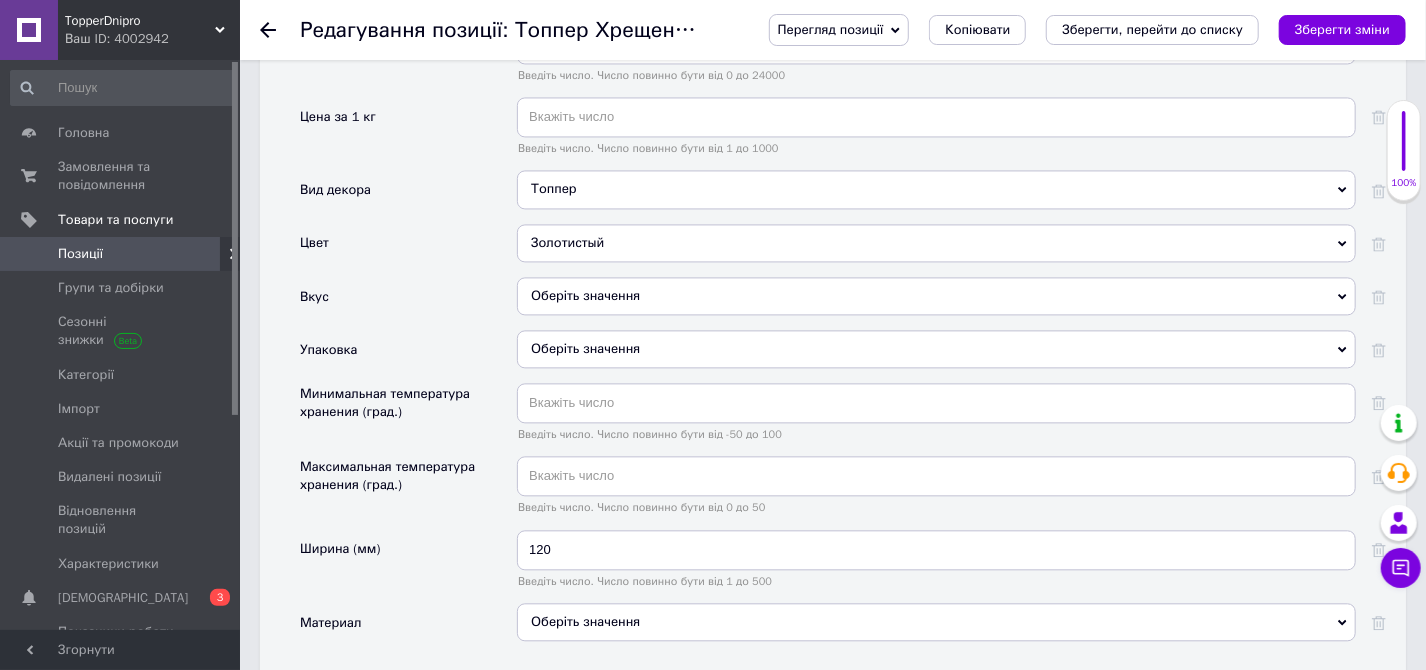 click on "Оберіть значення" at bounding box center [936, 622] 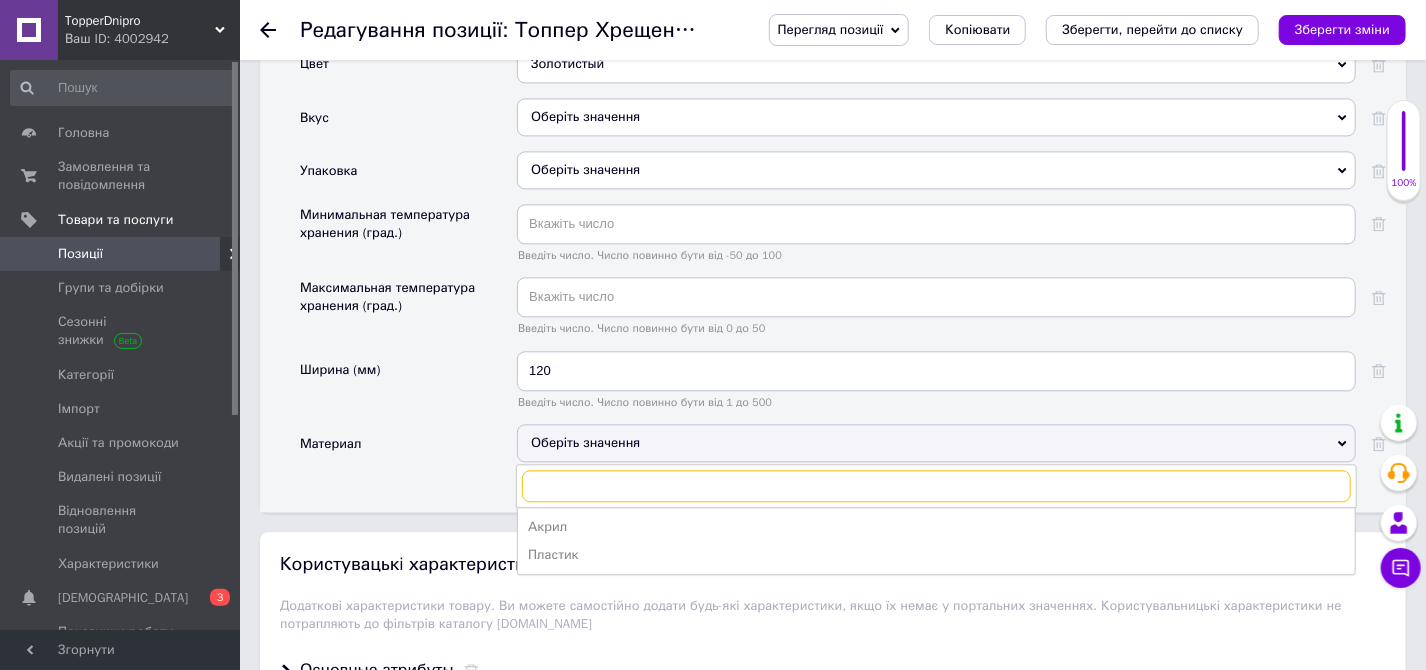 scroll, scrollTop: 2276, scrollLeft: 0, axis: vertical 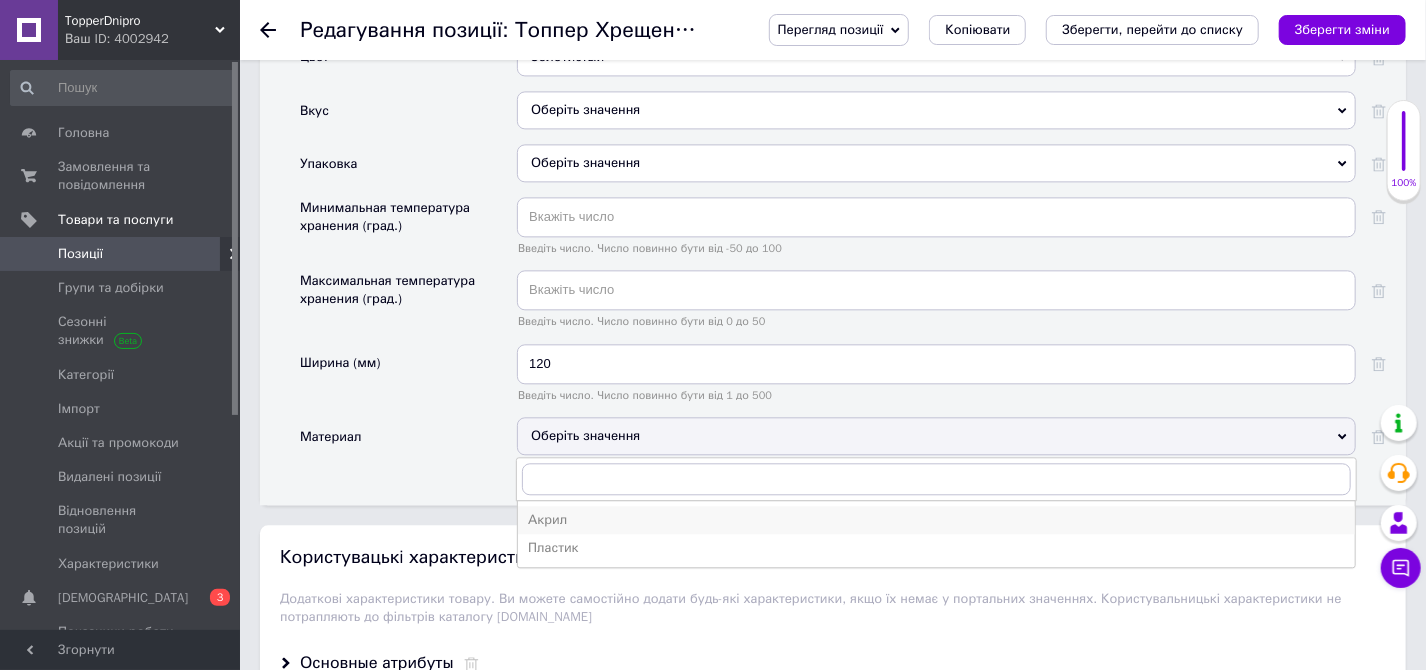 click on "Акрил" at bounding box center (936, 520) 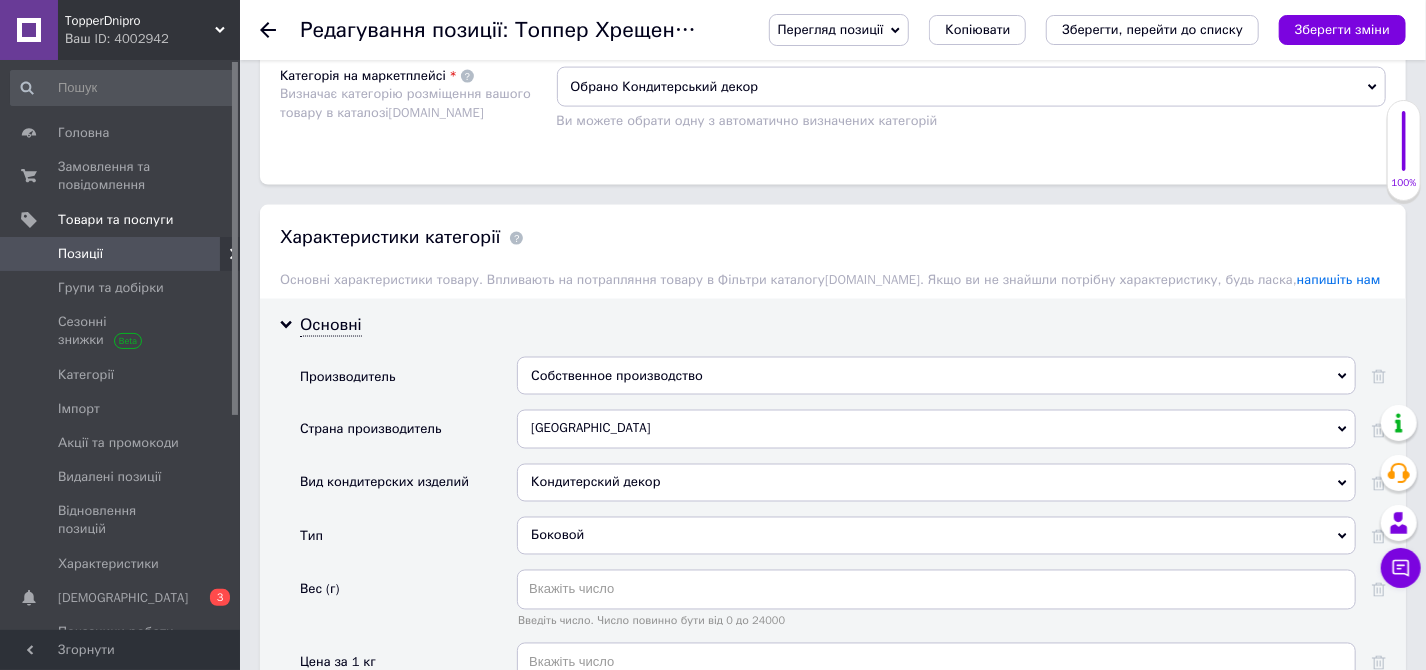scroll, scrollTop: 1549, scrollLeft: 0, axis: vertical 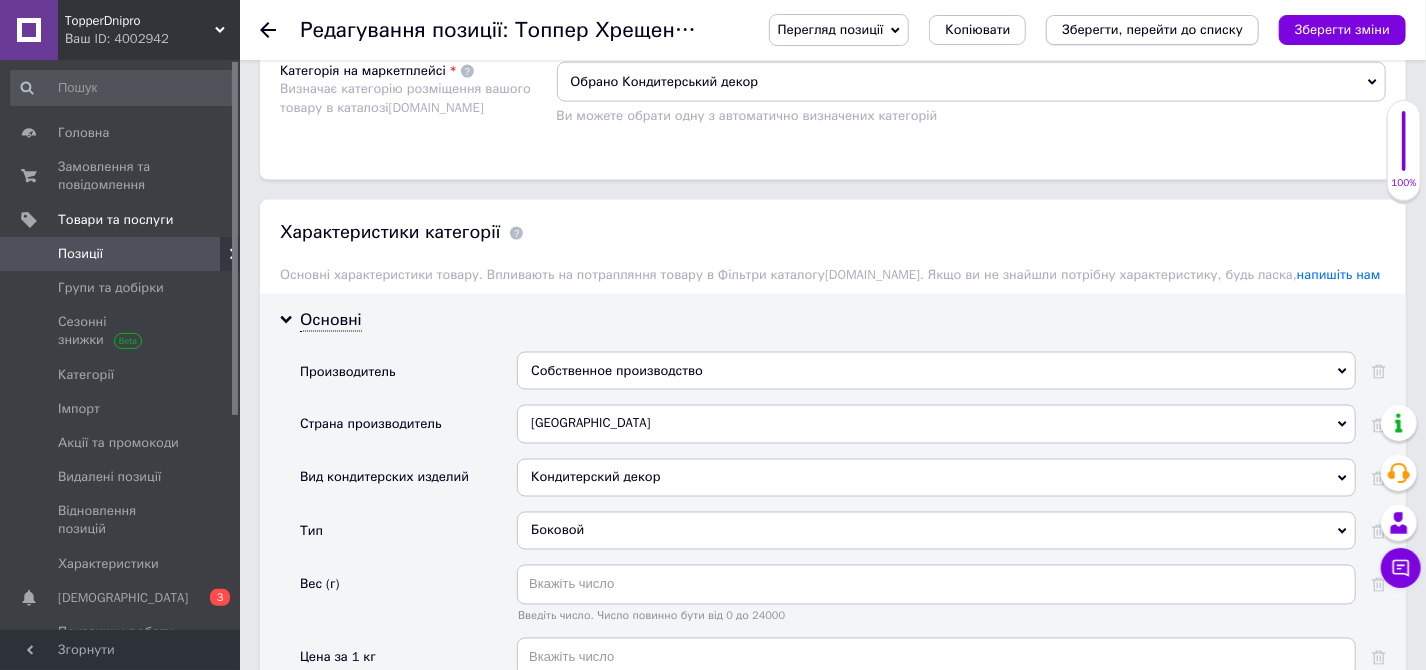 click on "Зберегти, перейти до списку" at bounding box center [1152, 29] 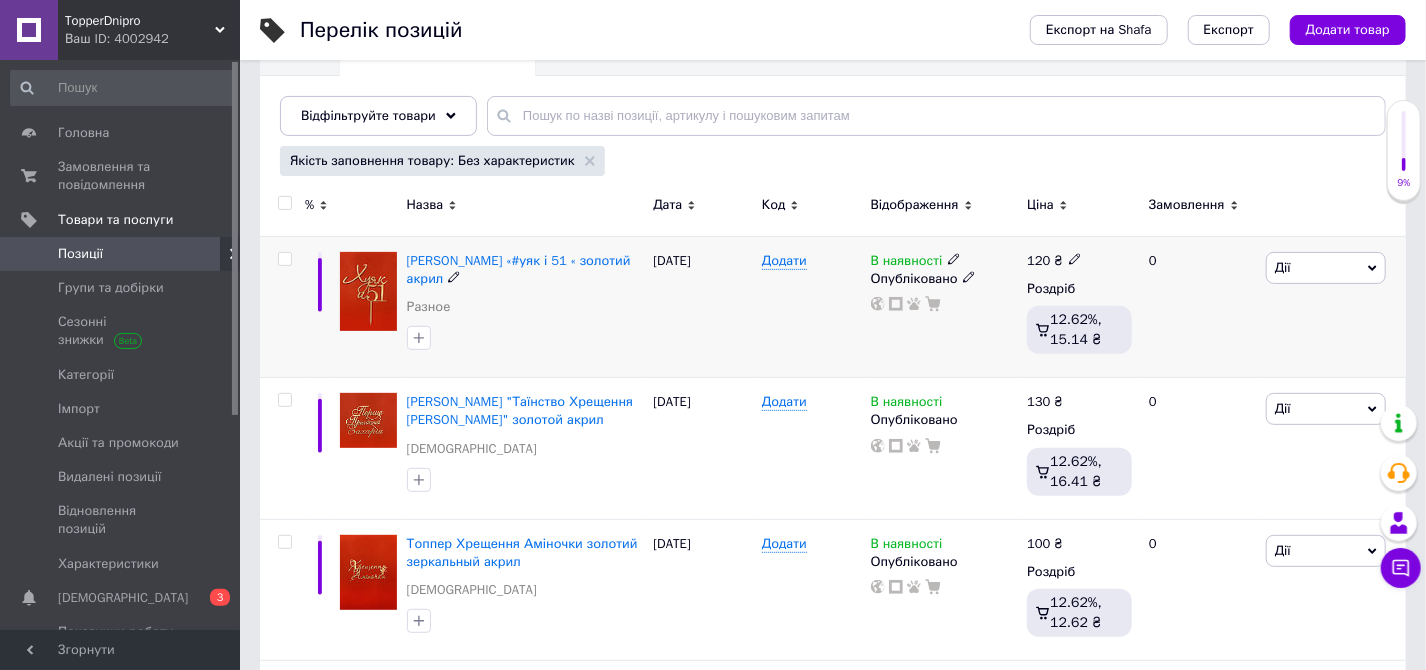 scroll, scrollTop: 272, scrollLeft: 0, axis: vertical 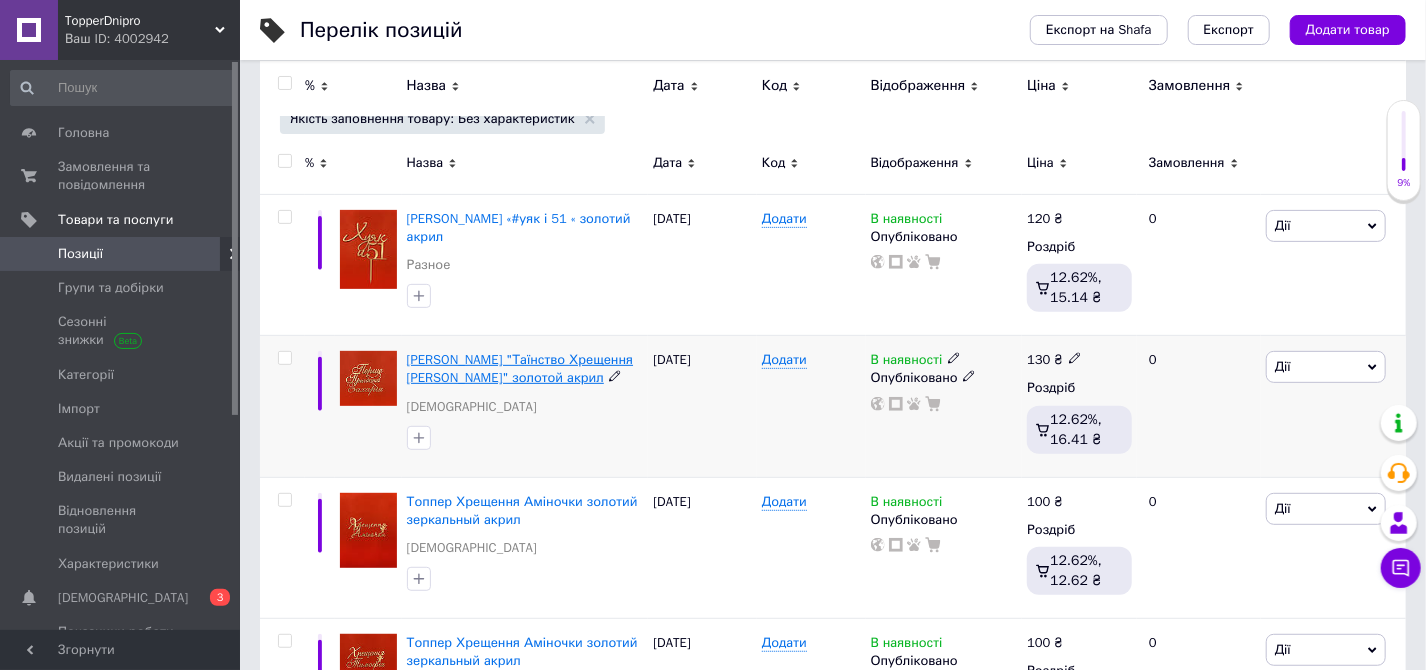 click on "Топер "Таїнство Хрещення Захарія" золотой акрил" at bounding box center [520, 368] 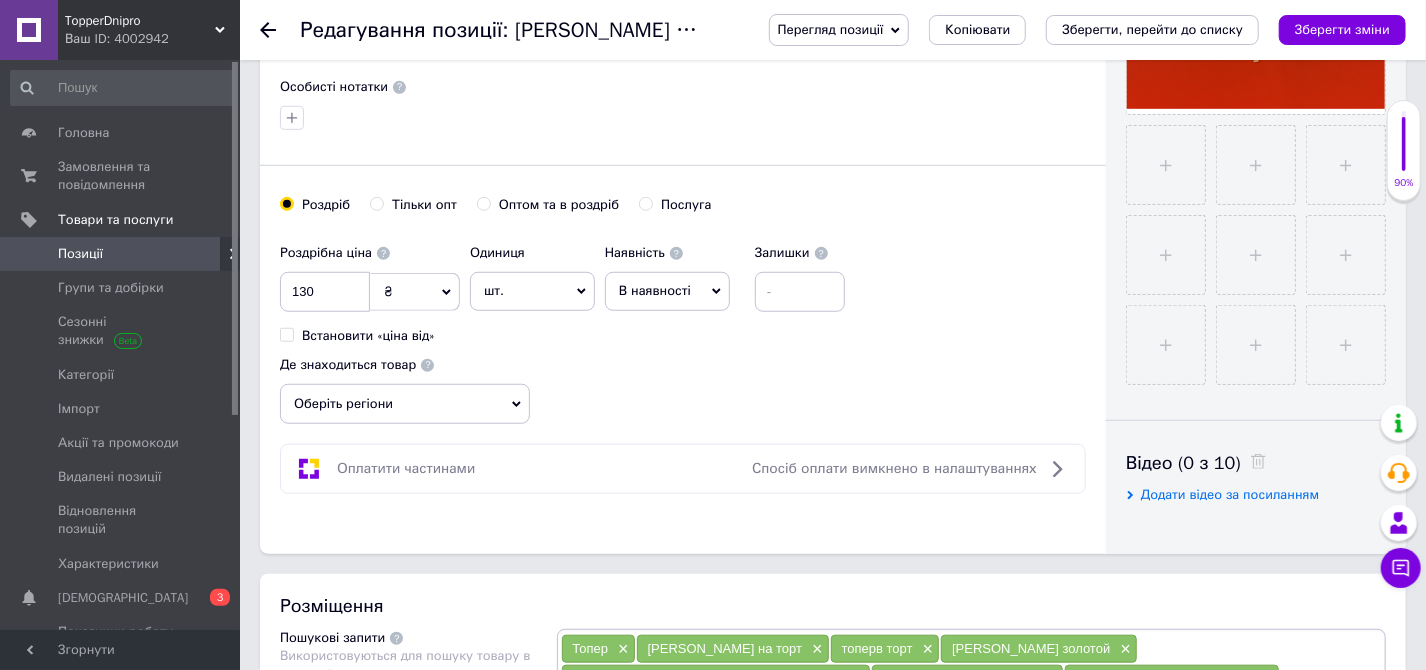 scroll, scrollTop: 636, scrollLeft: 0, axis: vertical 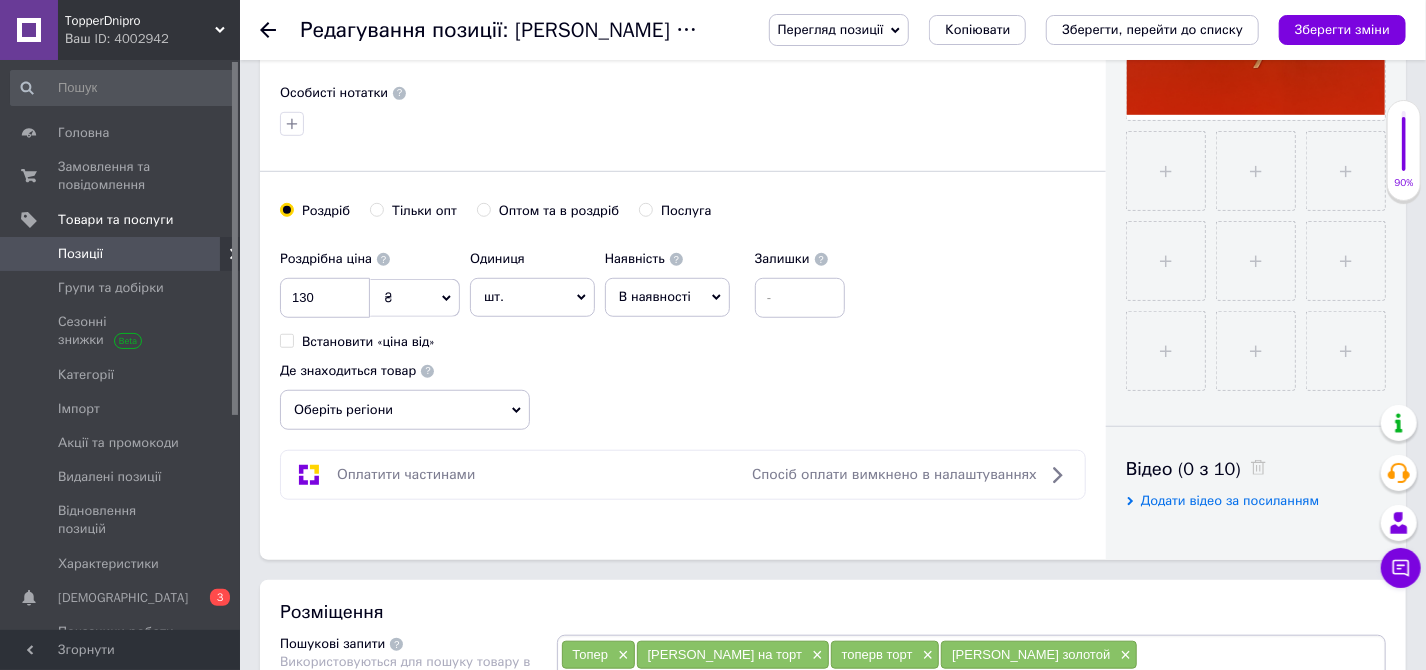 click on "Оберіть регіони" at bounding box center [405, 410] 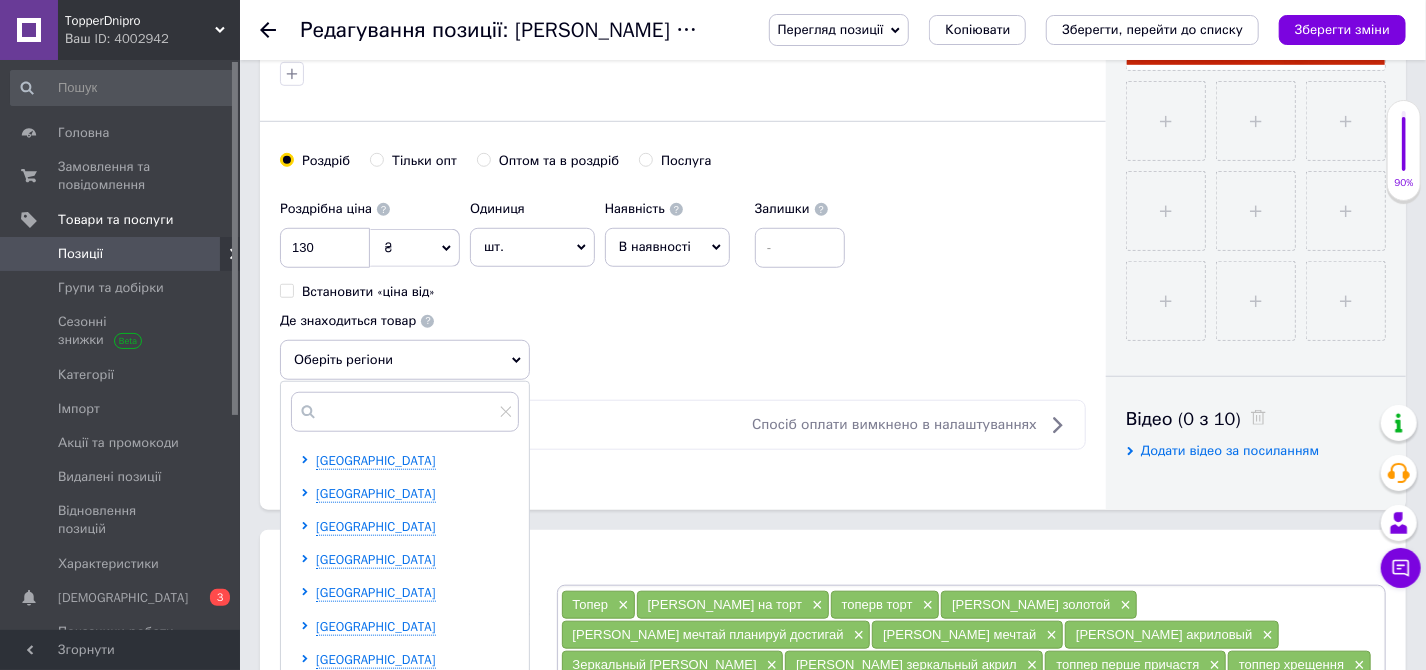 scroll, scrollTop: 727, scrollLeft: 0, axis: vertical 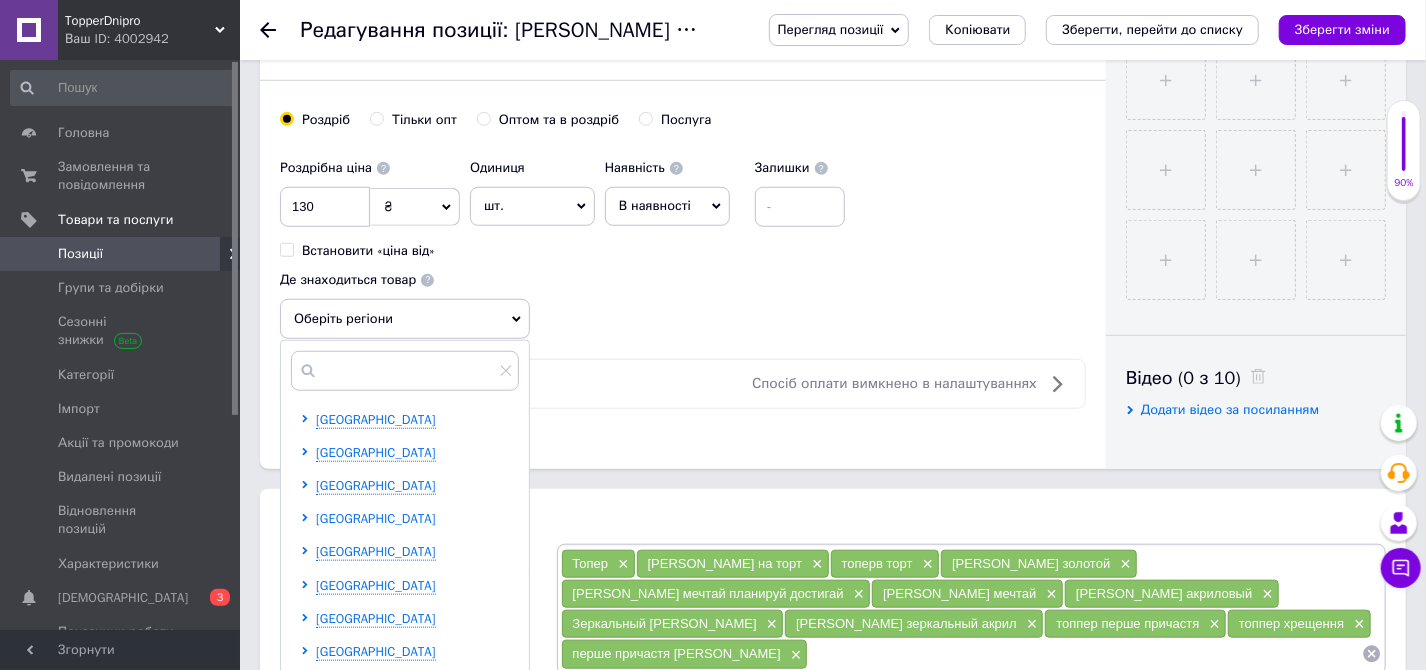click on "Дніпропетровська область" at bounding box center (376, 518) 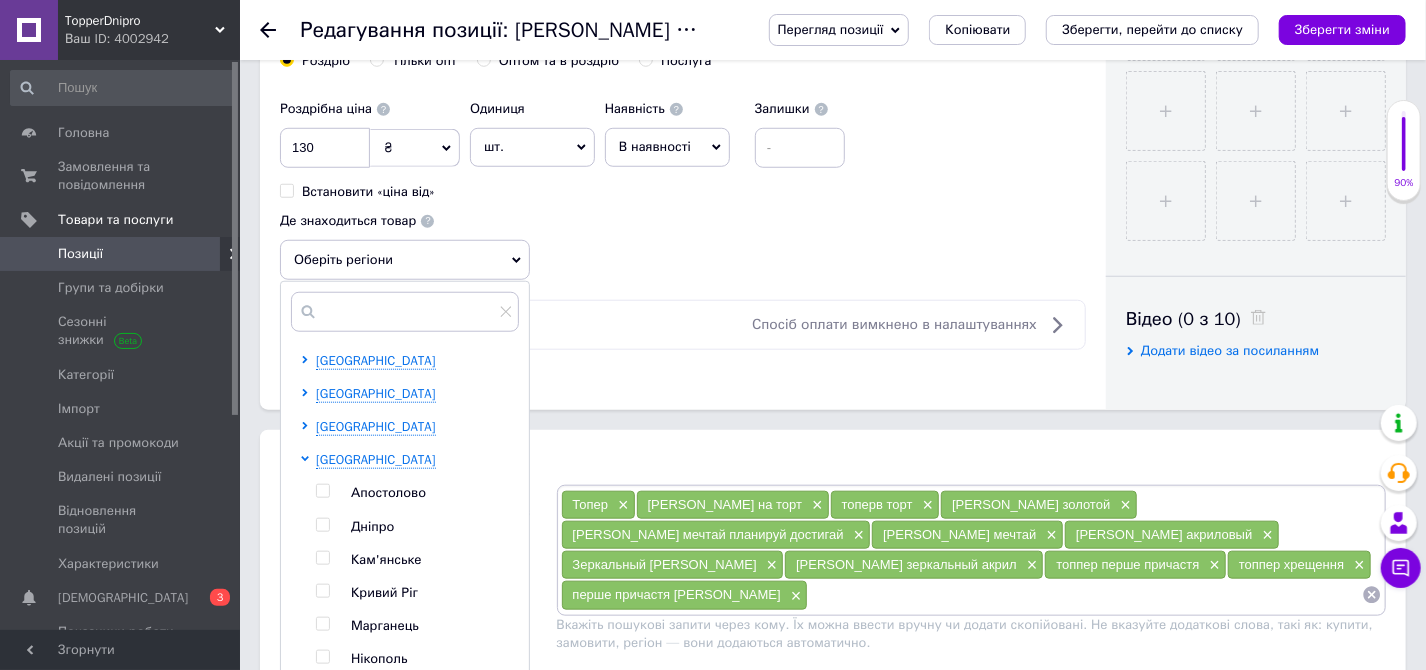 scroll, scrollTop: 818, scrollLeft: 0, axis: vertical 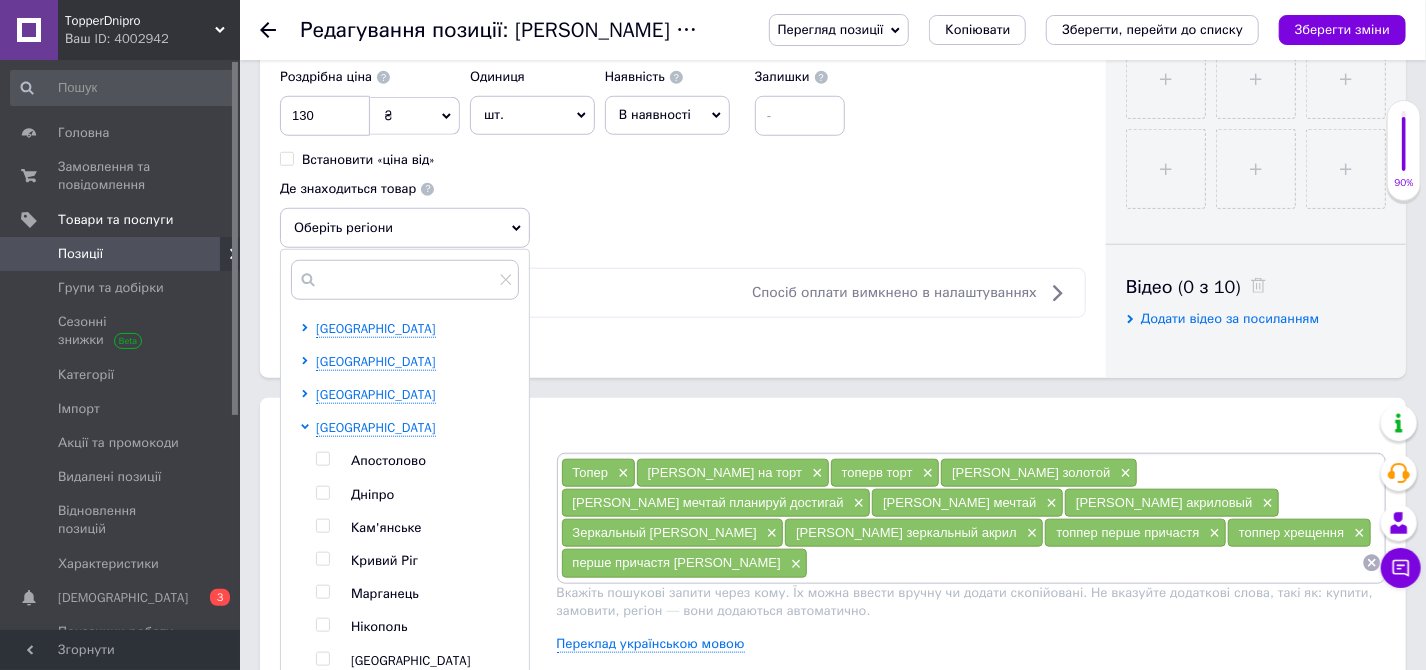 click at bounding box center (323, 493) 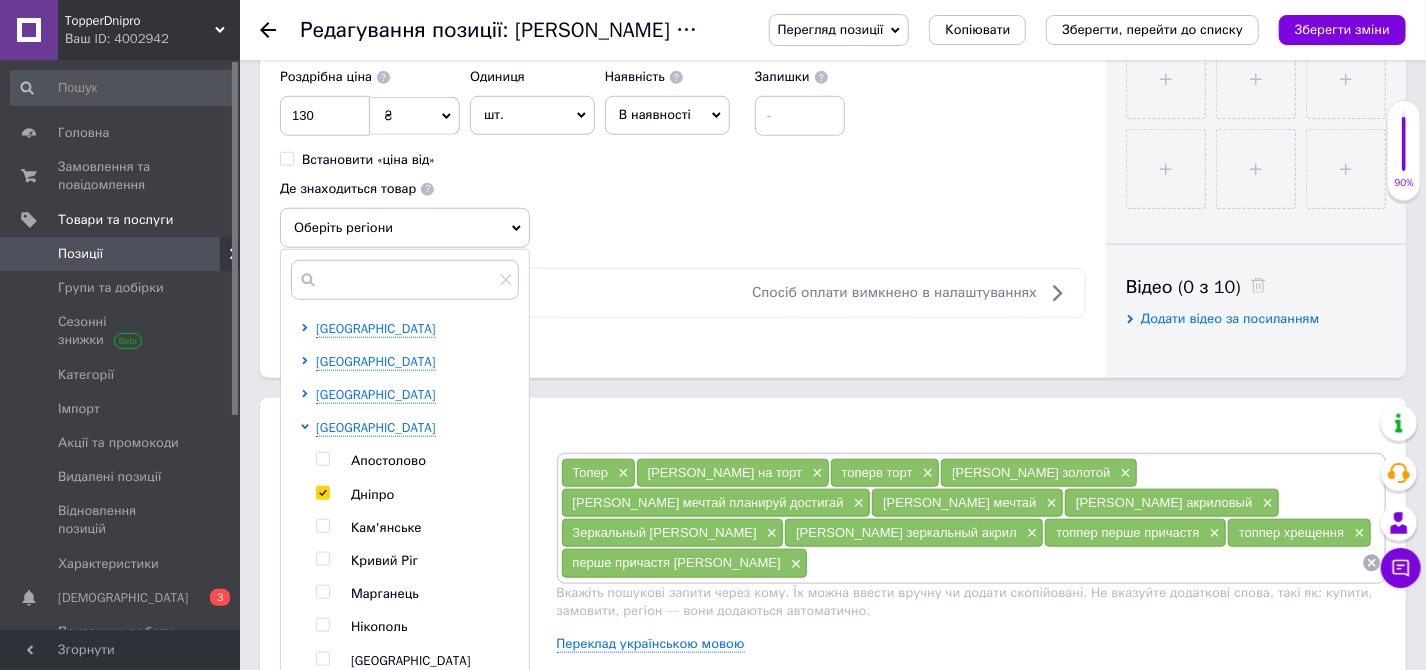 checkbox on "true" 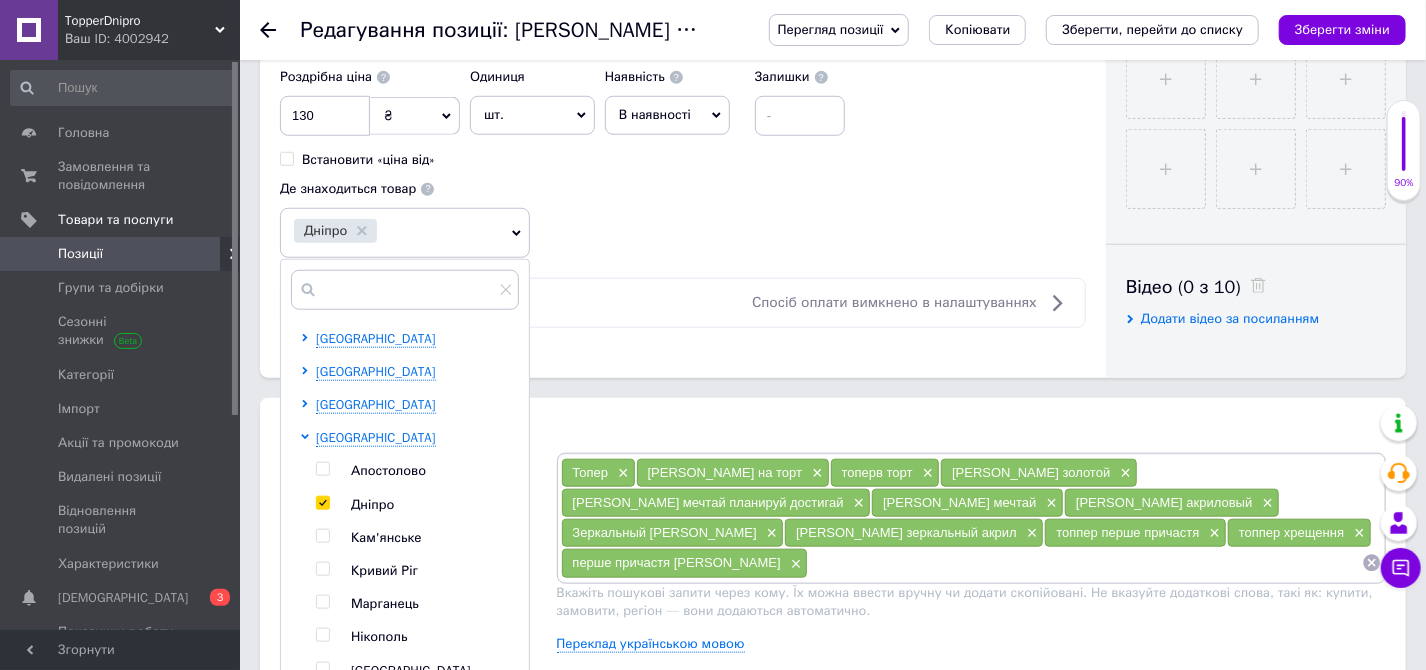 click on "Роздрібна ціна 130 ₴ $ EUR CHF GBP ¥ PLN ₸ MDL HUF KGS CNY TRY KRW lei Встановити «ціна від» Одиниця шт. Популярне комплект упаковка кв.м пара м кг пог.м послуга т а автоцистерна ампула б балон банка блістер бобіна бочка бут бухта в ват виїзд відро г г га година гр/кв.м гігакалорія д дав два місяці день доба доза є єврокуб з зміна к кВт каністра карат кв.дм кв.м кв.см кв.фут квартал кг кг/кв.м км колесо комплект коробка куб.дм куб.м л л лист м м мВт мл мм моток місяць мішок н набір номер о об'єкт од. п палетомісце пара партія пач пог.м послуга посівна одиниця птахомісце півроку пігулка" at bounding box center [683, 158] 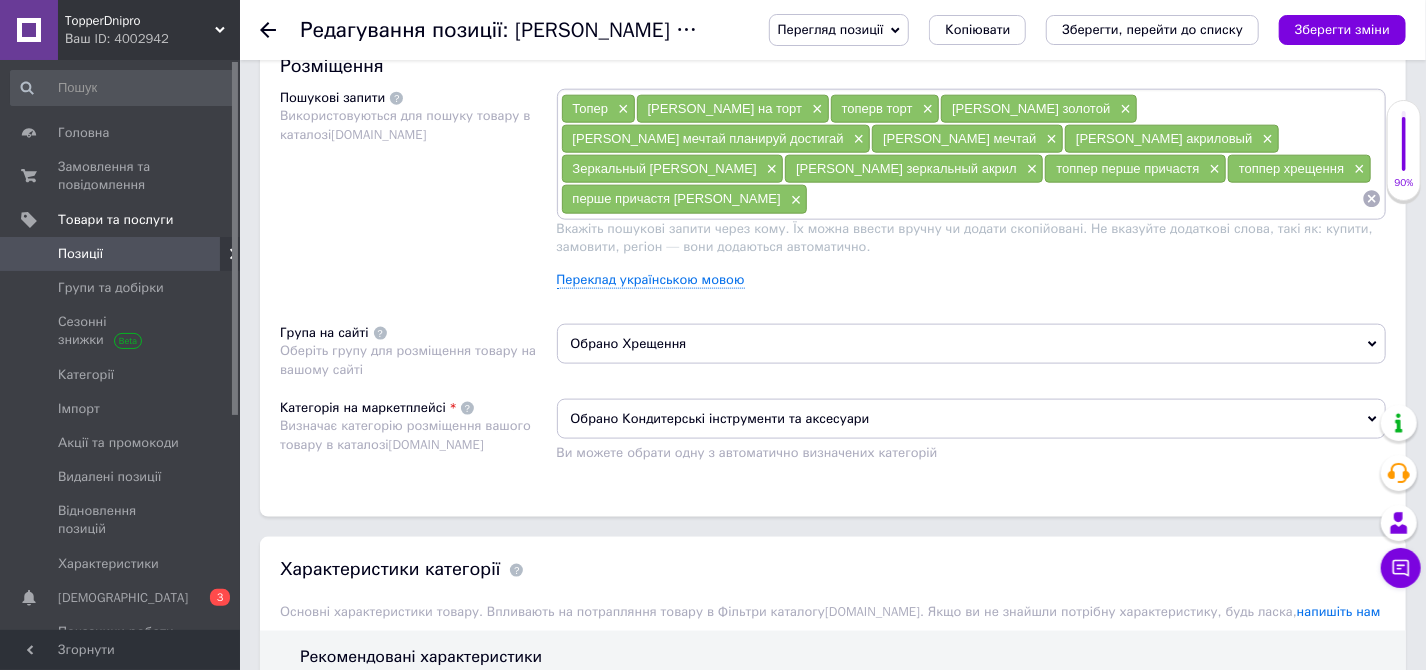 scroll, scrollTop: 1272, scrollLeft: 0, axis: vertical 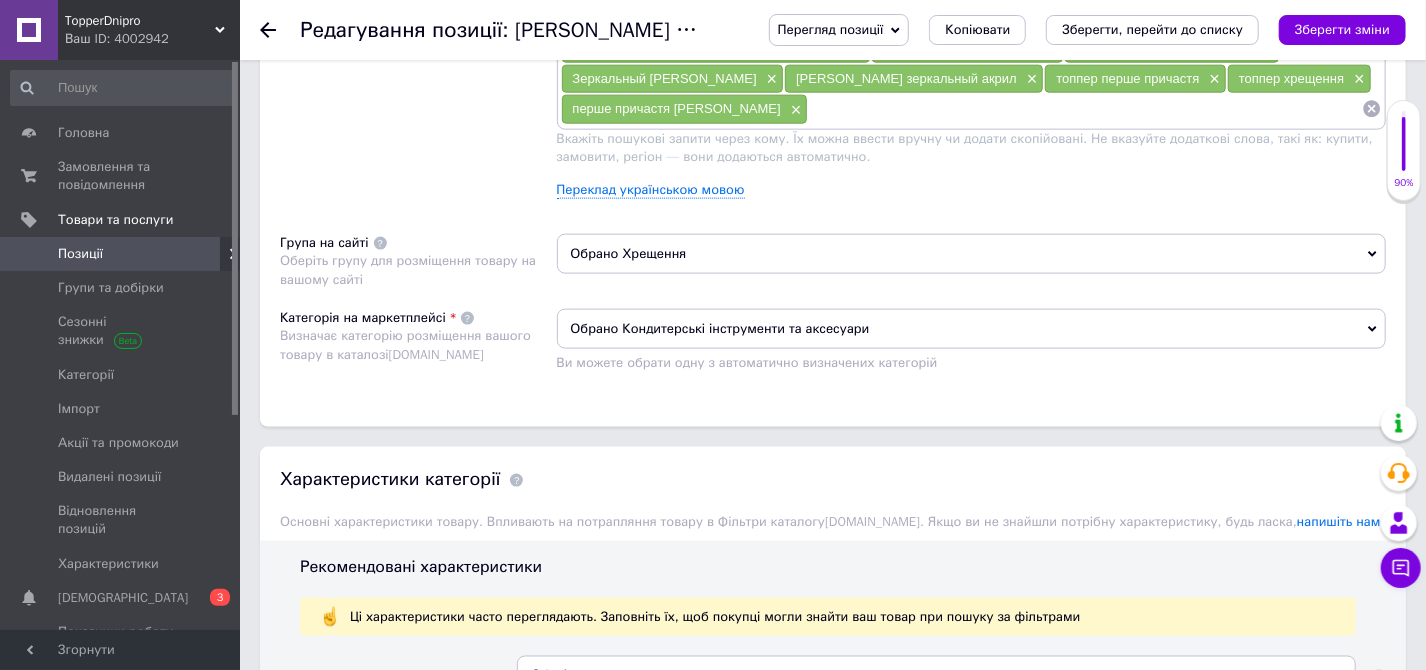 click on "Обрано Кондитерські інструменти та аксесуари" at bounding box center (972, 329) 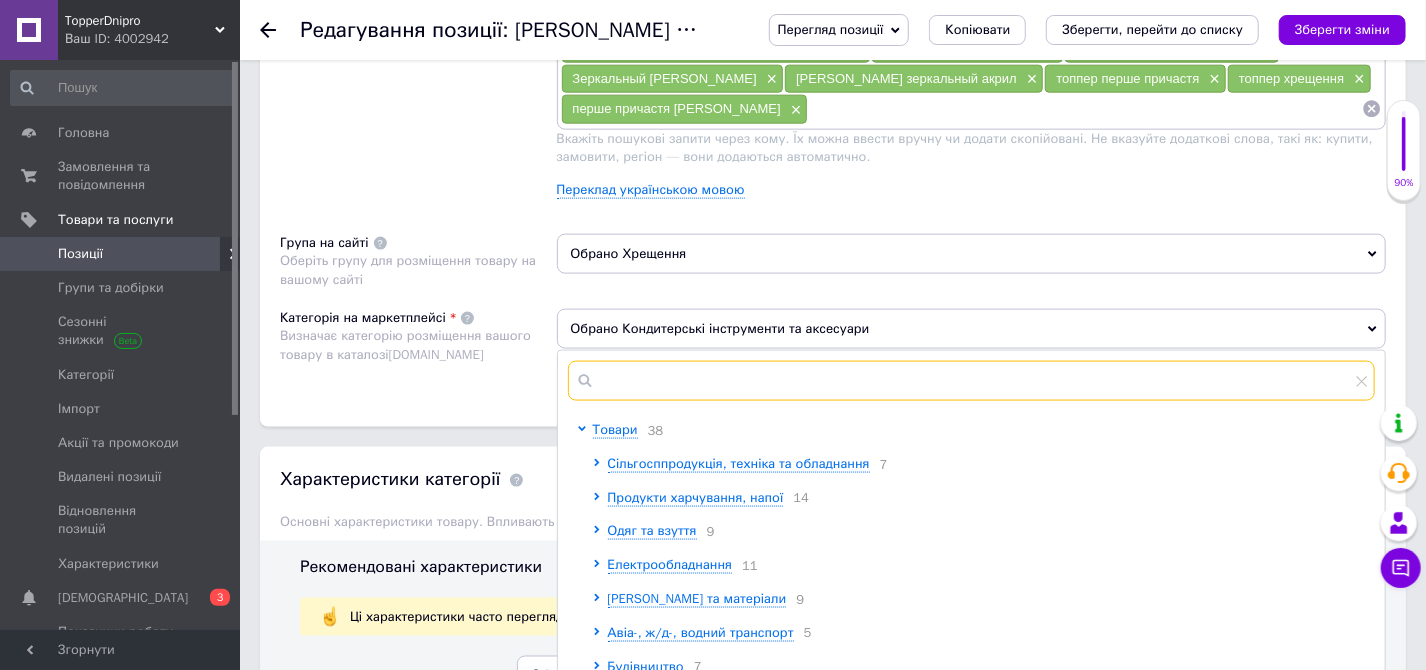 click at bounding box center [972, 381] 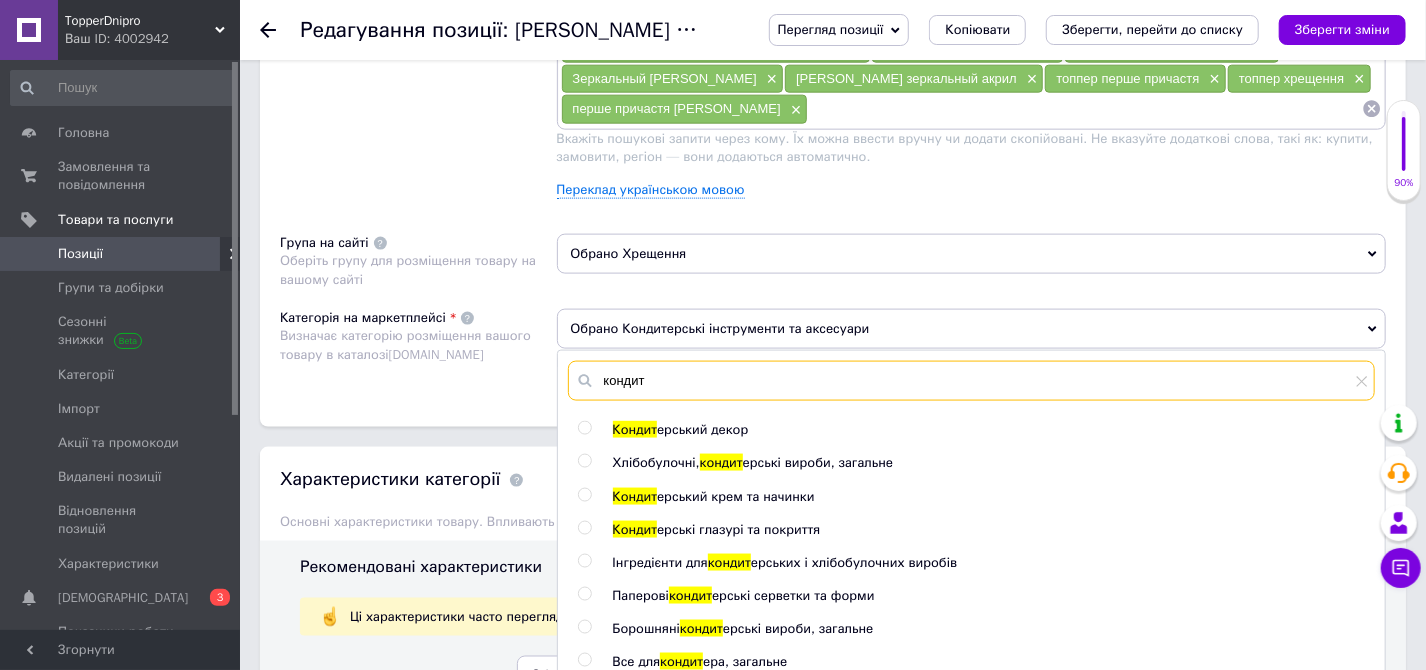 scroll, scrollTop: 1363, scrollLeft: 0, axis: vertical 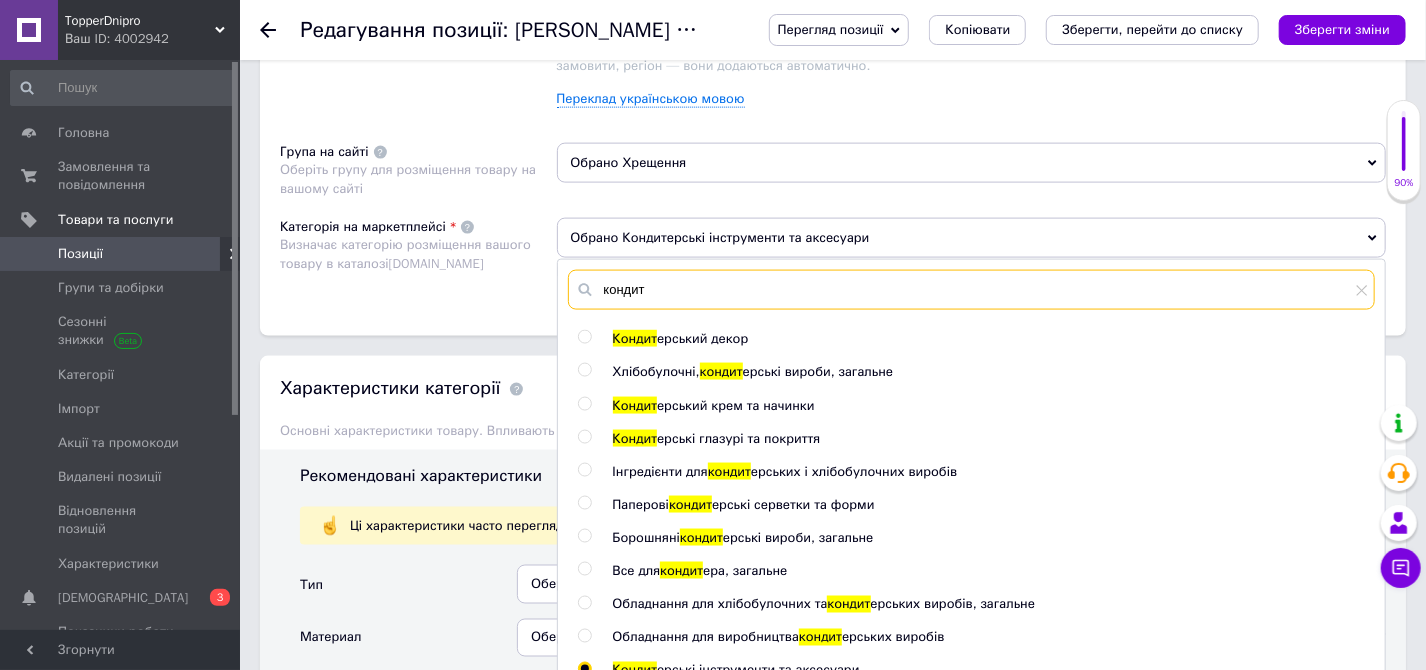 type on "кондит" 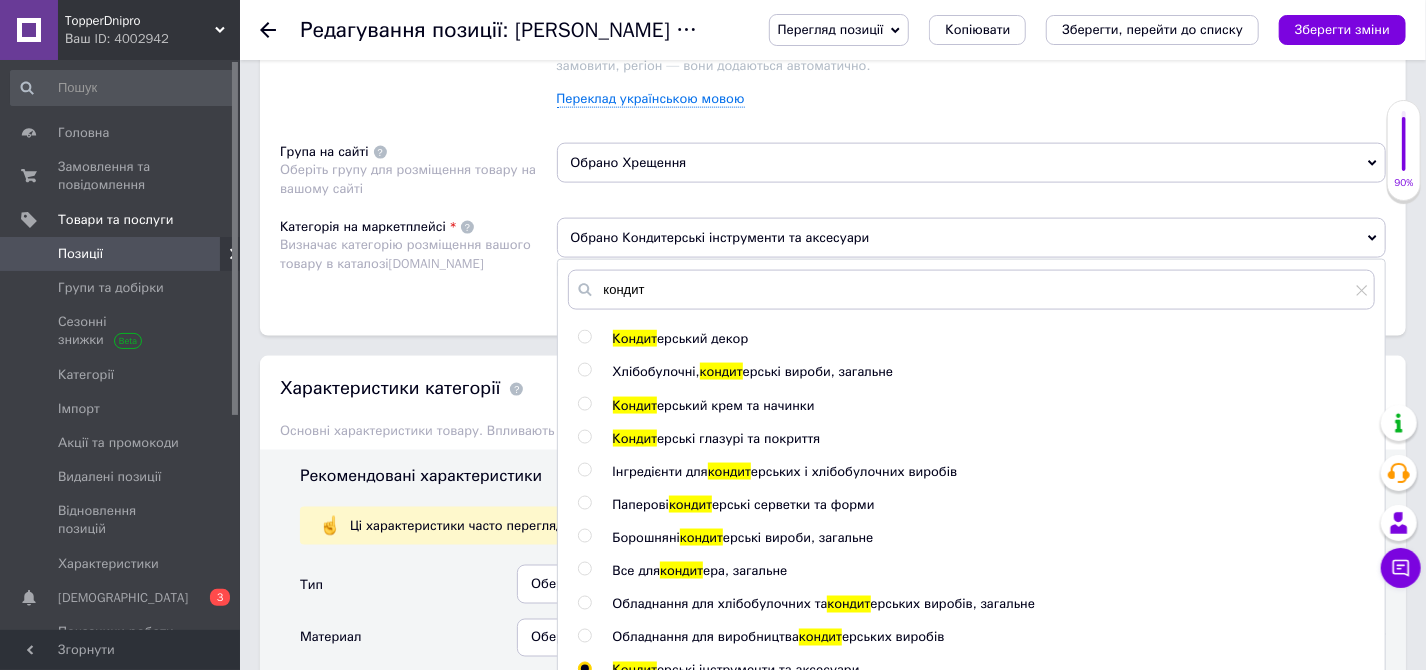 click on "ерський декор" at bounding box center [702, 338] 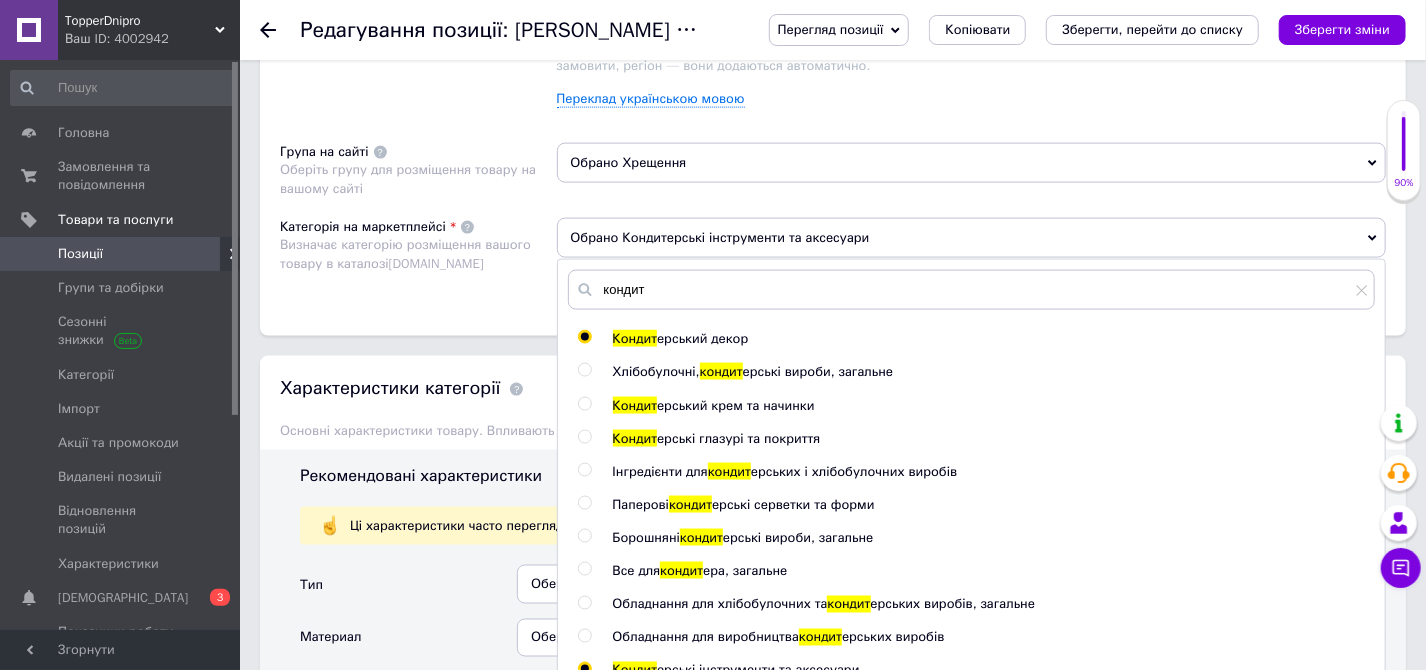 radio on "true" 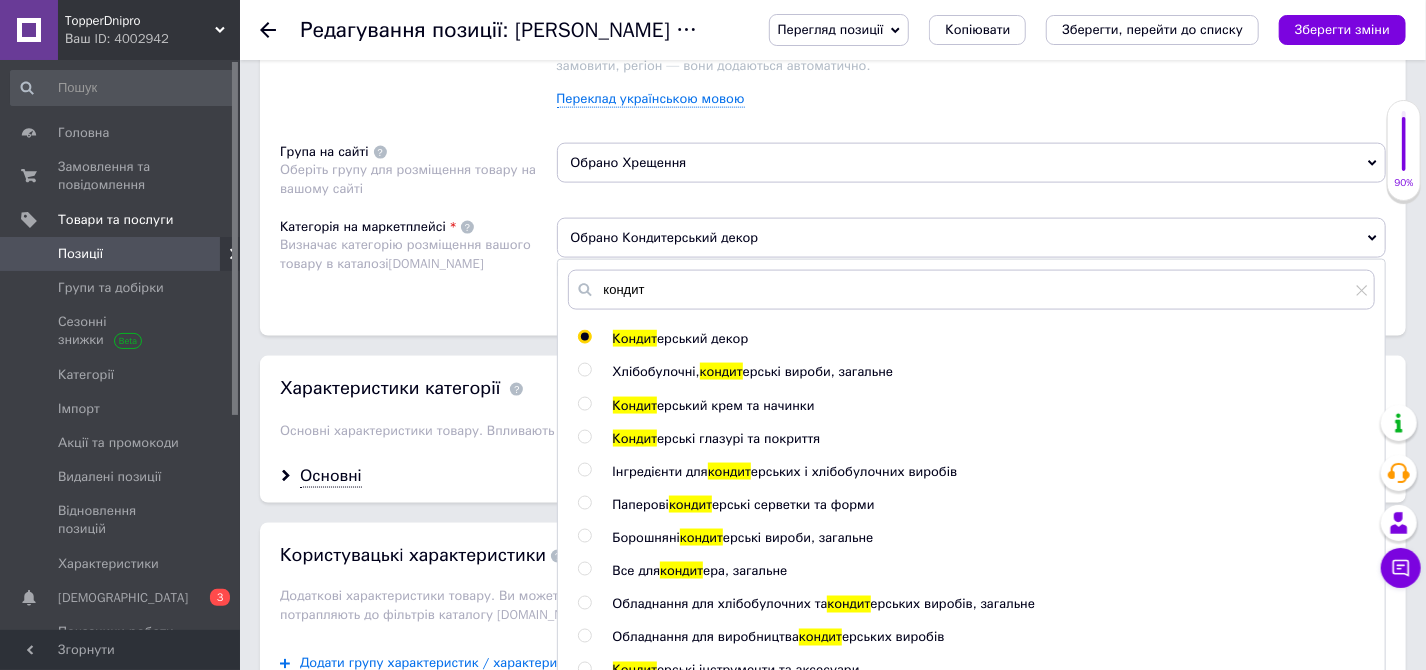 click on "Розміщення Пошукові запити Використовуються для пошуку товару в каталозі  Prom.ua Топер × топер на торт × топерв торт × топер золотой × топер мечтай планируй достигай × топер мечтай × топер акриловый × Зеркальный топер × топер зеркальный акрил × топпер перше причастя × топпер хрещення × перше причастя Захарія × Вкажіть пошукові запити через кому. Їх можна ввести вручну чи додати скопійовані. Не вказуйте додаткові слова, такі як: купити, замовити, регіон — вони додаються автоматично. Переклад українською мовою Група на сайті Обрано Хрещення Prom.ua кондит" at bounding box center (833, 94) 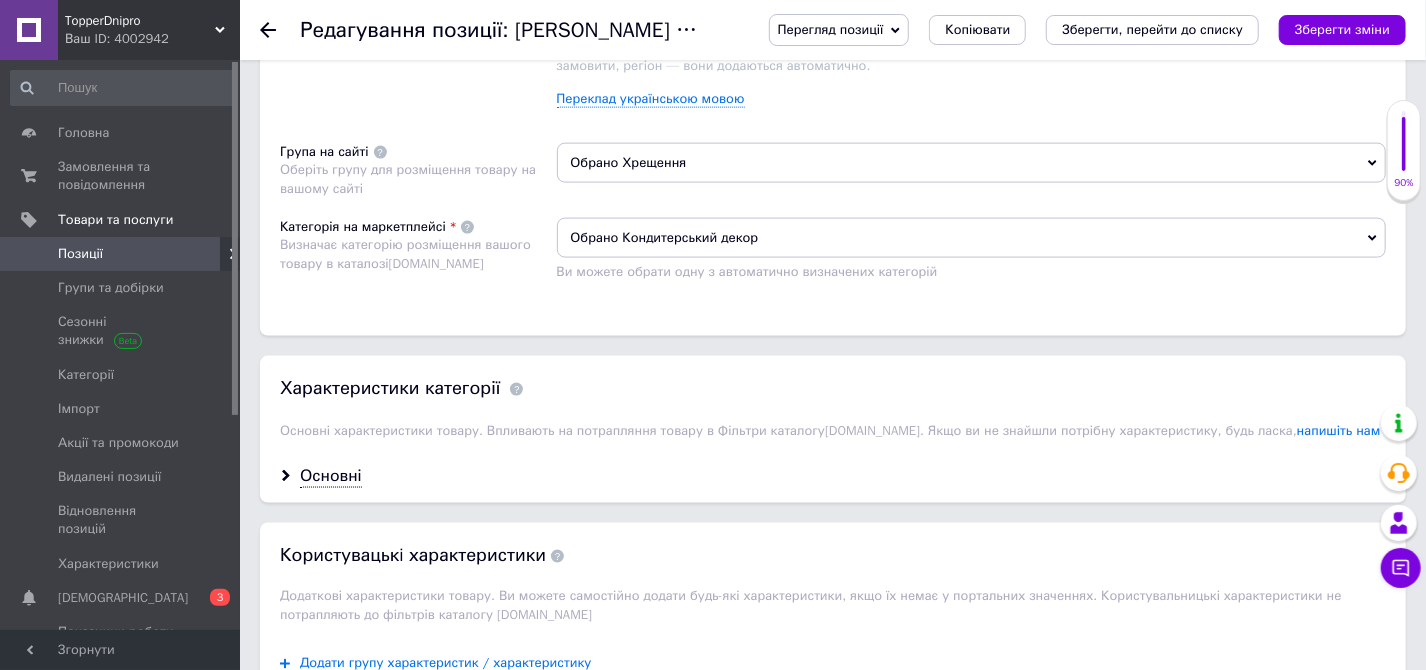 scroll, scrollTop: 1545, scrollLeft: 0, axis: vertical 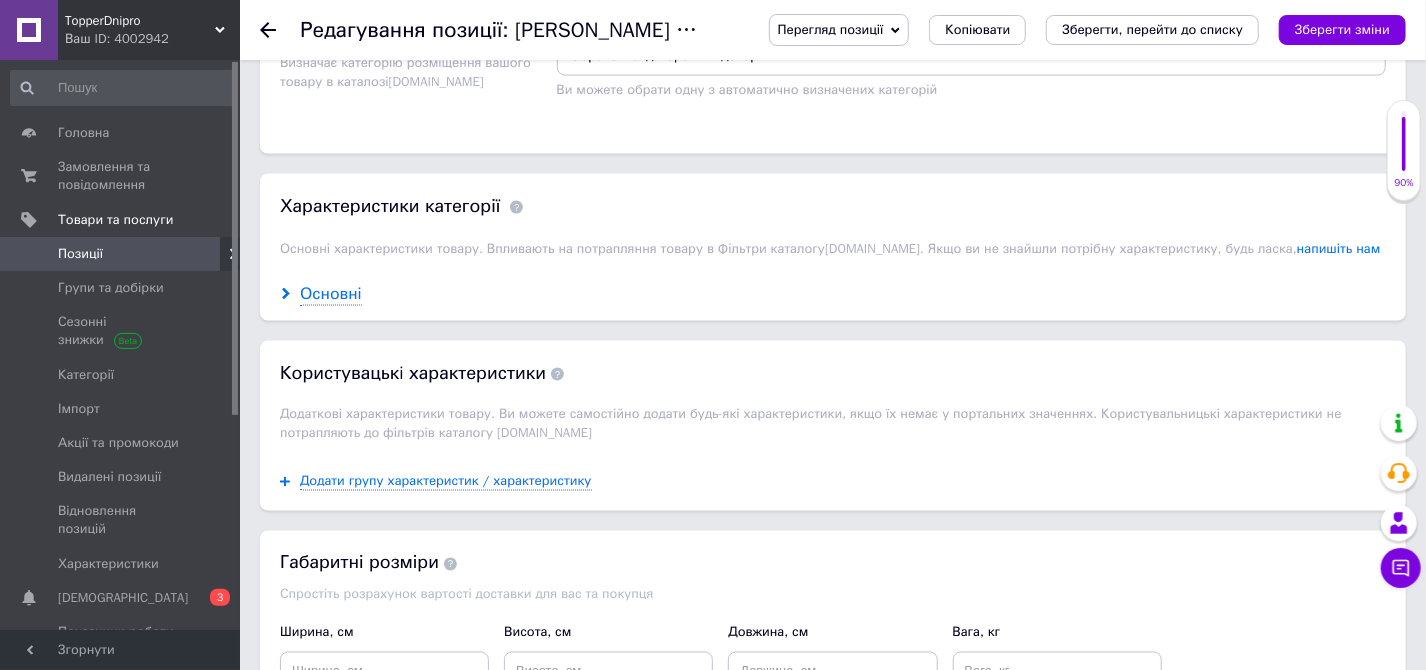 click on "Основні" at bounding box center [331, 294] 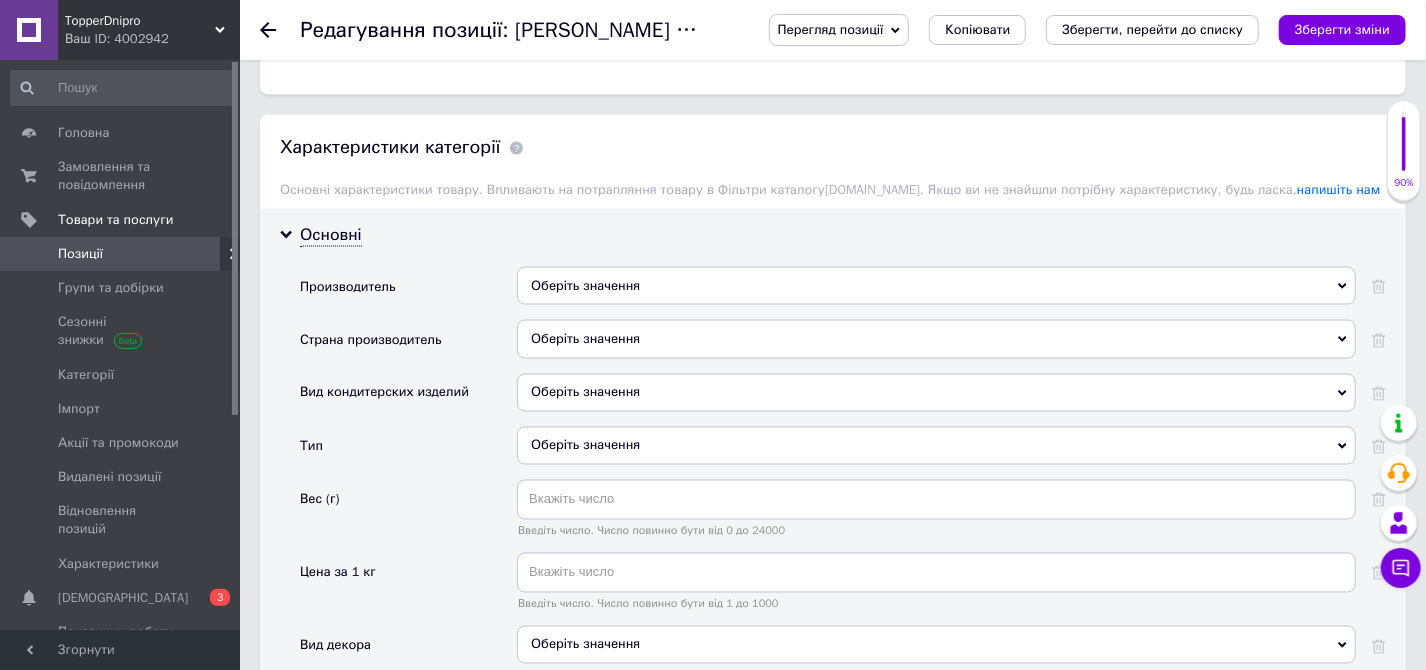 scroll, scrollTop: 1636, scrollLeft: 0, axis: vertical 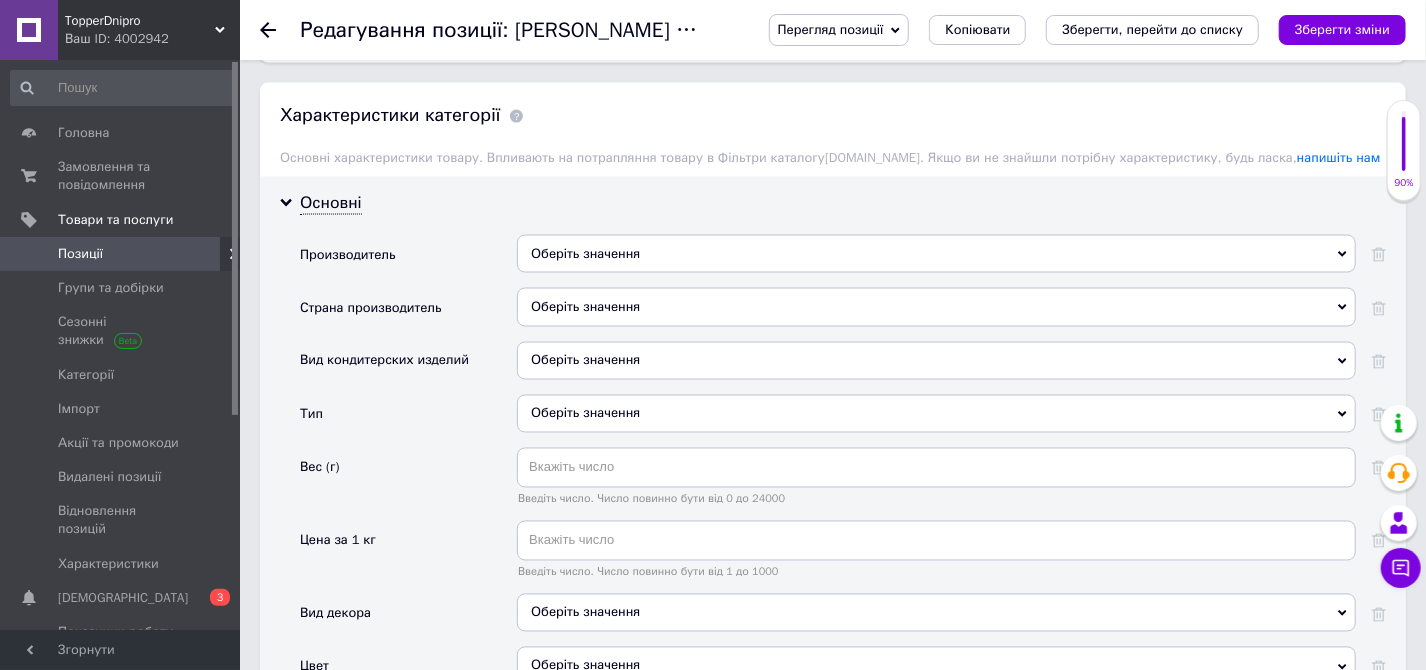 click on "Оберіть значення" at bounding box center (936, 254) 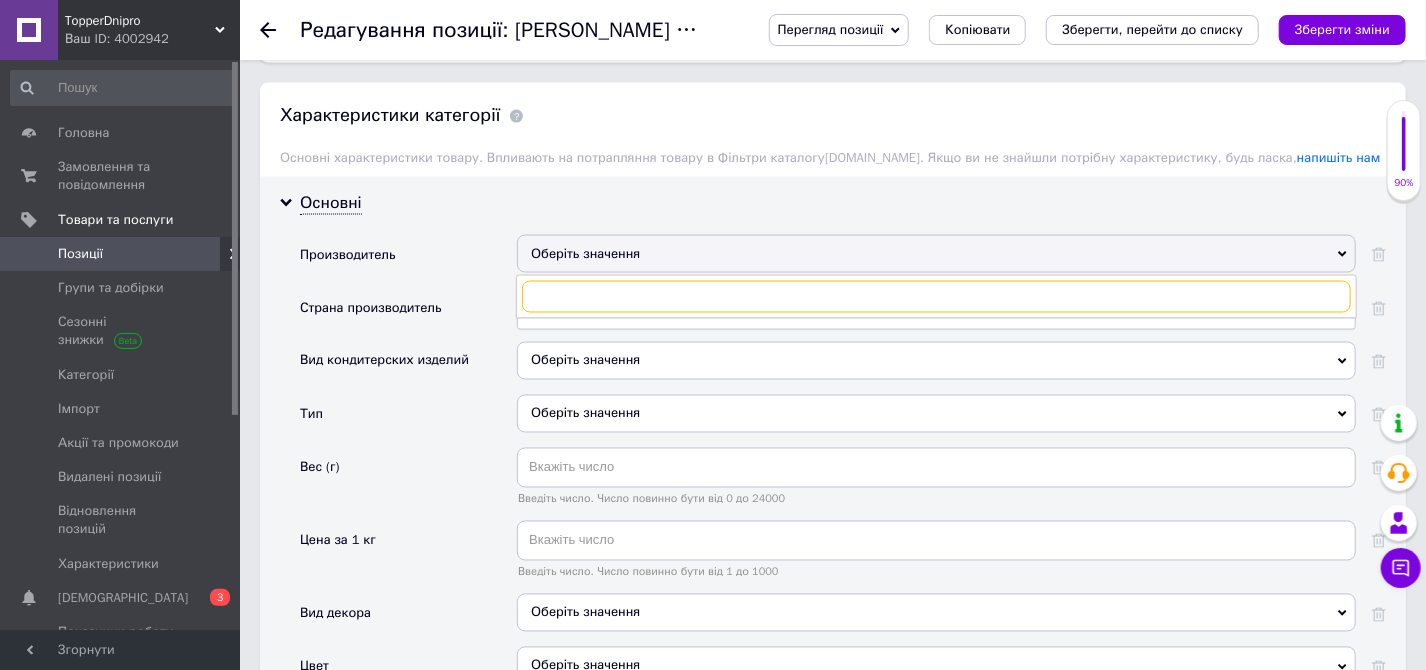 click at bounding box center [936, 297] 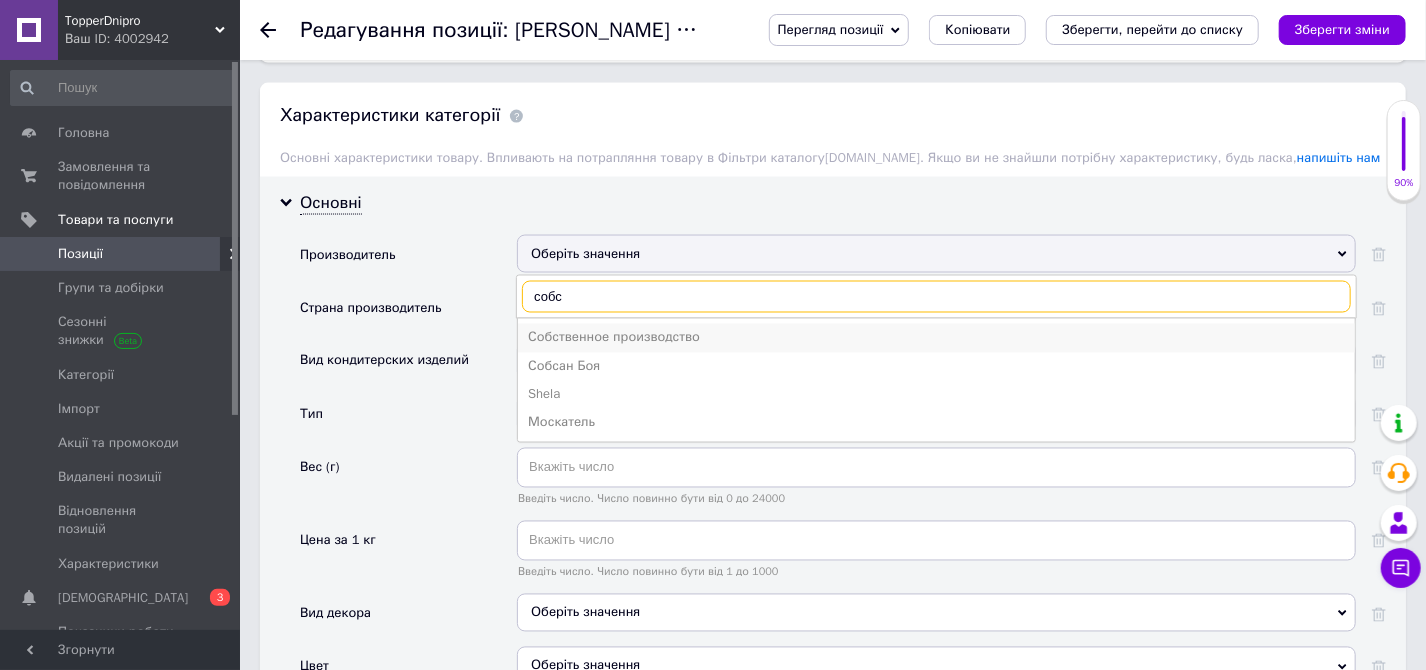 type on "собс" 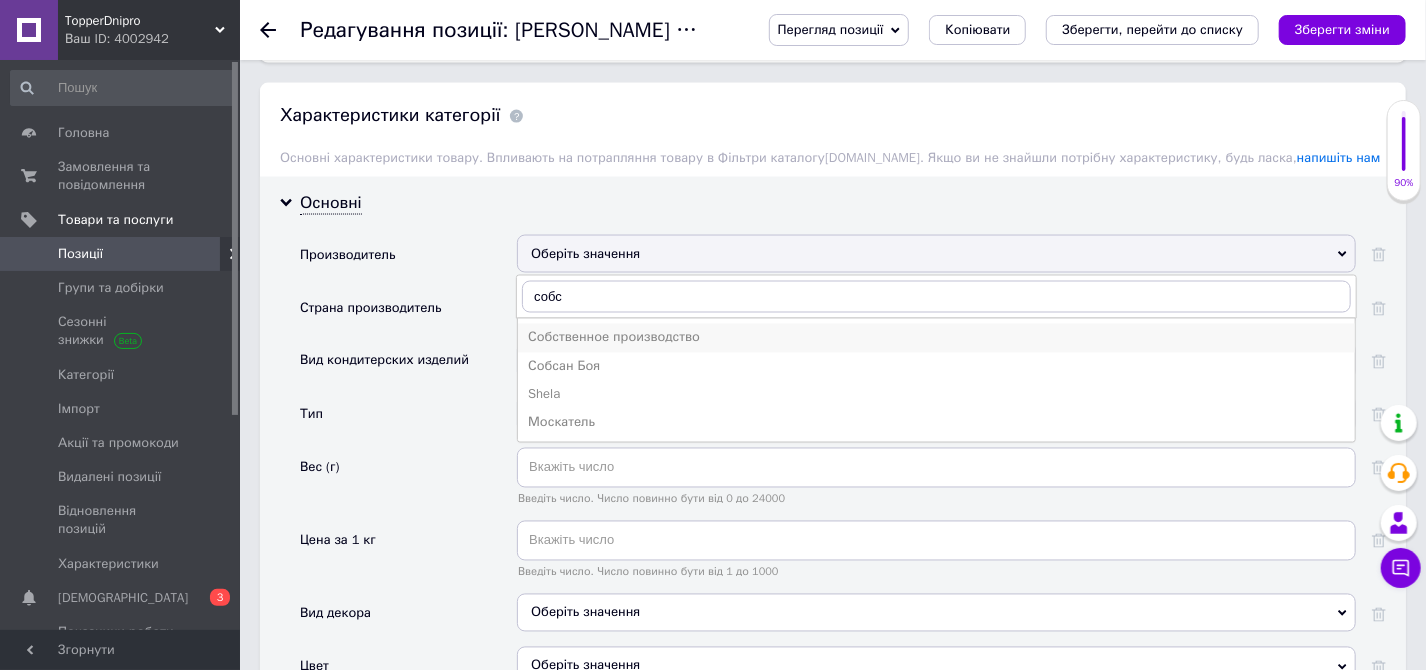 click on "Собственное производство" at bounding box center [936, 338] 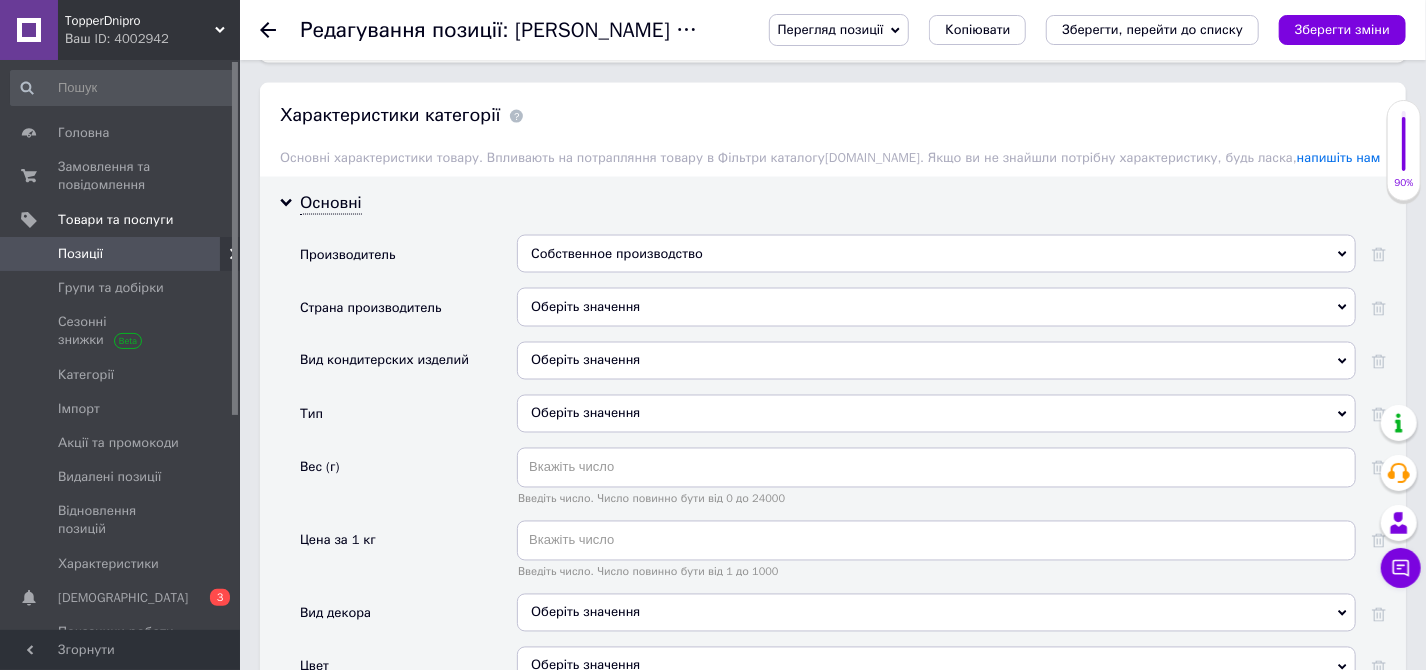 click on "Оберіть значення" at bounding box center (936, 307) 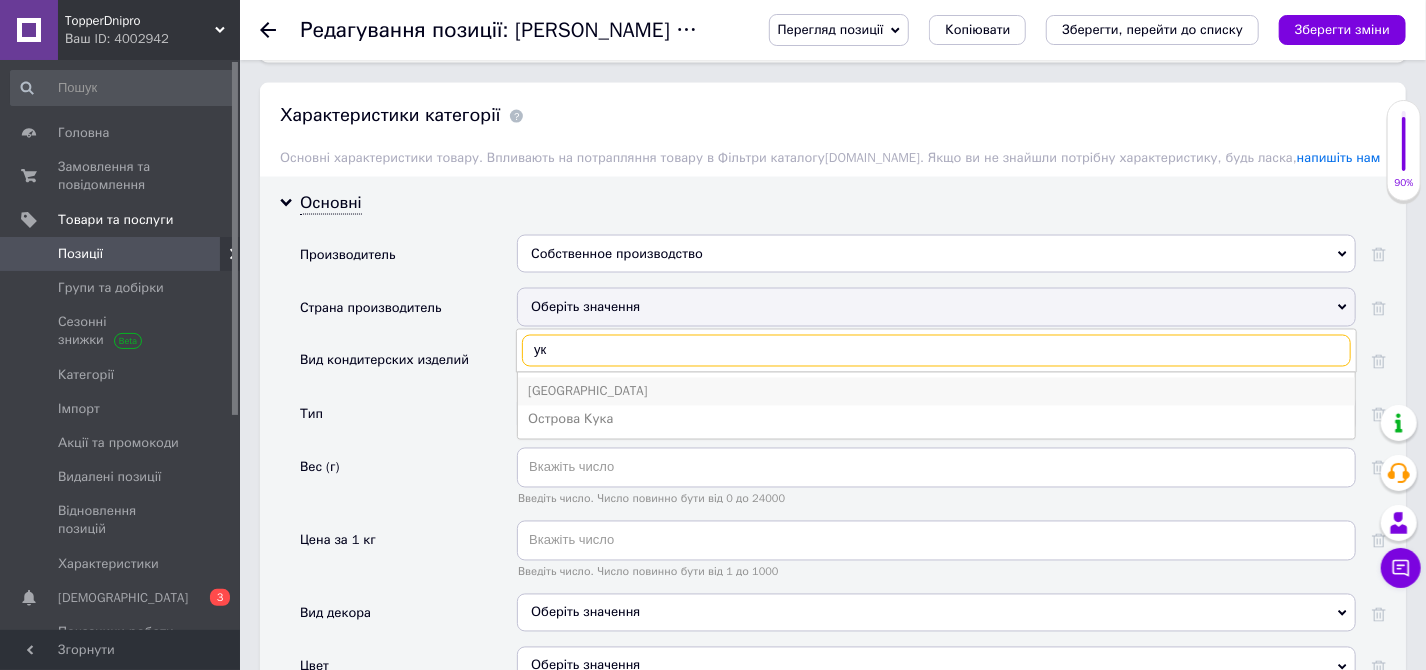 type on "ук" 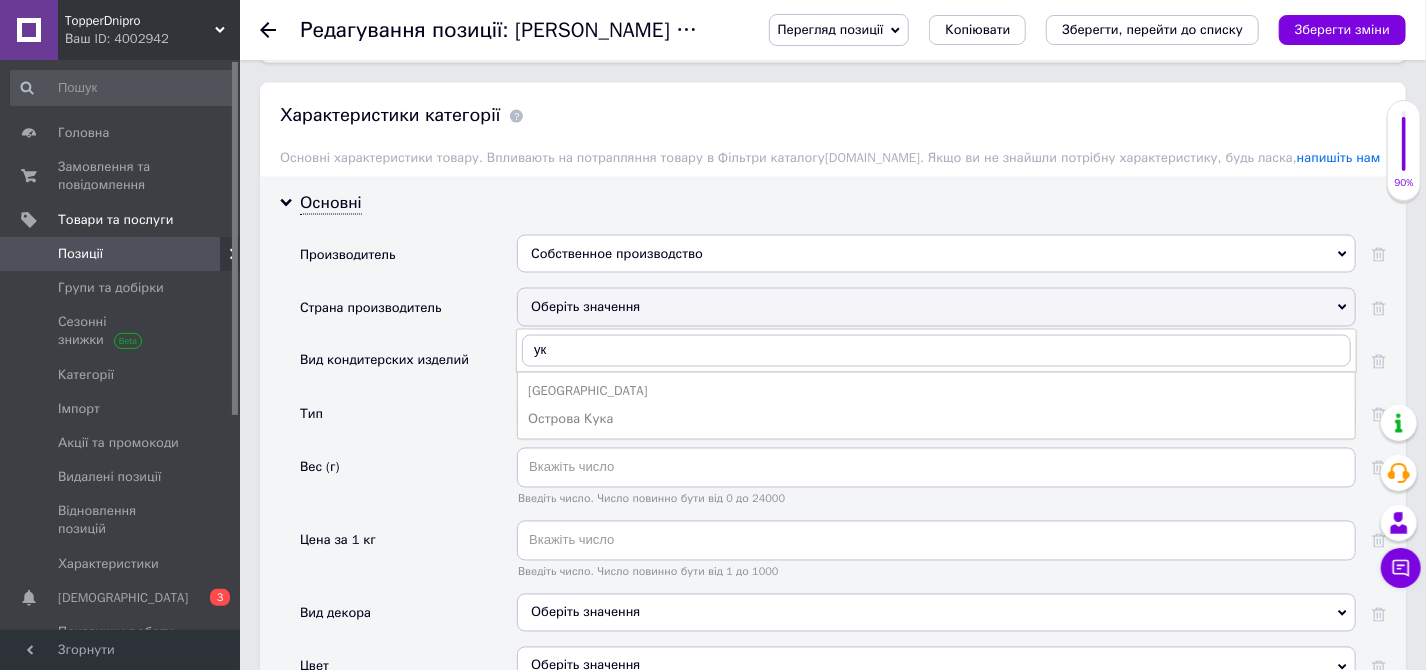 click on "Украина" at bounding box center (936, 392) 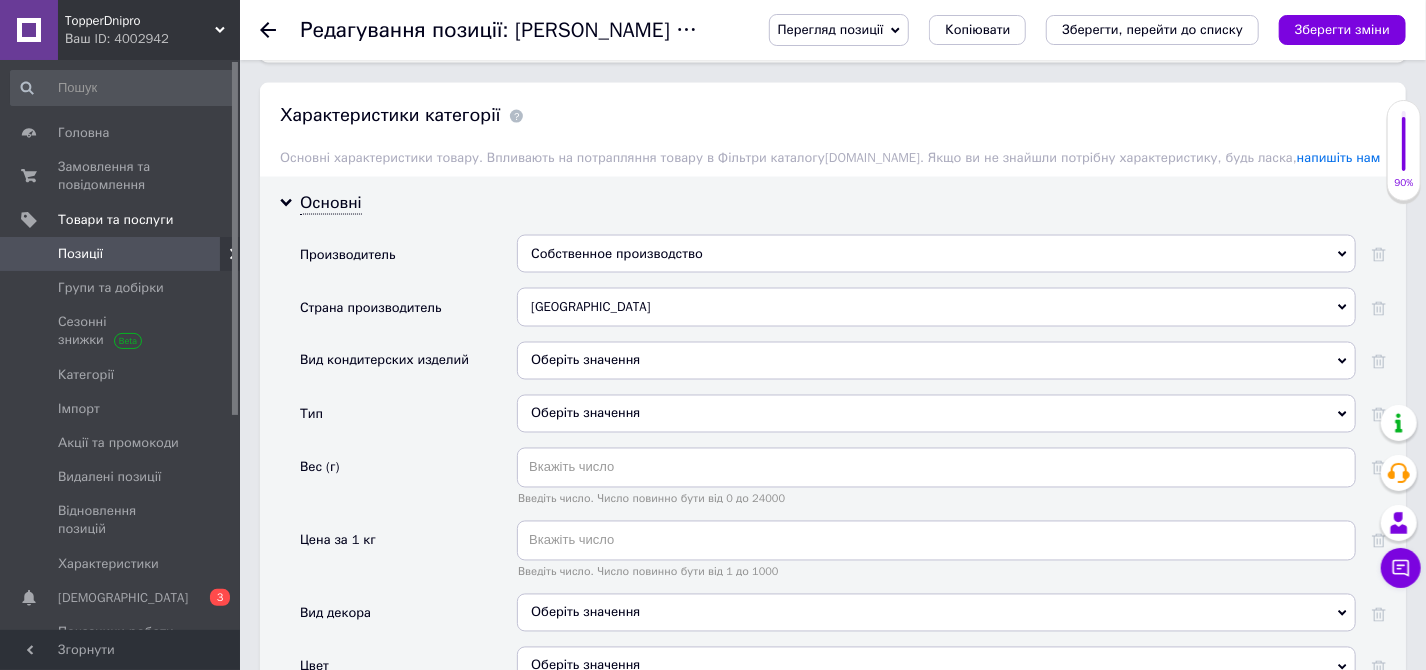 click on "Оберіть значення" at bounding box center (936, 361) 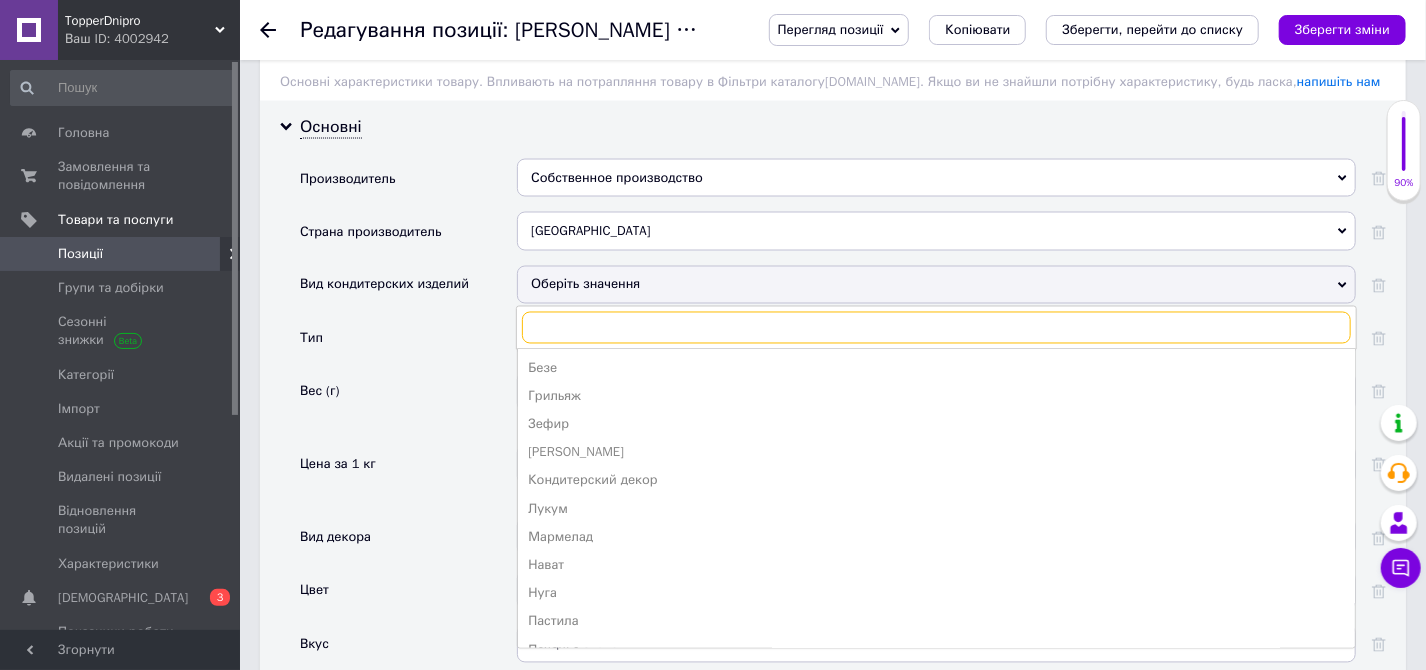 scroll, scrollTop: 1818, scrollLeft: 0, axis: vertical 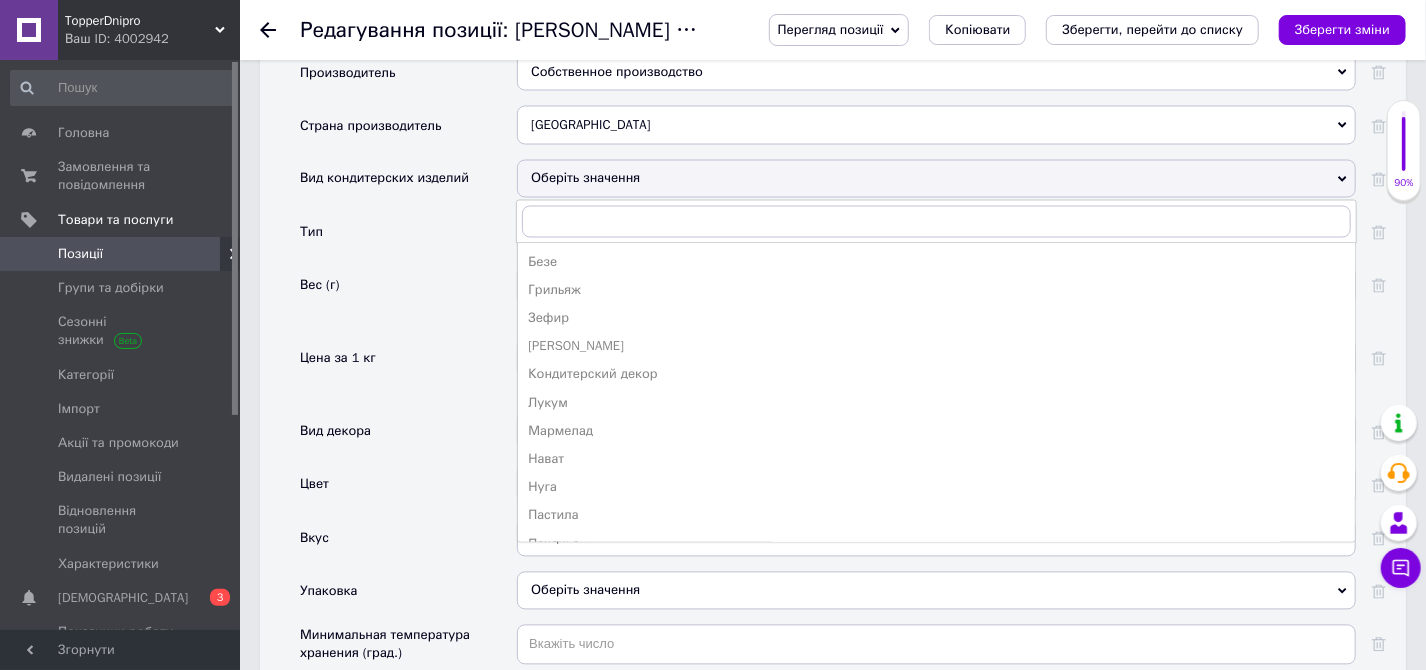 click on "Кондитерский декор" at bounding box center (936, 375) 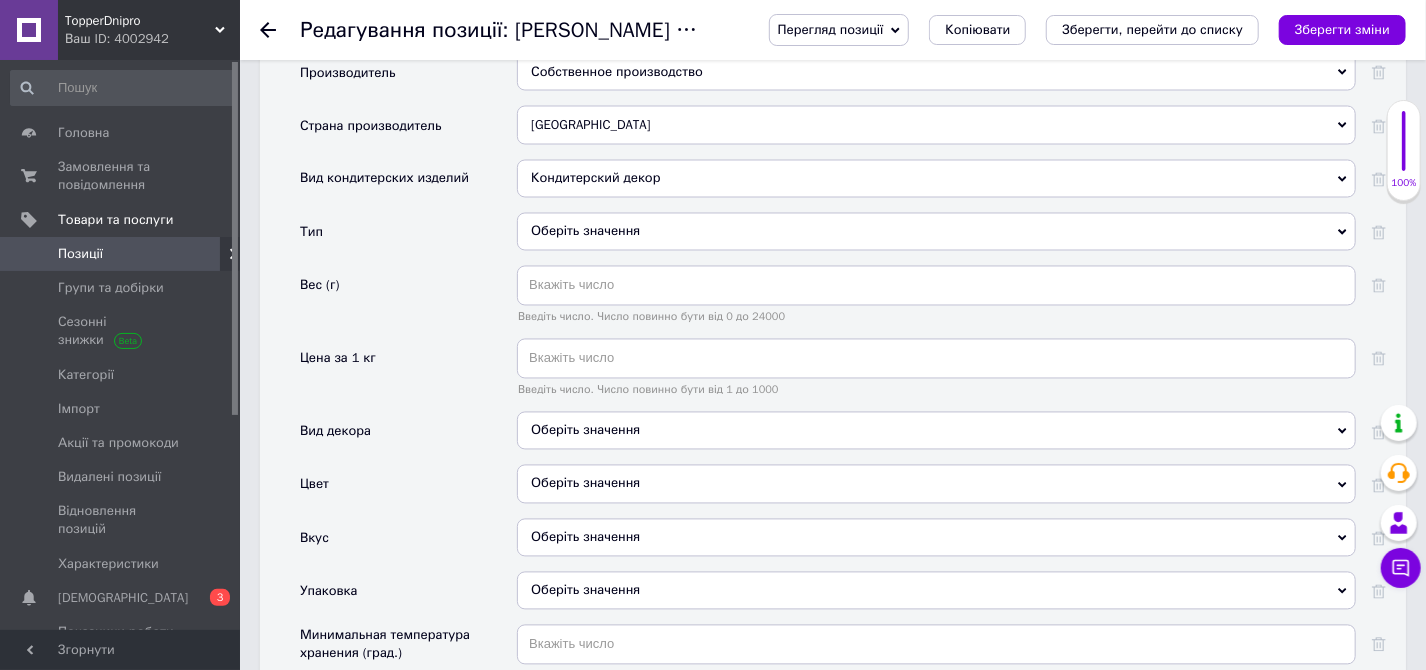 click on "Кондитерский декор Безе Грильяж Зефир Козинаки Кондитерский декор Лукум Мармелад Нават Нуга Пастила Печенье Халва Щербет" at bounding box center [936, 186] 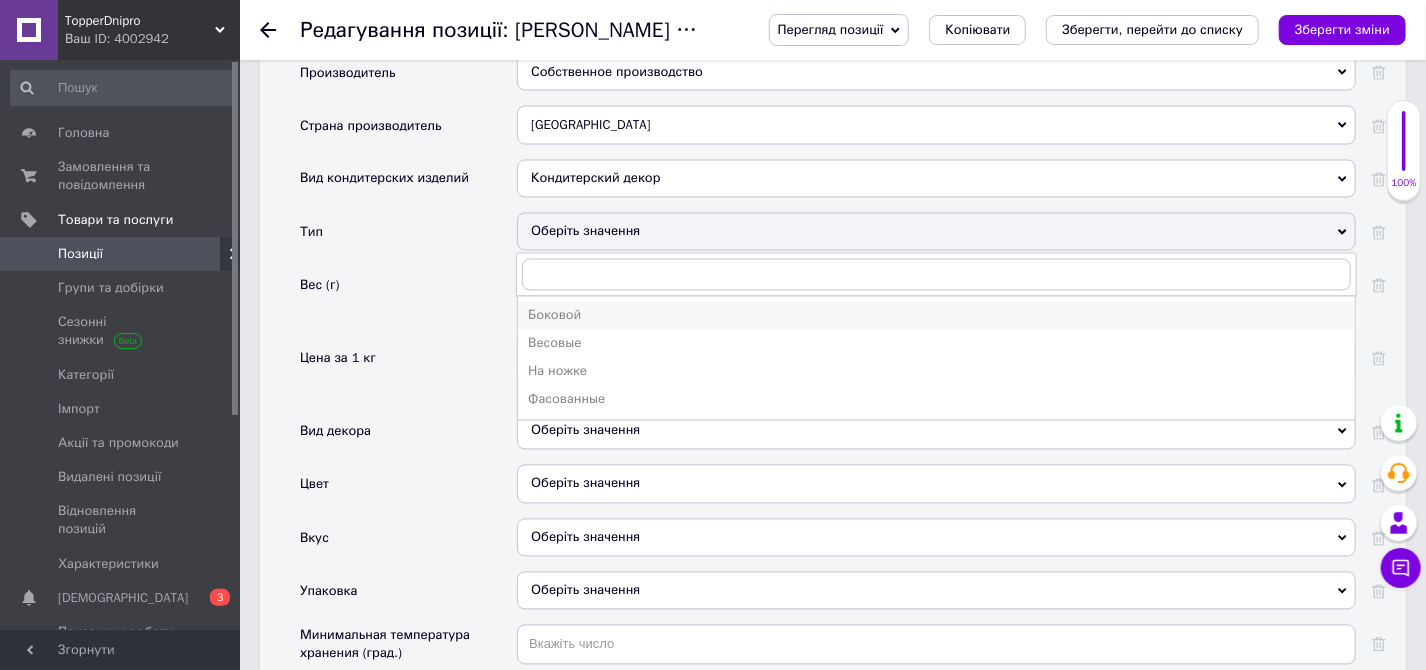 click on "Боковой" at bounding box center (936, 316) 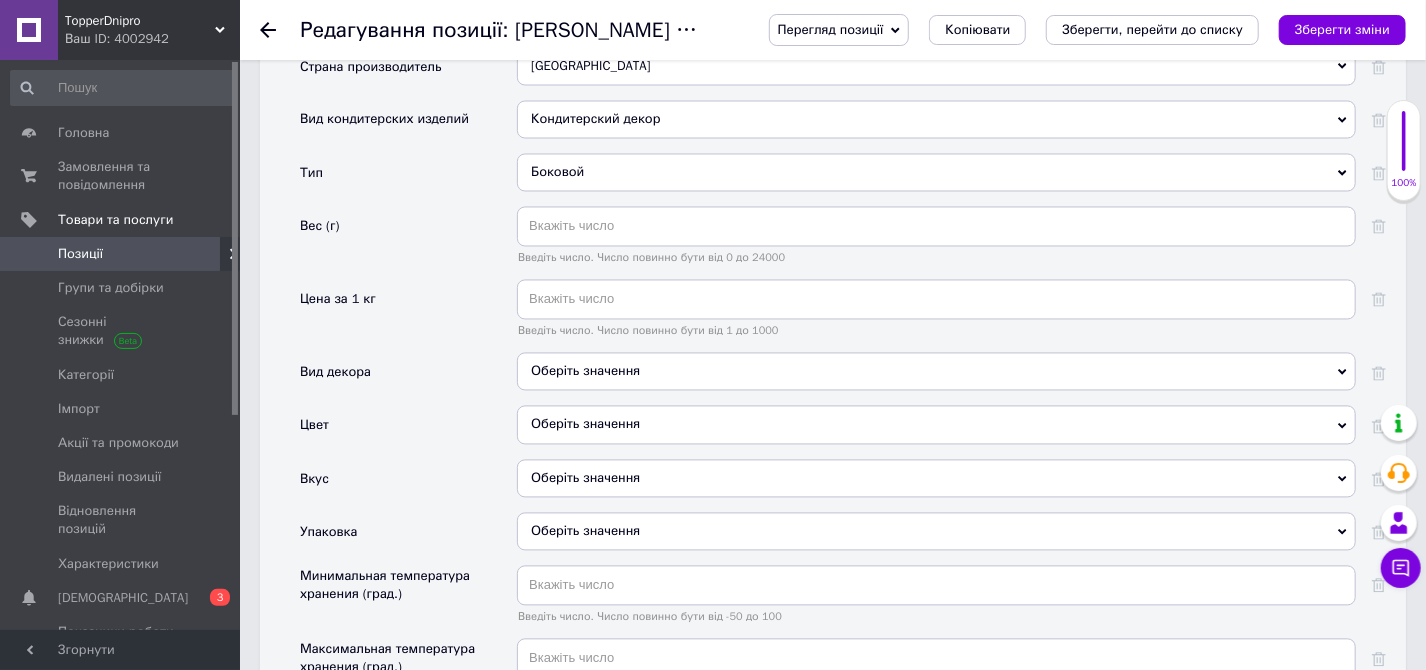 scroll, scrollTop: 1909, scrollLeft: 0, axis: vertical 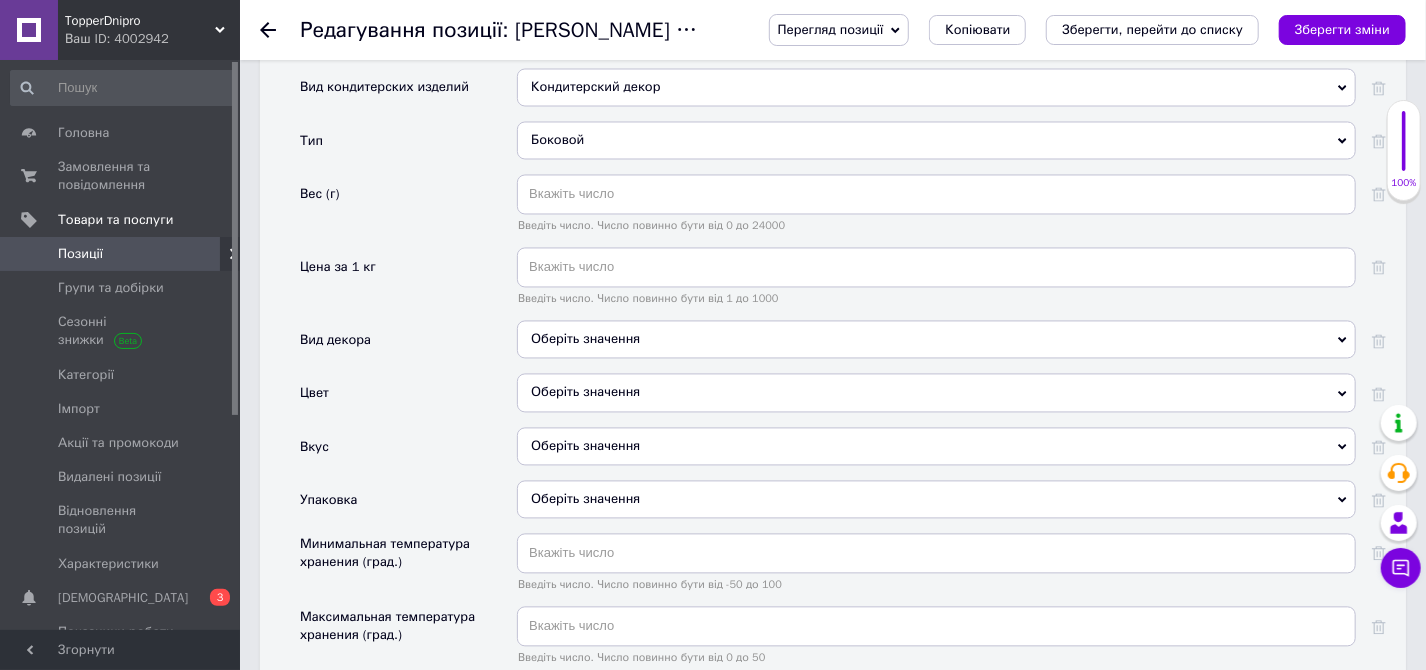 click on "Оберіть значення" at bounding box center [936, 340] 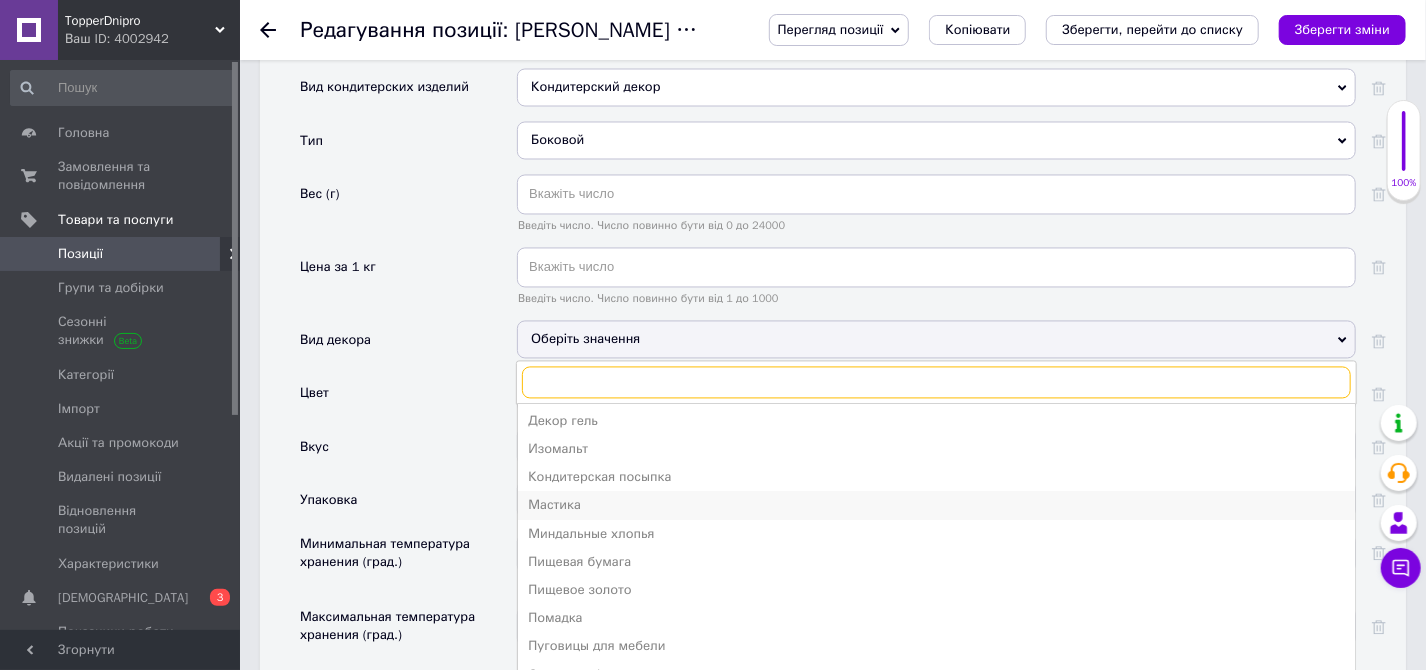 scroll, scrollTop: 134, scrollLeft: 0, axis: vertical 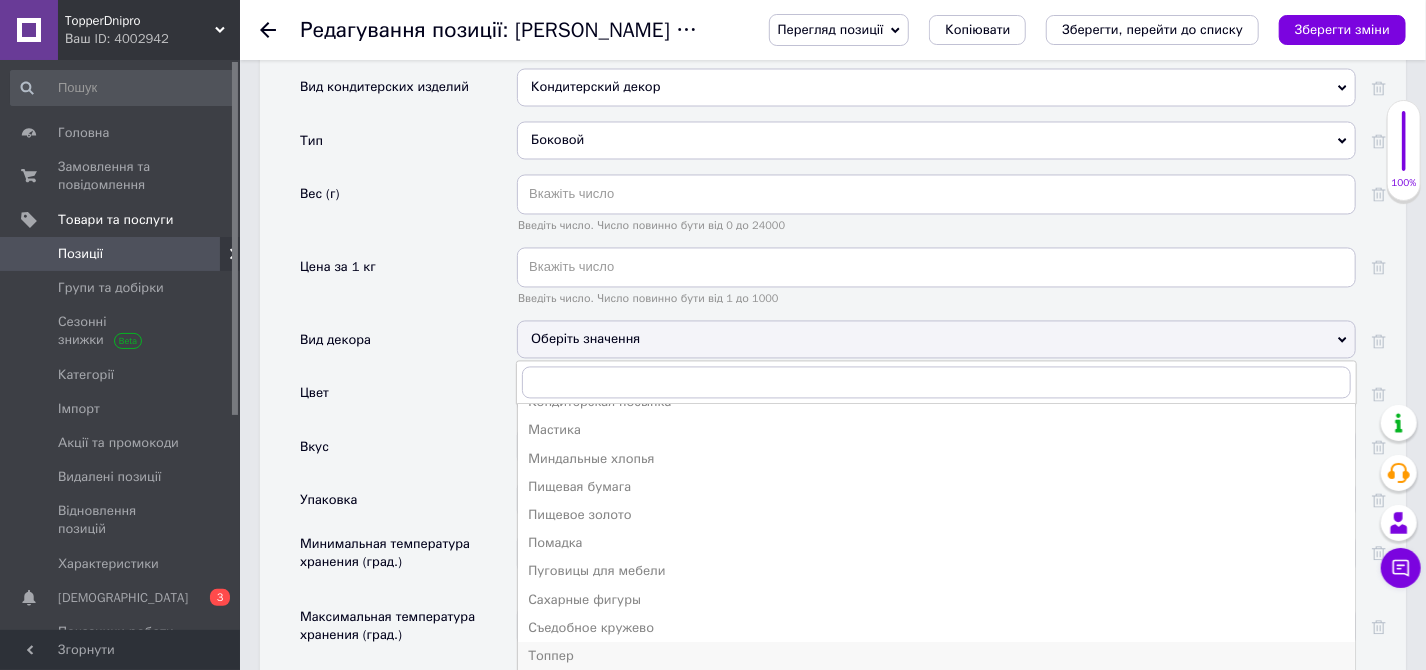 click on "Топпер" at bounding box center [936, 657] 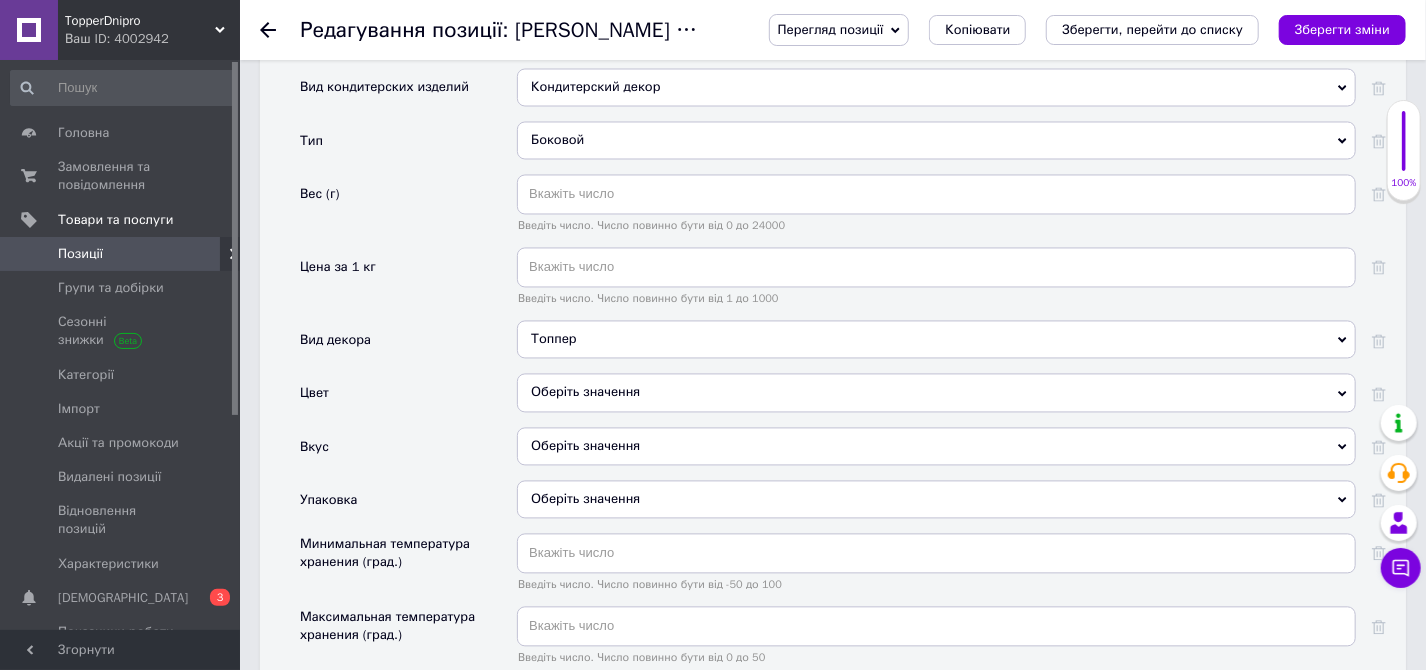 click on "Оберіть значення" at bounding box center [936, 393] 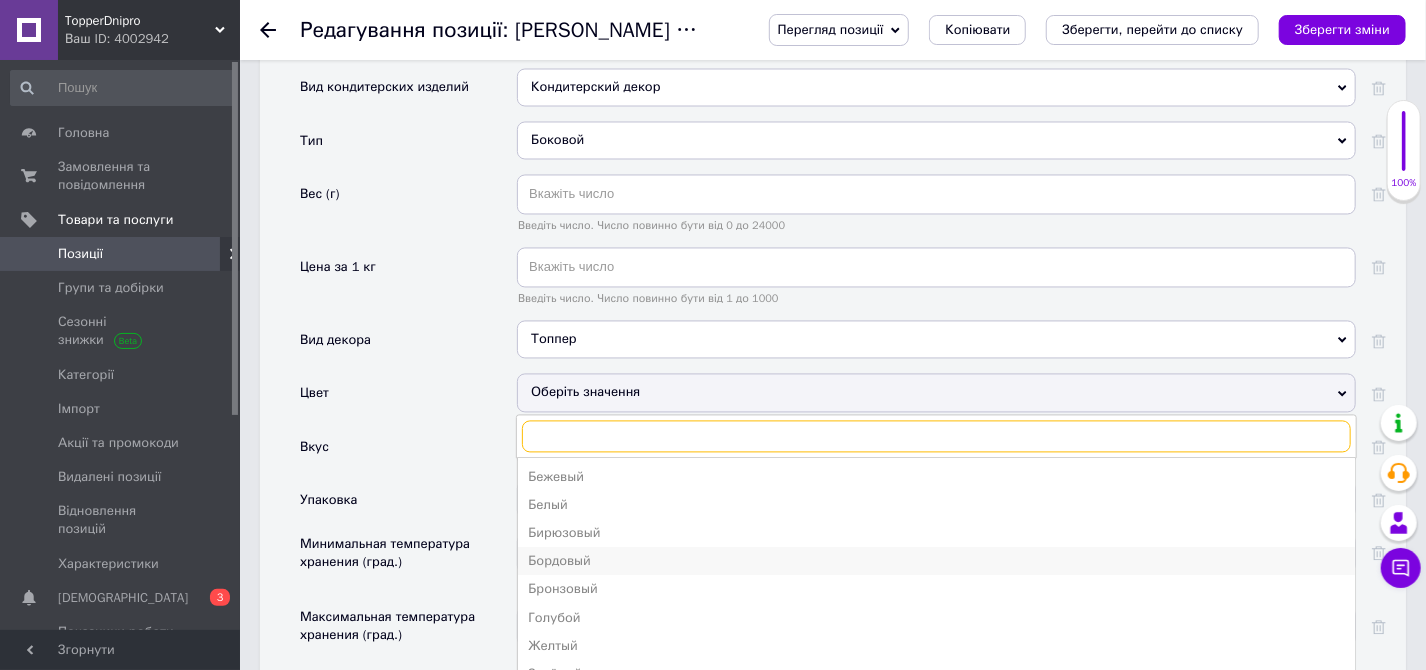 scroll, scrollTop: 90, scrollLeft: 0, axis: vertical 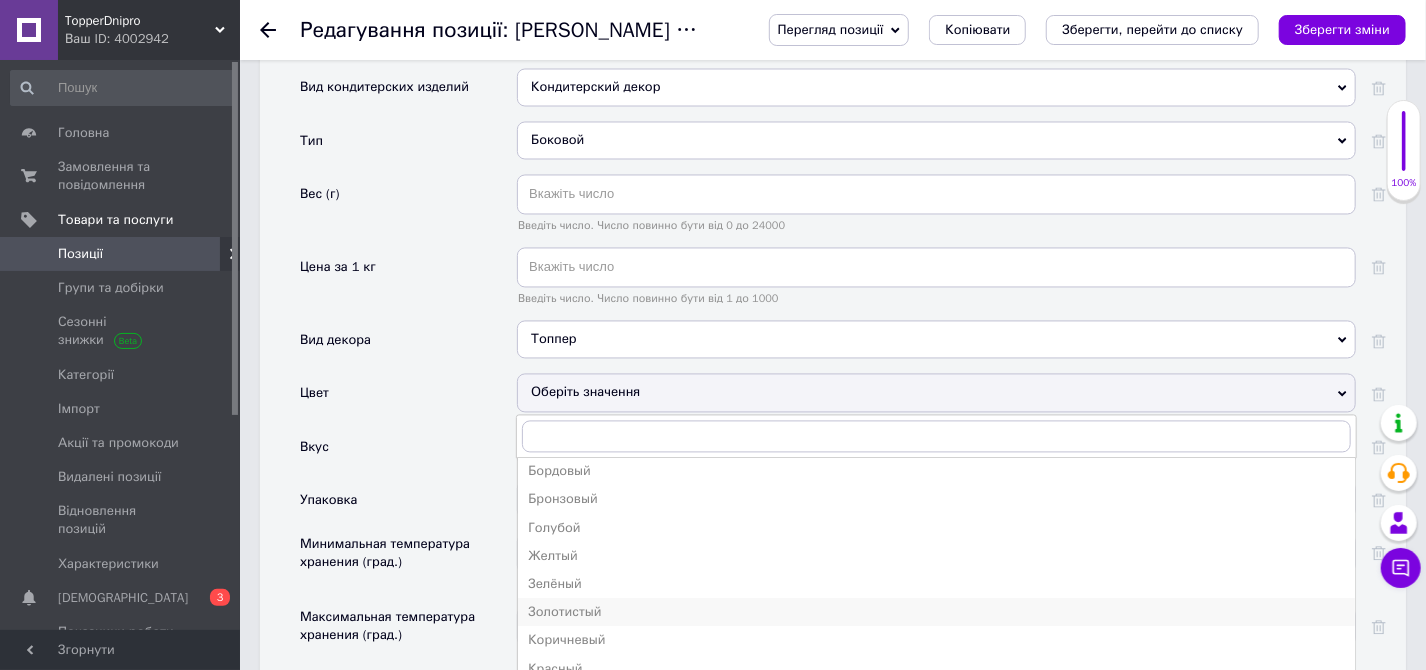 click on "Золотистый" at bounding box center [936, 613] 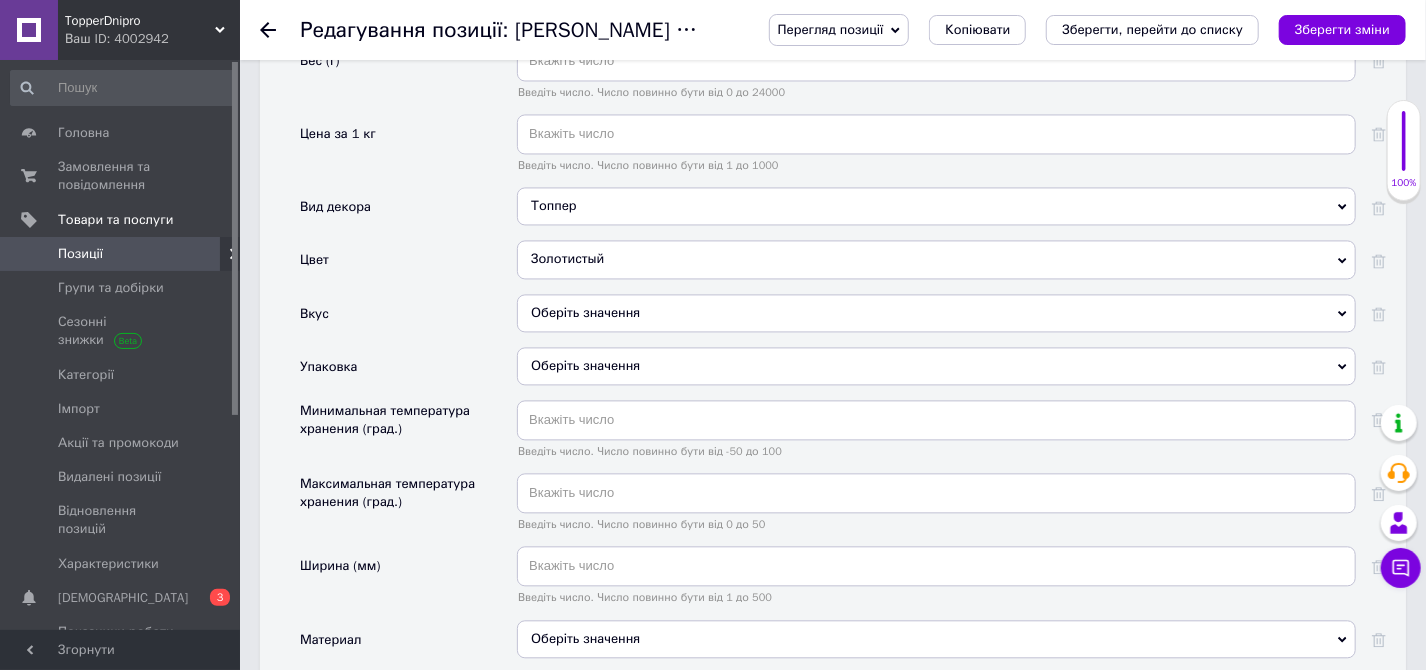scroll, scrollTop: 2090, scrollLeft: 0, axis: vertical 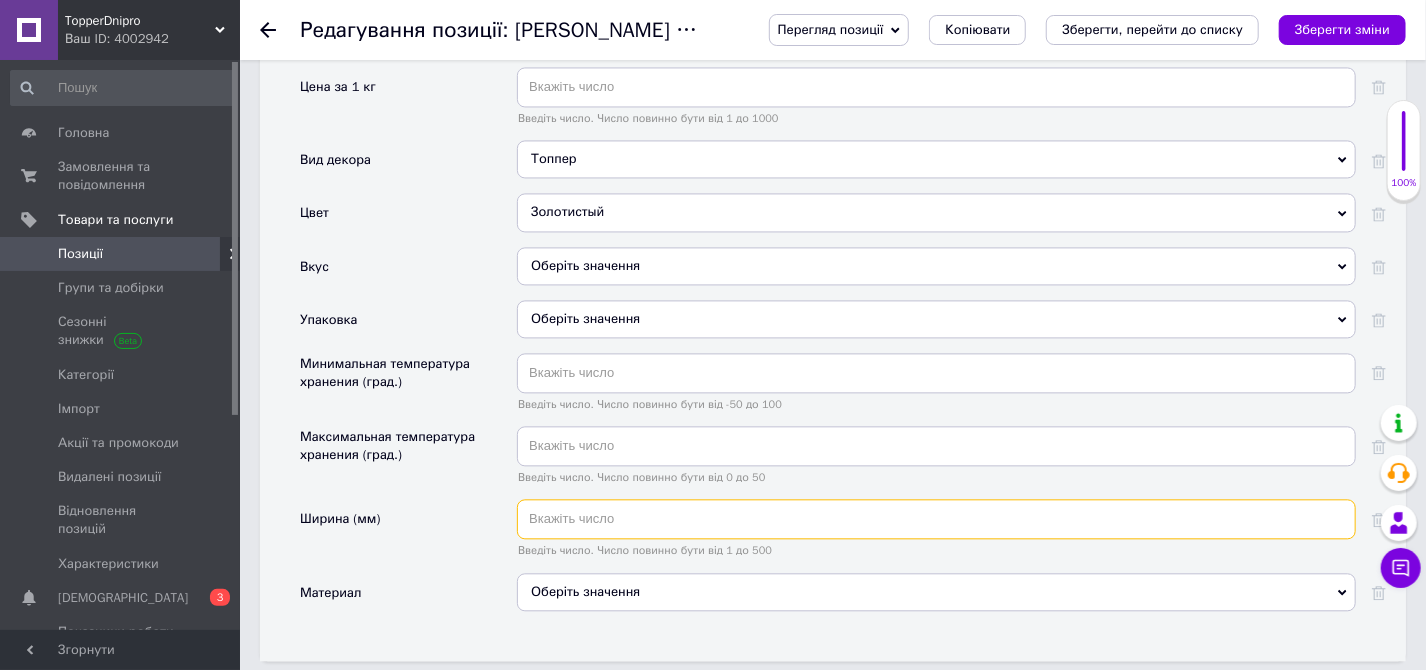 click at bounding box center (936, 519) 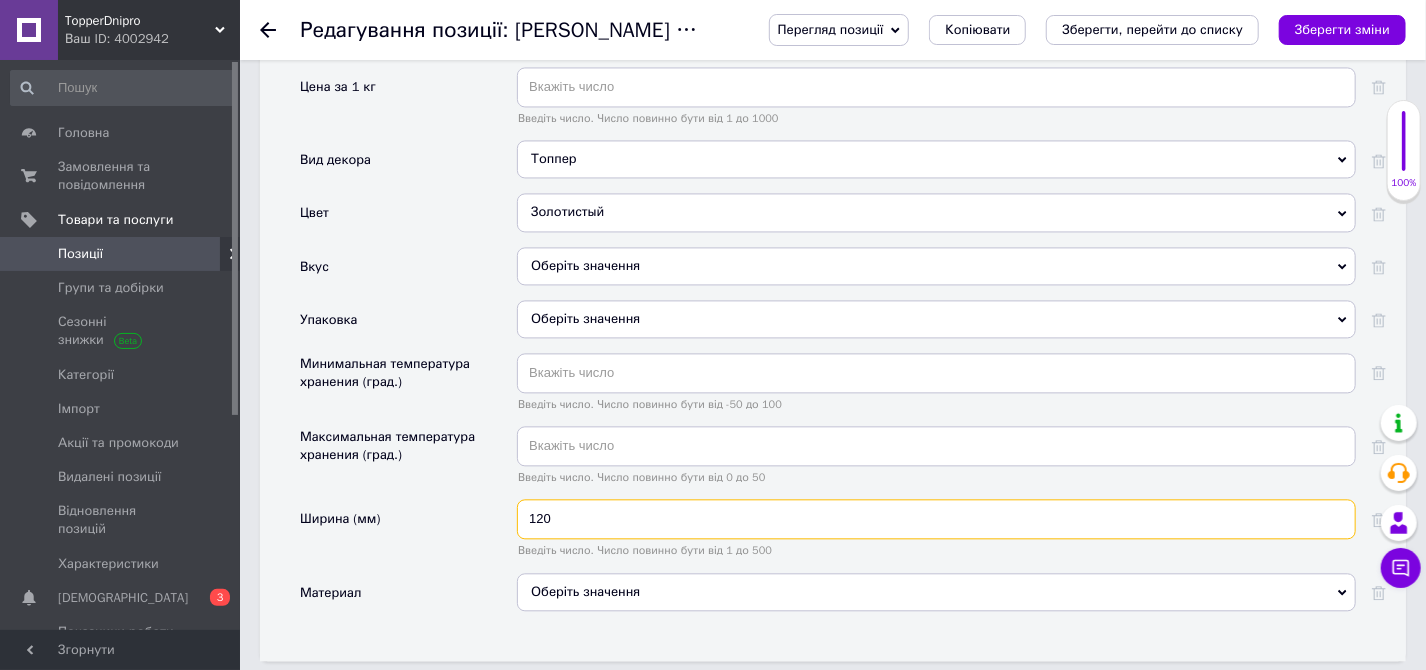 type on "120" 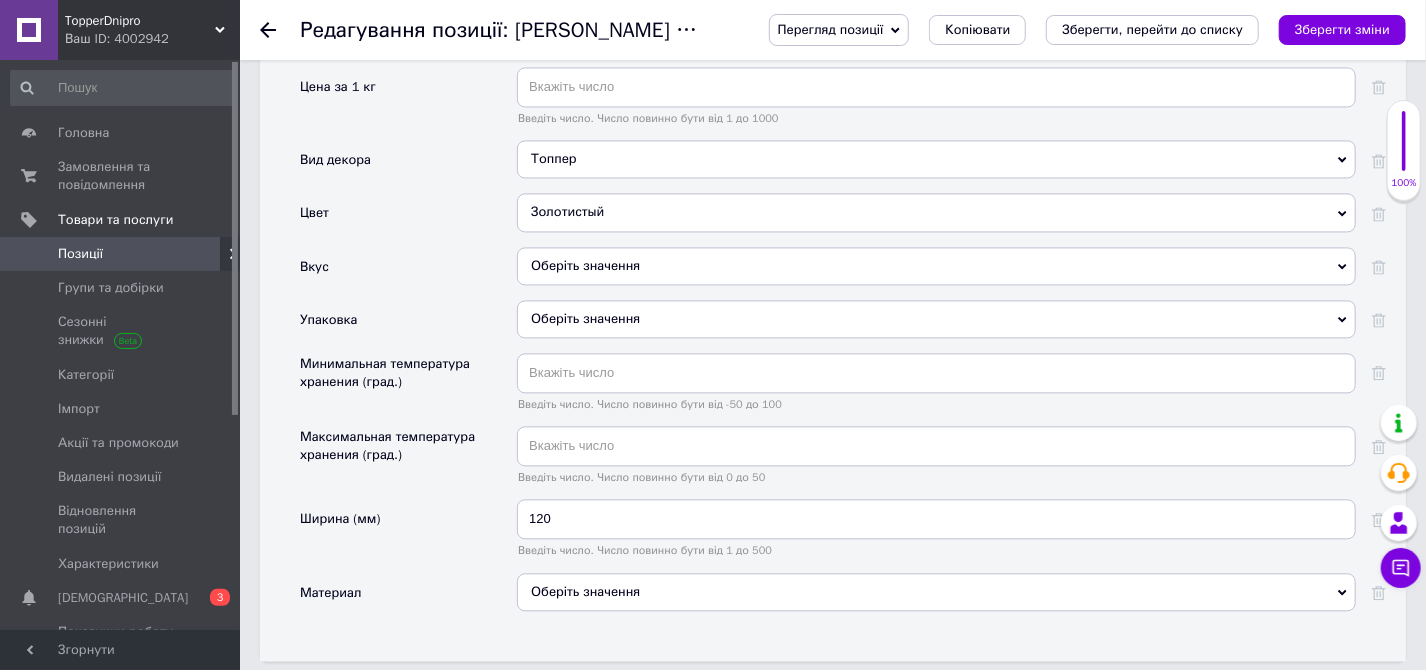 click on "Оберіть значення" at bounding box center [936, 592] 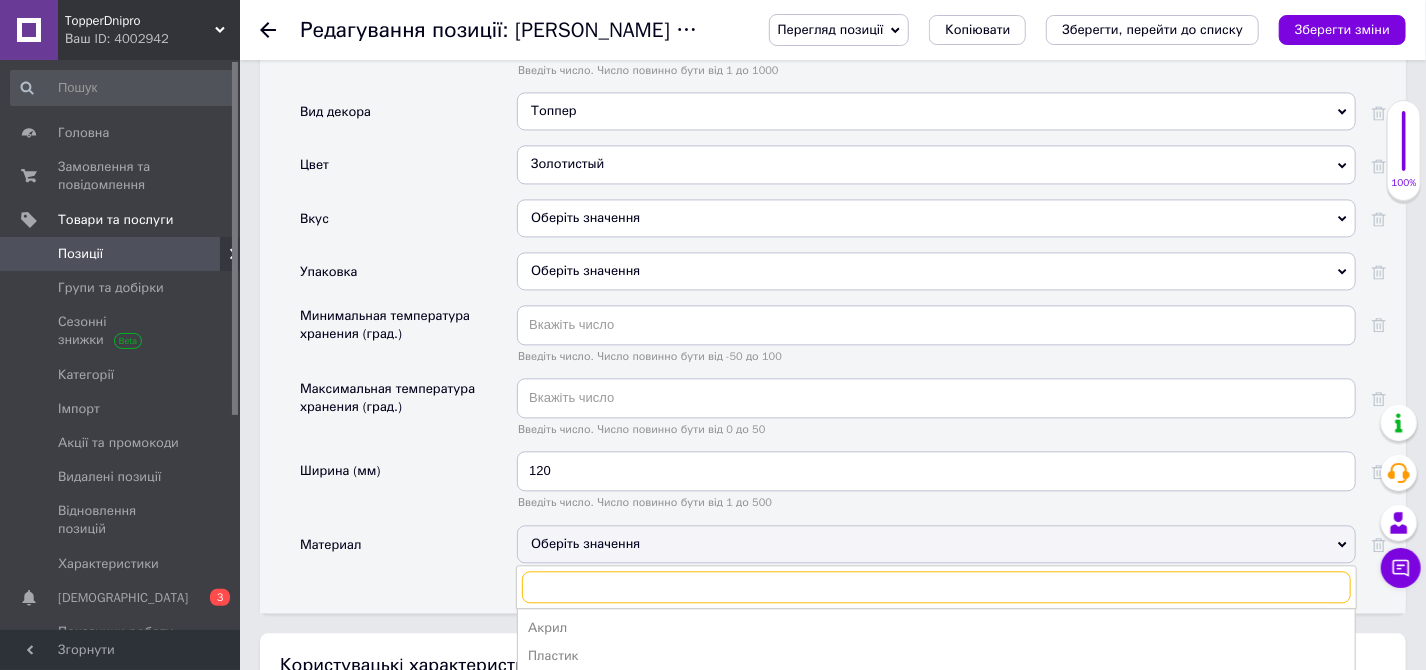 scroll, scrollTop: 2181, scrollLeft: 0, axis: vertical 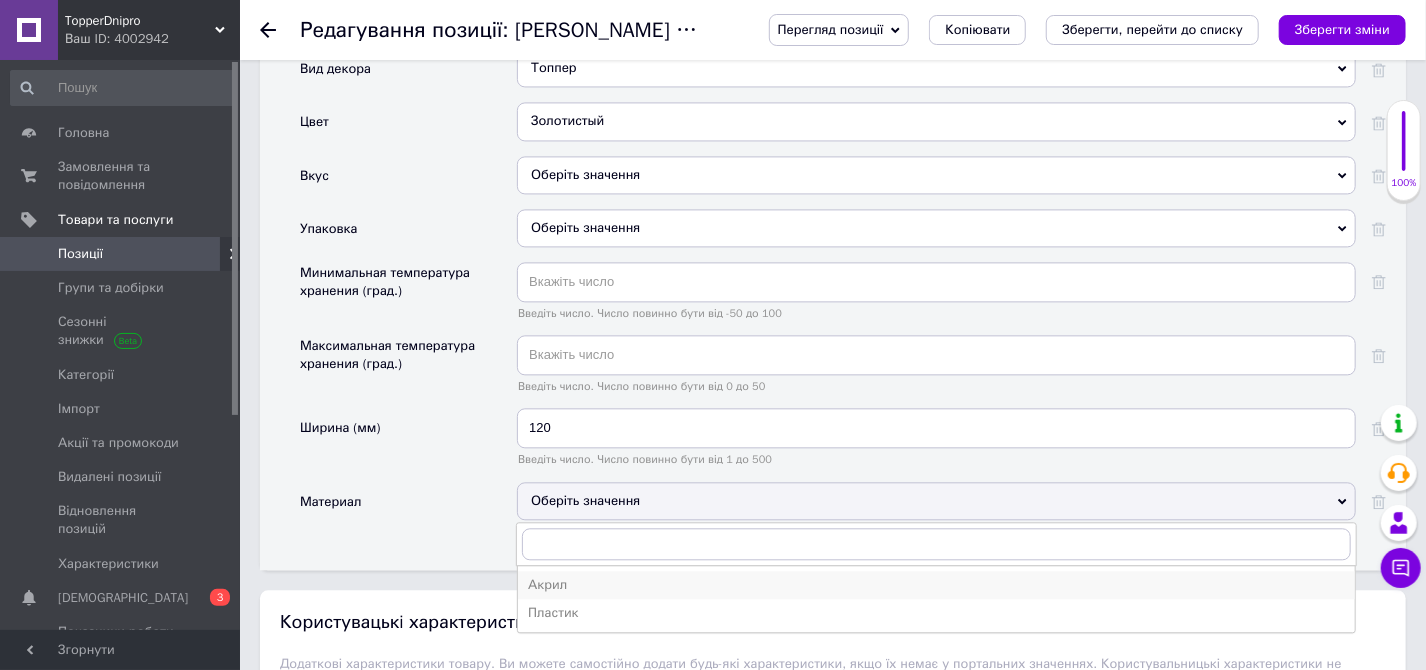 click on "Акрил" at bounding box center [936, 585] 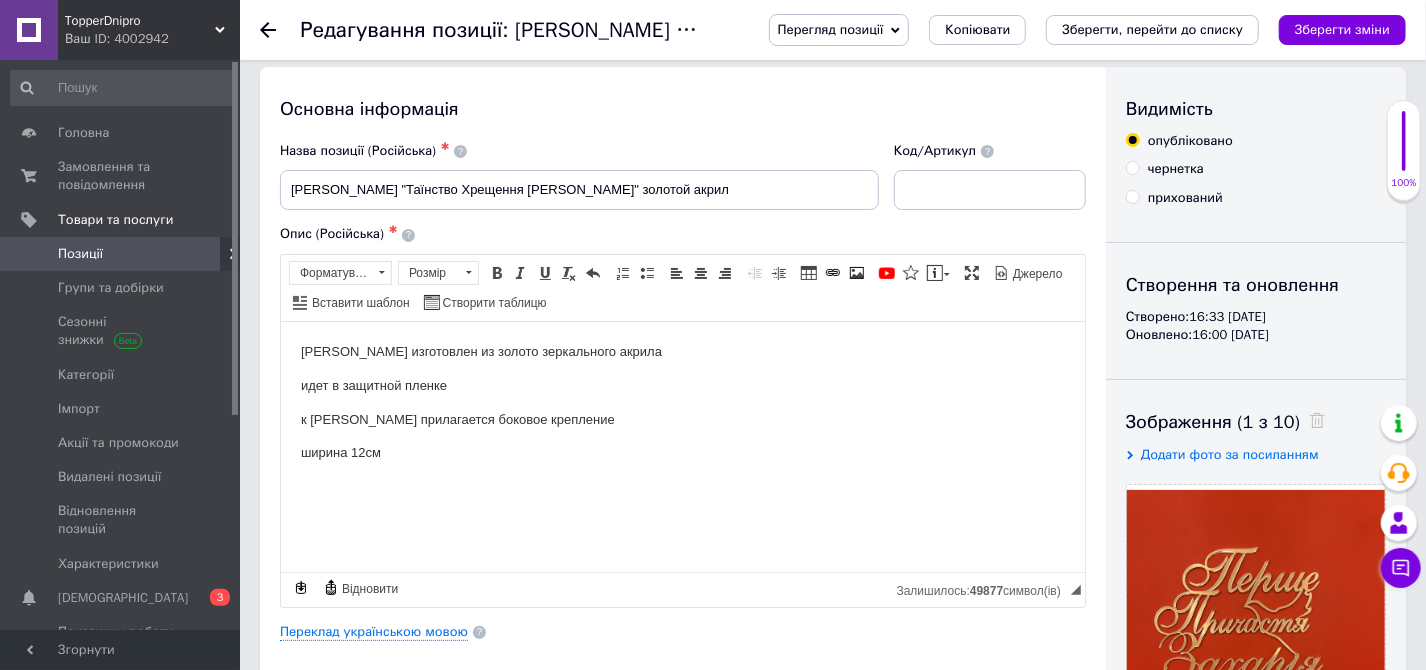 scroll, scrollTop: 0, scrollLeft: 0, axis: both 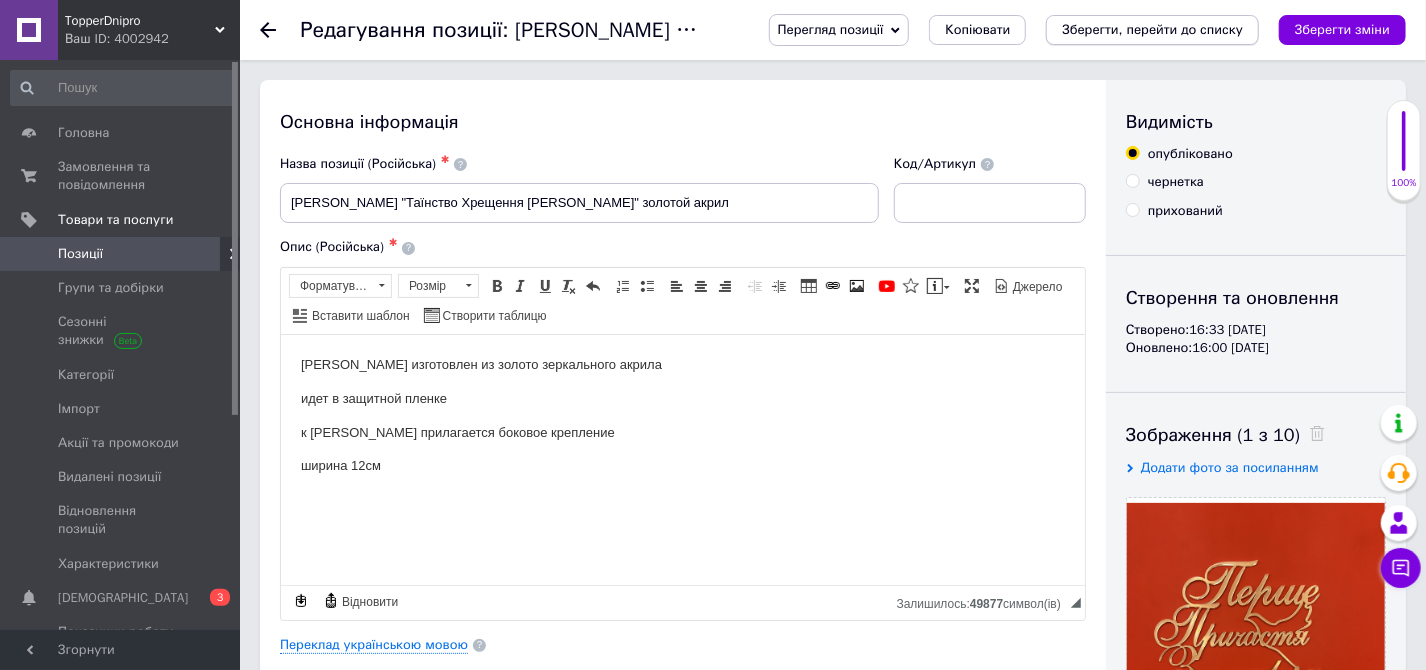 click on "Зберегти, перейти до списку" at bounding box center (1152, 29) 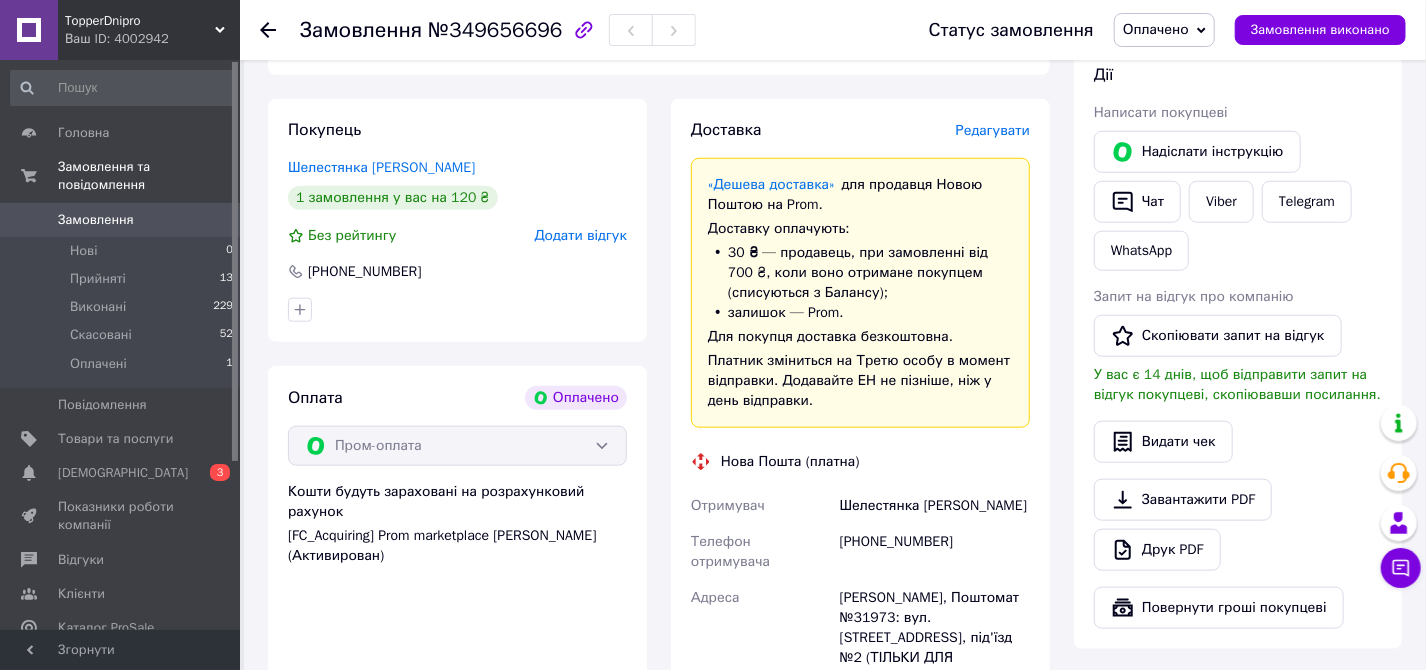 scroll, scrollTop: 877, scrollLeft: 0, axis: vertical 